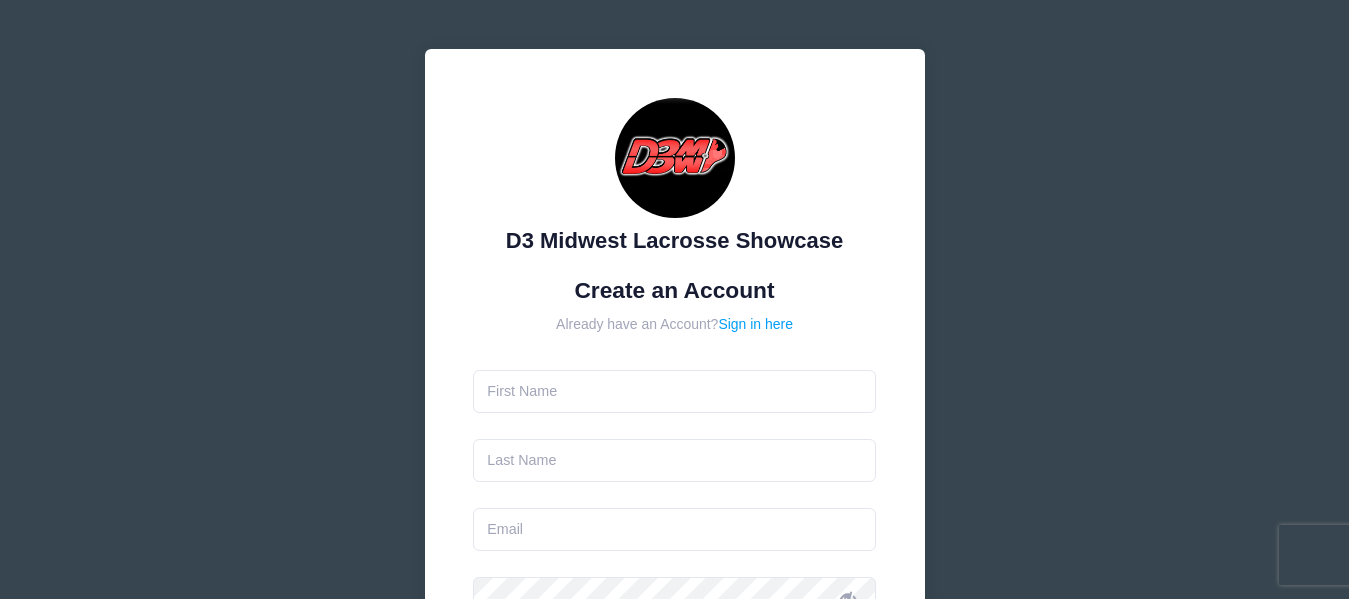 scroll, scrollTop: 0, scrollLeft: 0, axis: both 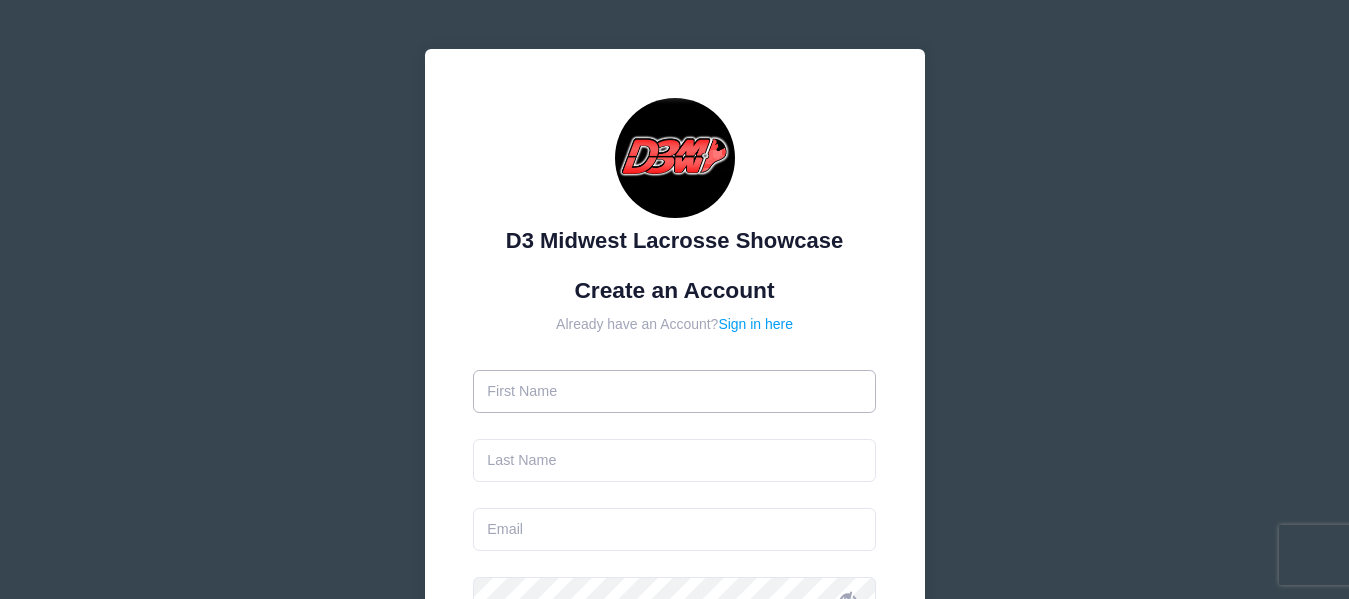 click at bounding box center [674, 391] 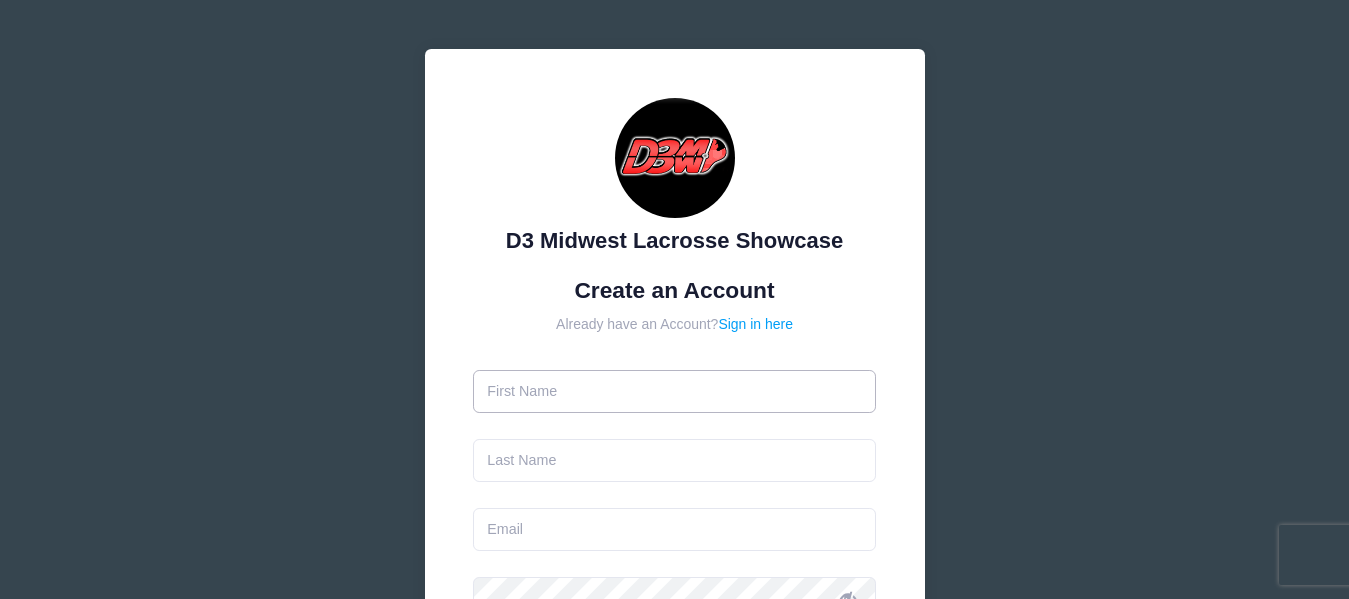 type on "[FIRST]" 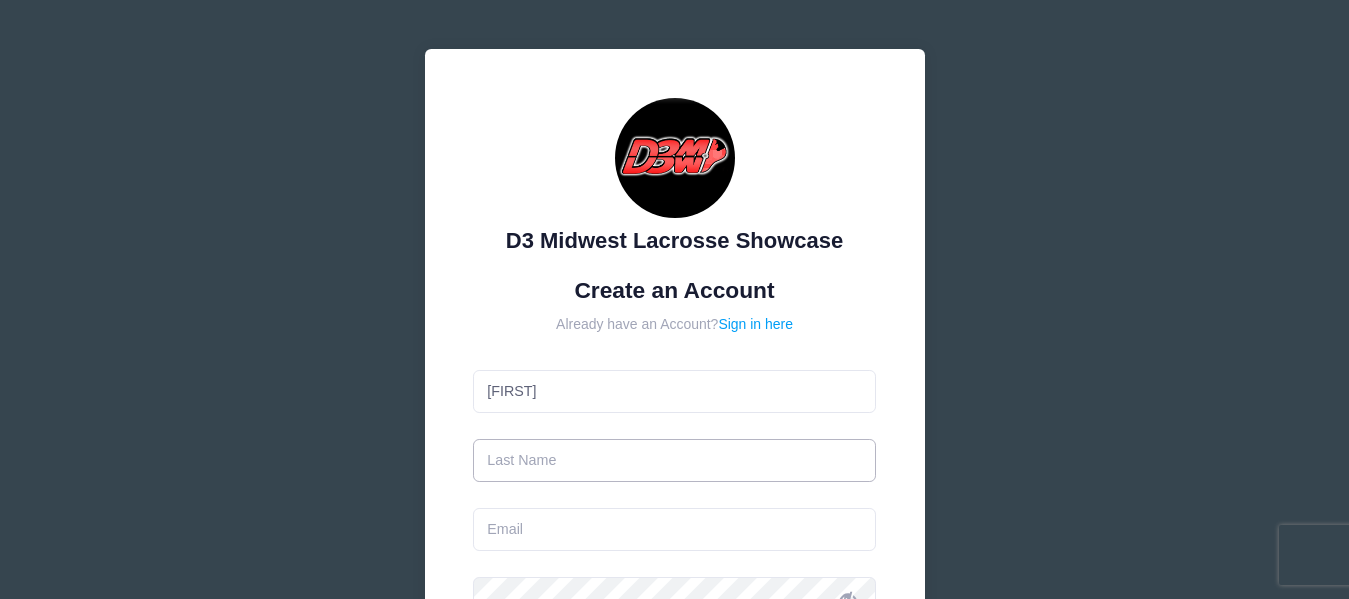 type on "[LAST]" 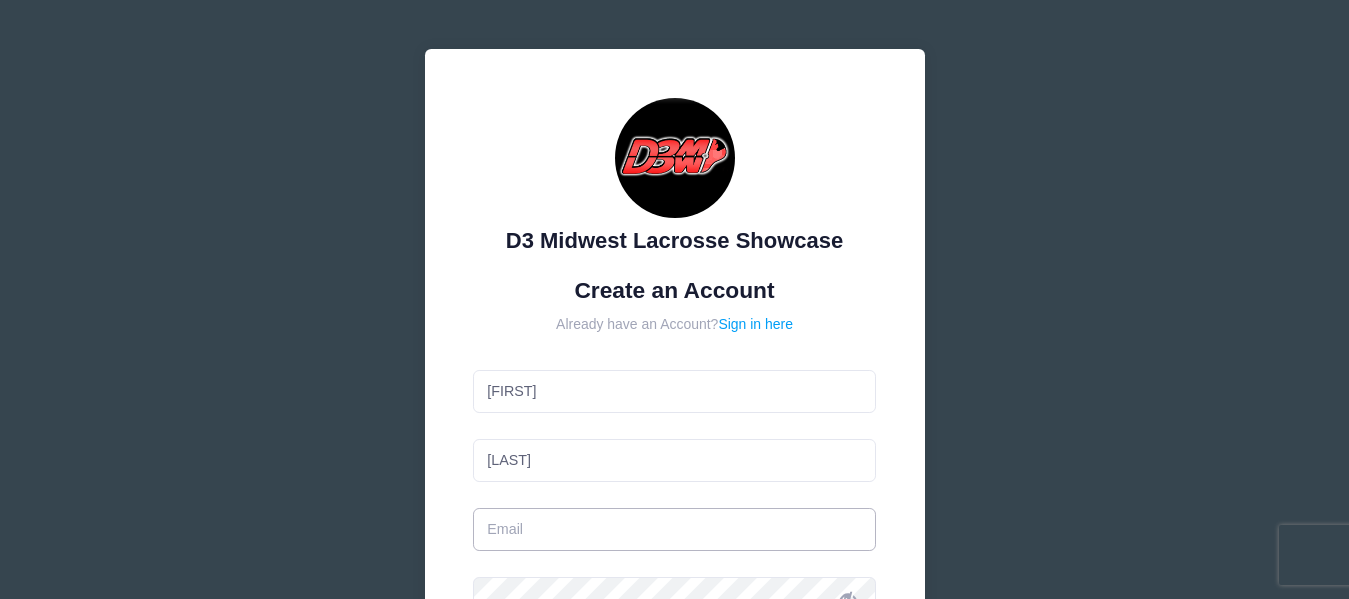 type on "[EMAIL]" 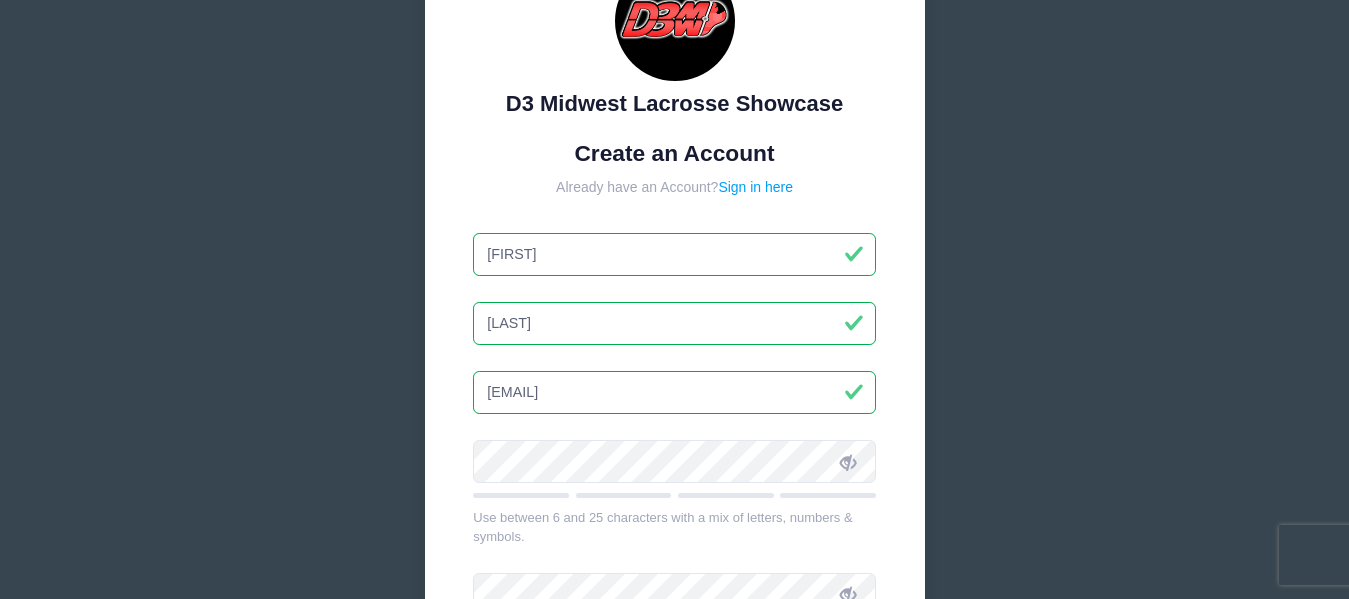 scroll, scrollTop: 300, scrollLeft: 0, axis: vertical 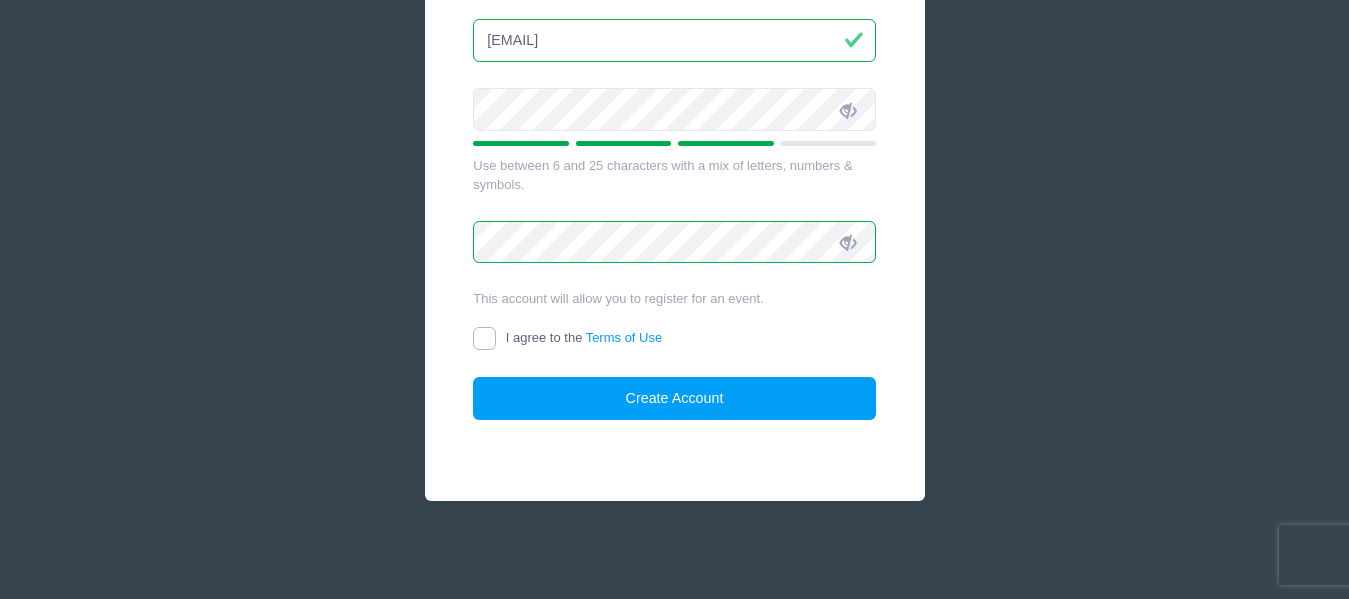 click on "I agree to the
Terms of Use" at bounding box center (484, 338) 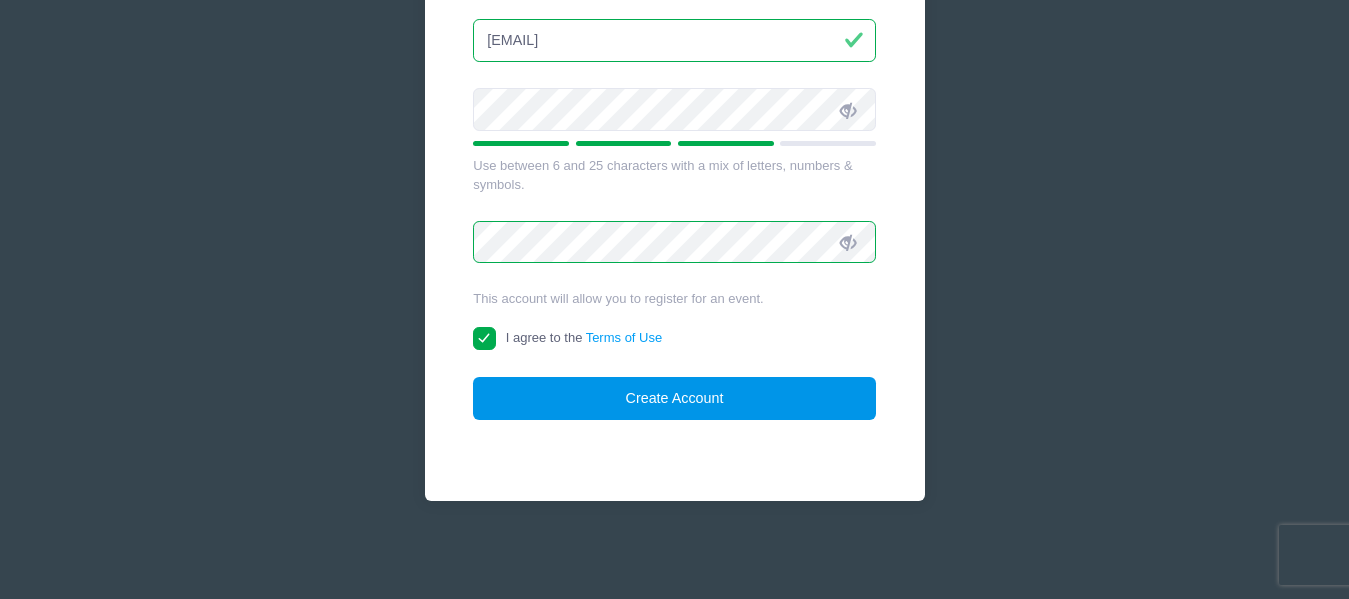 click on "Create Account" at bounding box center [674, 398] 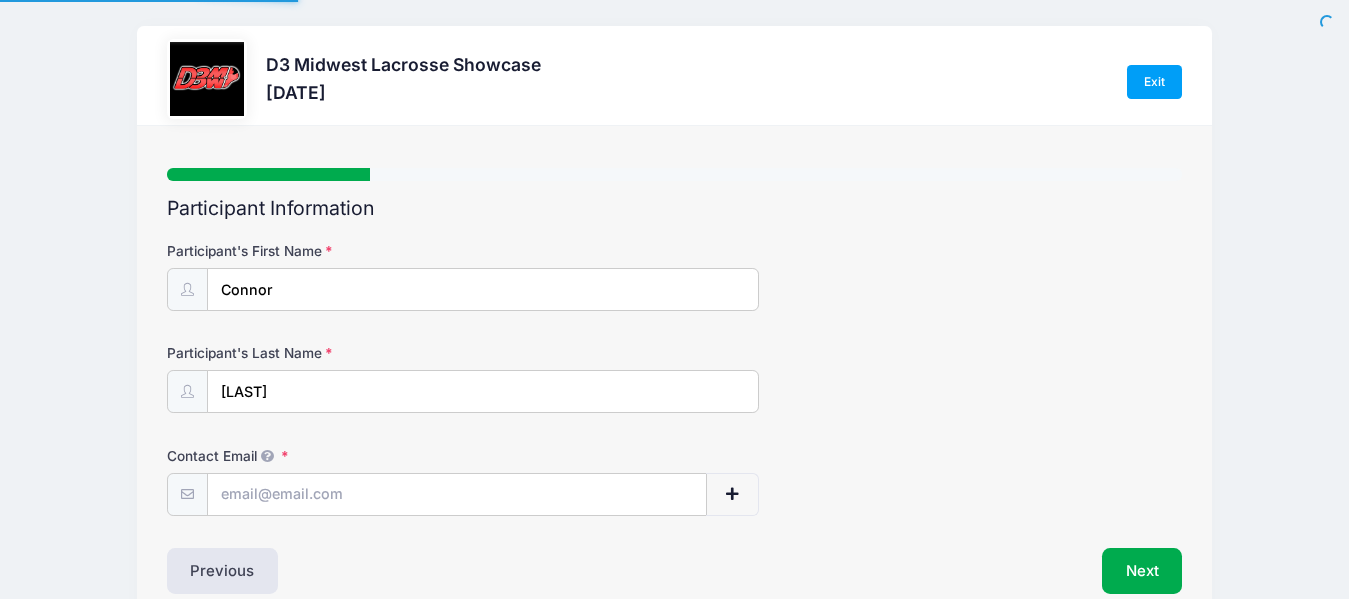 scroll, scrollTop: 0, scrollLeft: 0, axis: both 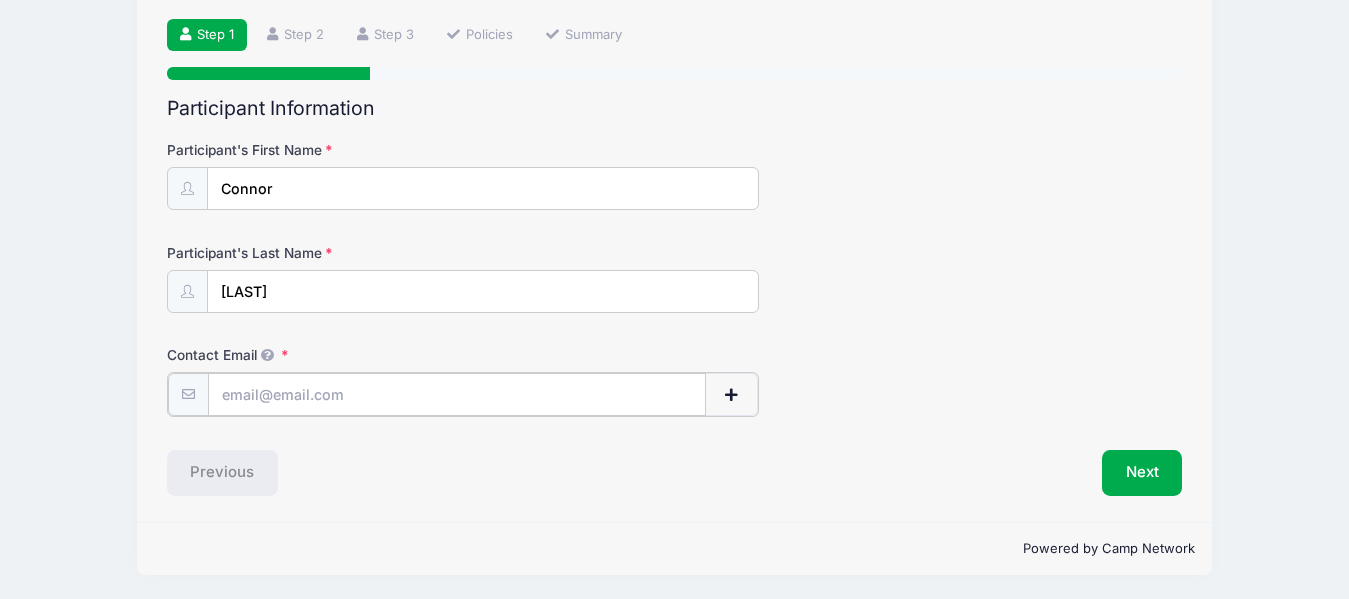 click on "Contact Email" at bounding box center [457, 394] 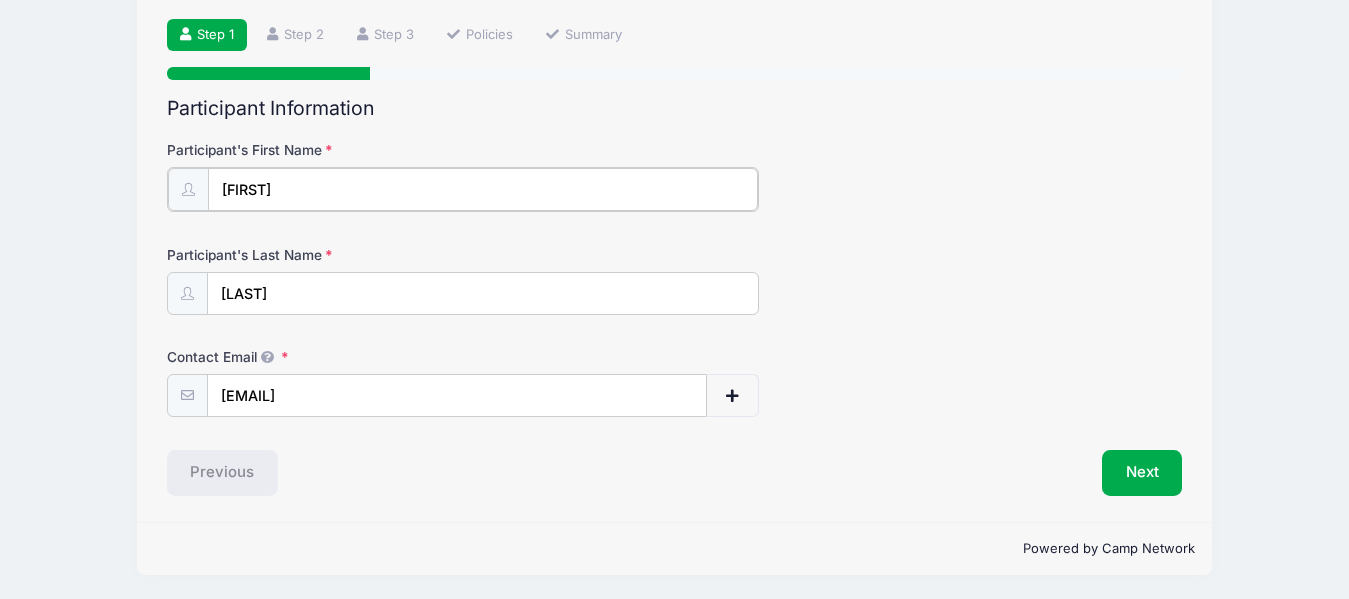 click on "[FIRST]" at bounding box center (483, 189) 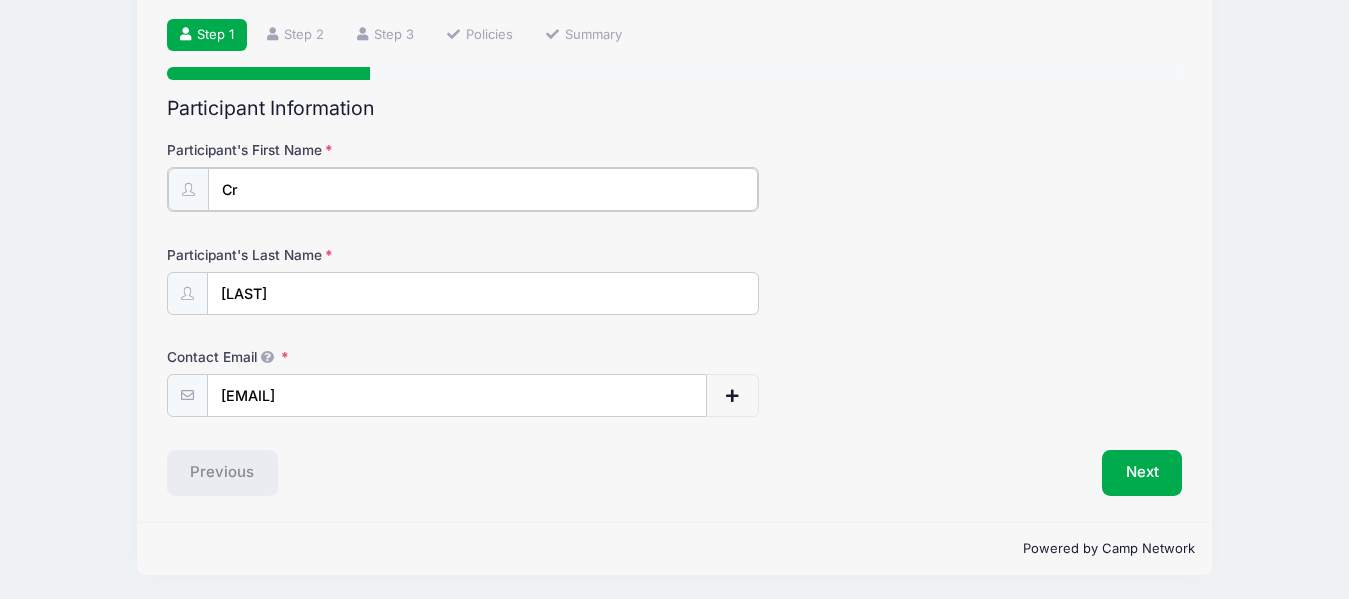 type on "C" 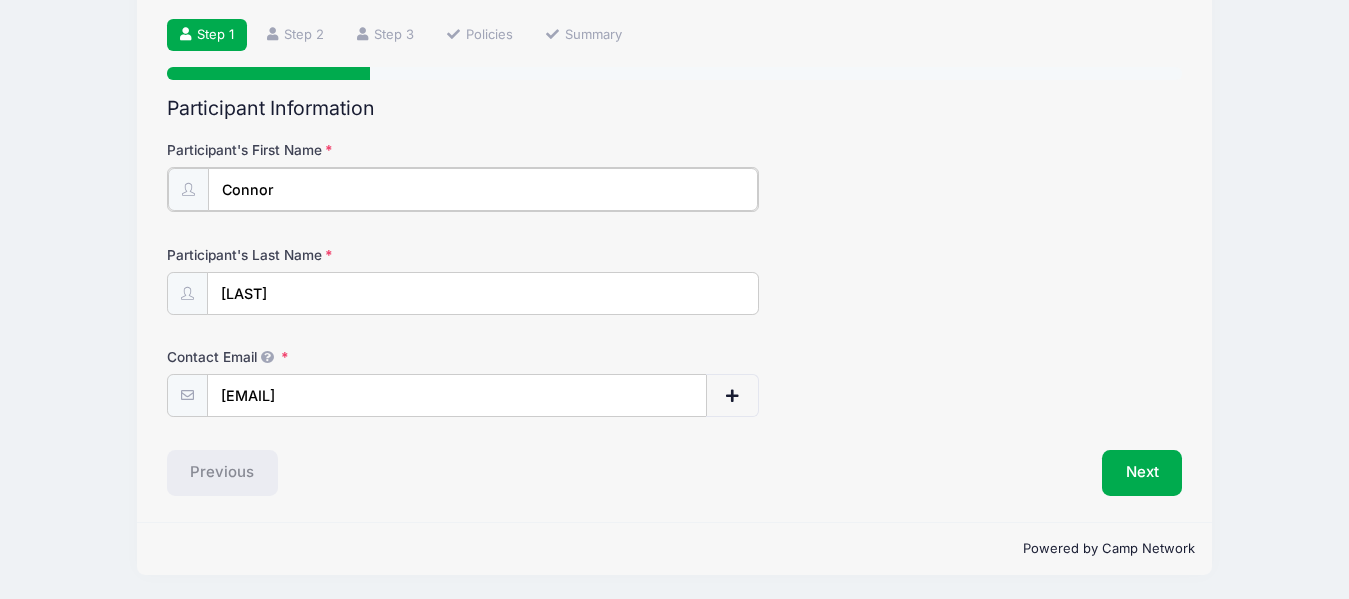 type on "Connor" 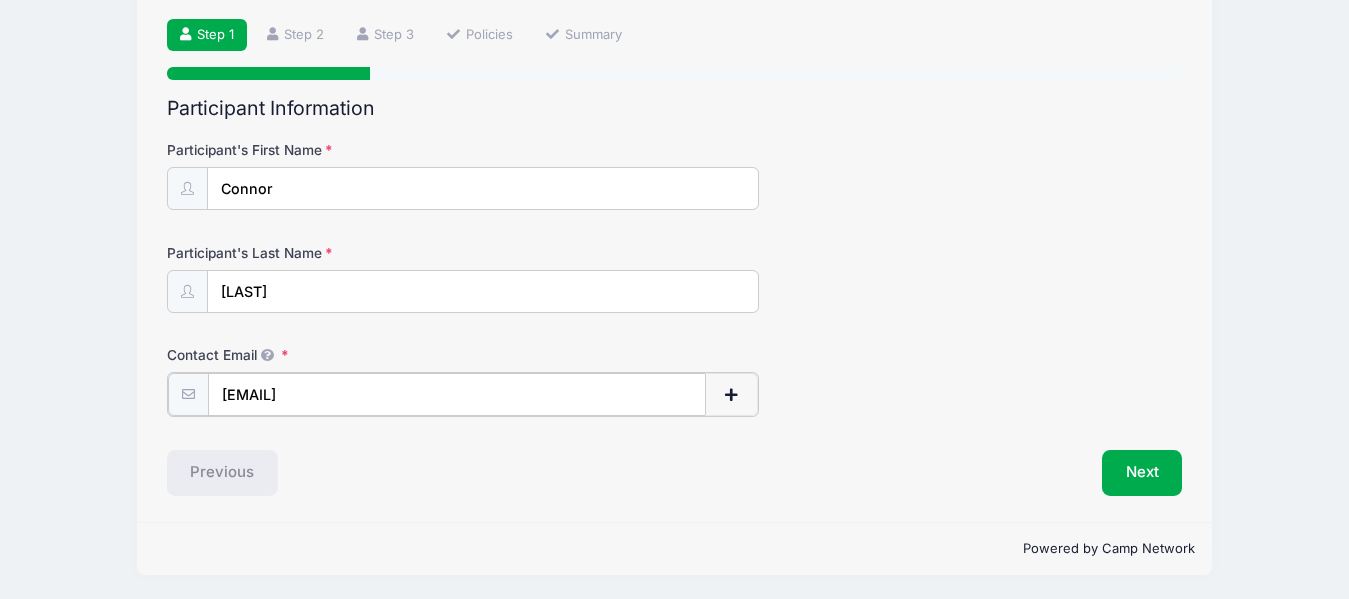 type 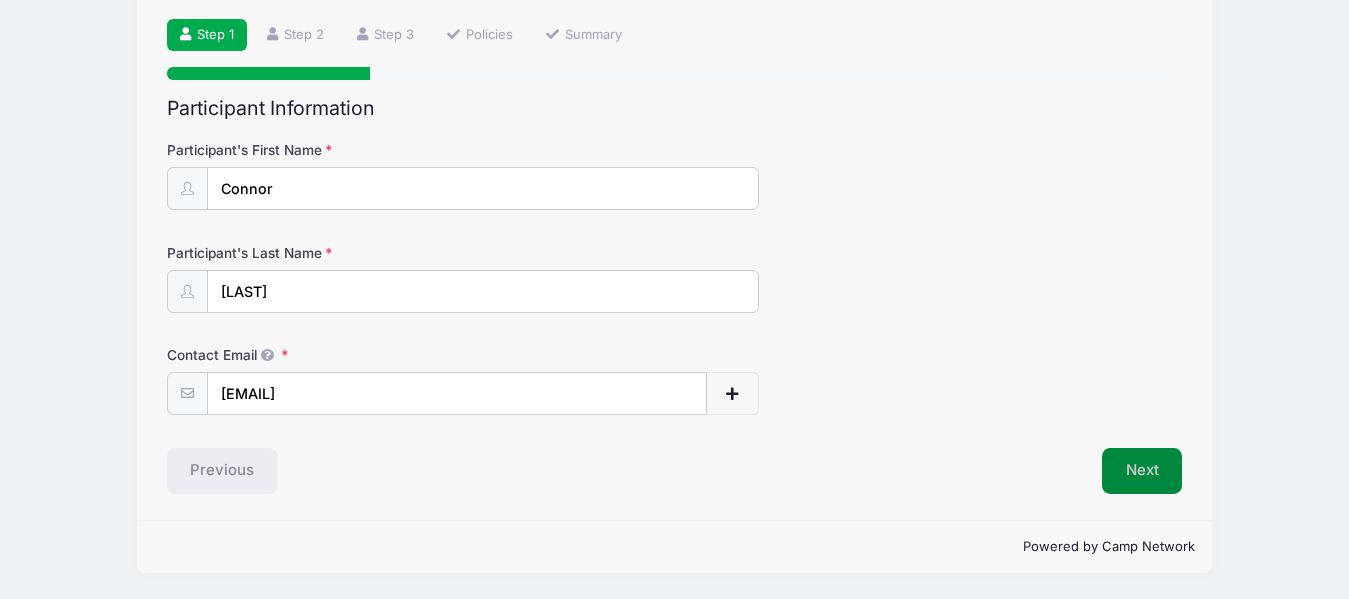 click on "Next" at bounding box center [1142, 471] 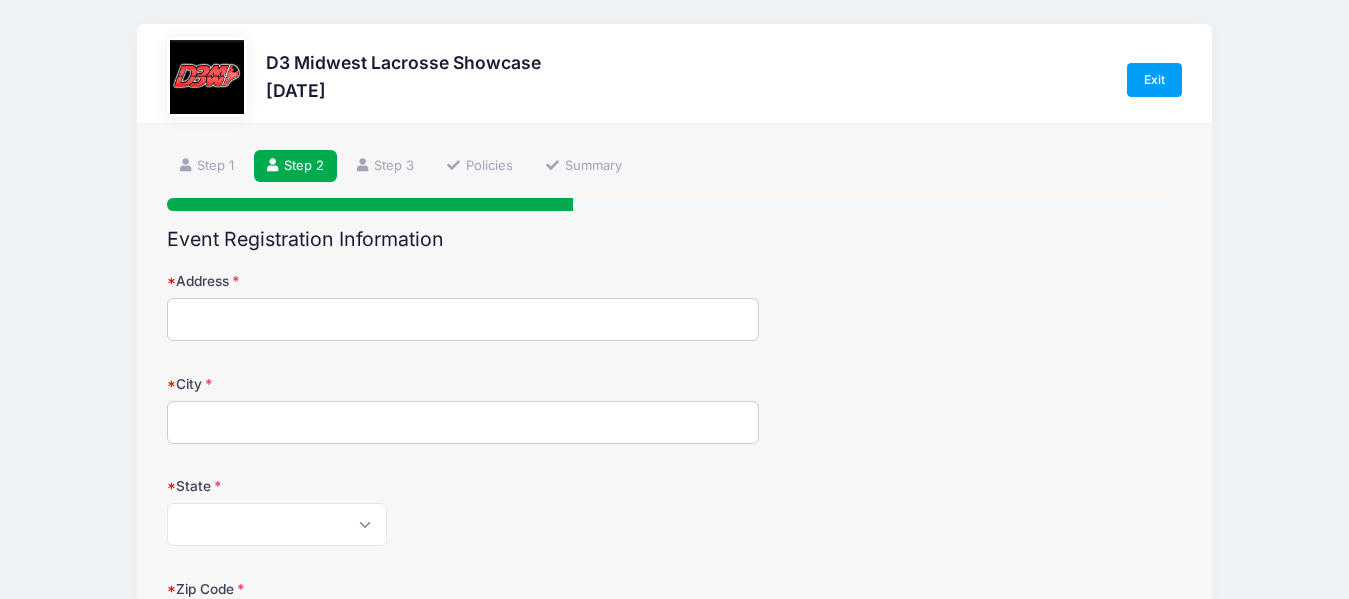 scroll, scrollTop: 0, scrollLeft: 0, axis: both 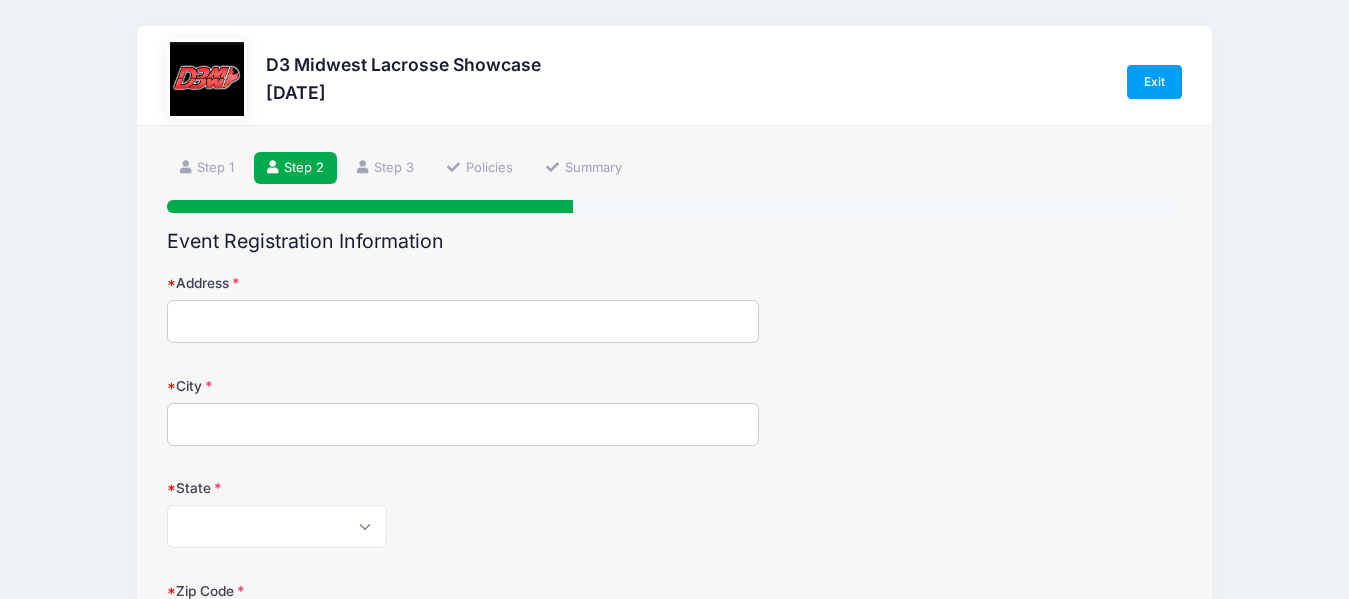 click on "Address" at bounding box center [463, 321] 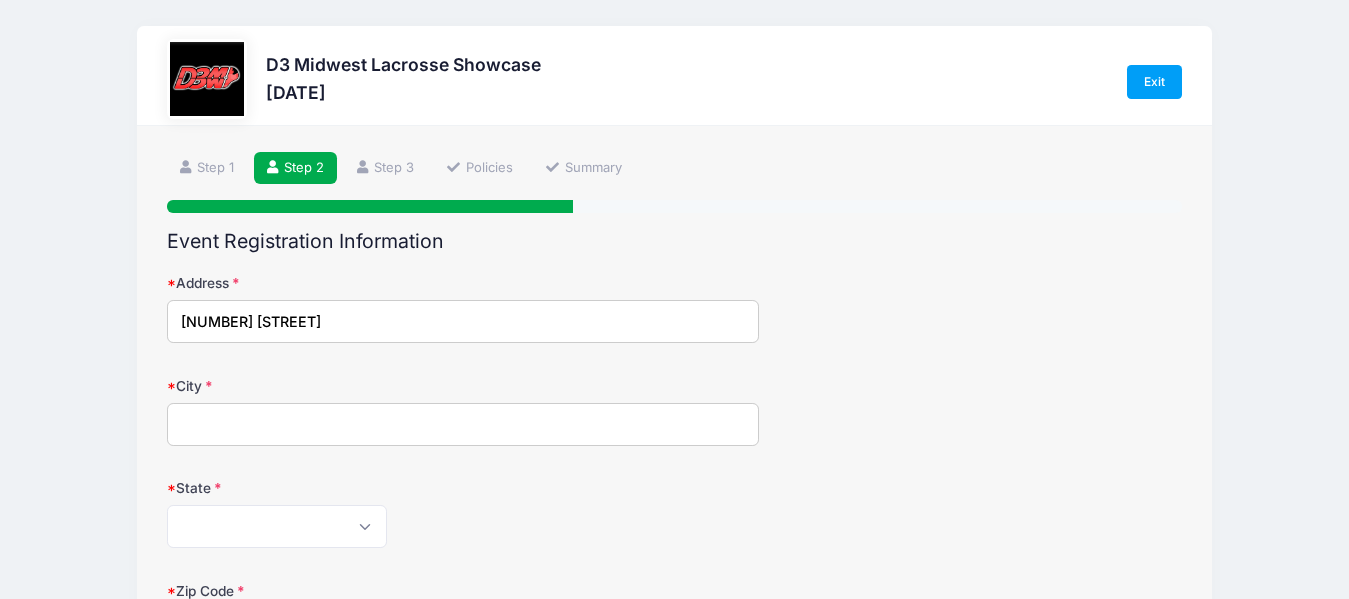 type on "[NUMBER] [STREET]" 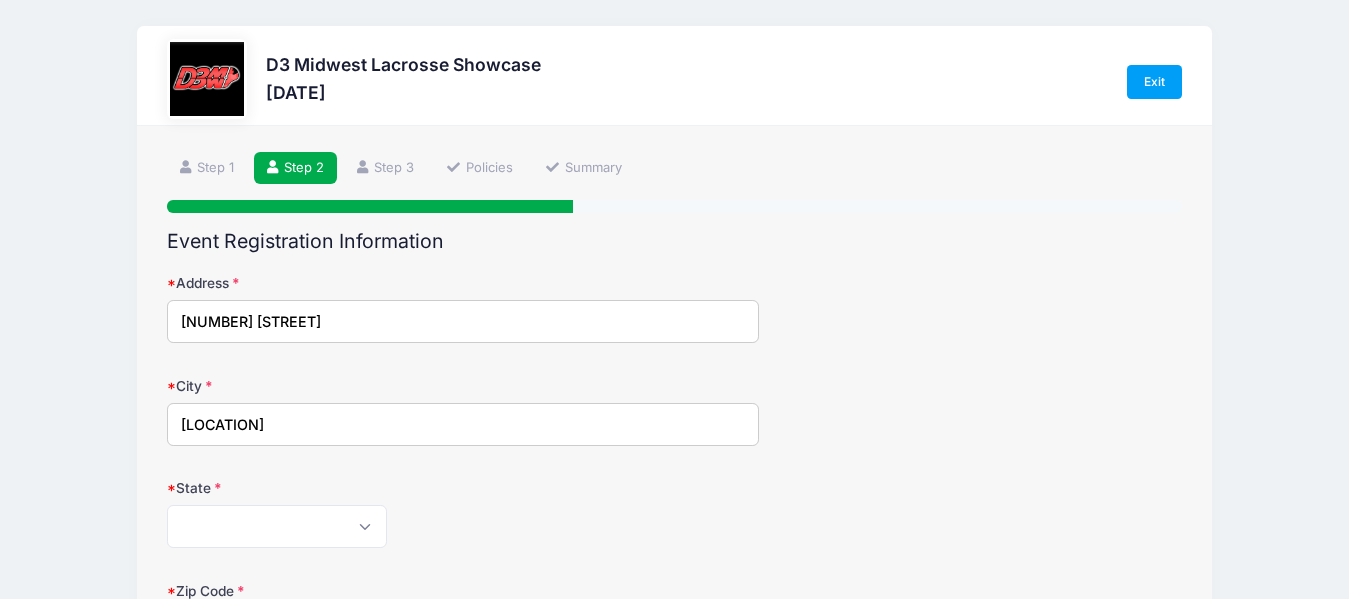 type on "[LOCATION]" 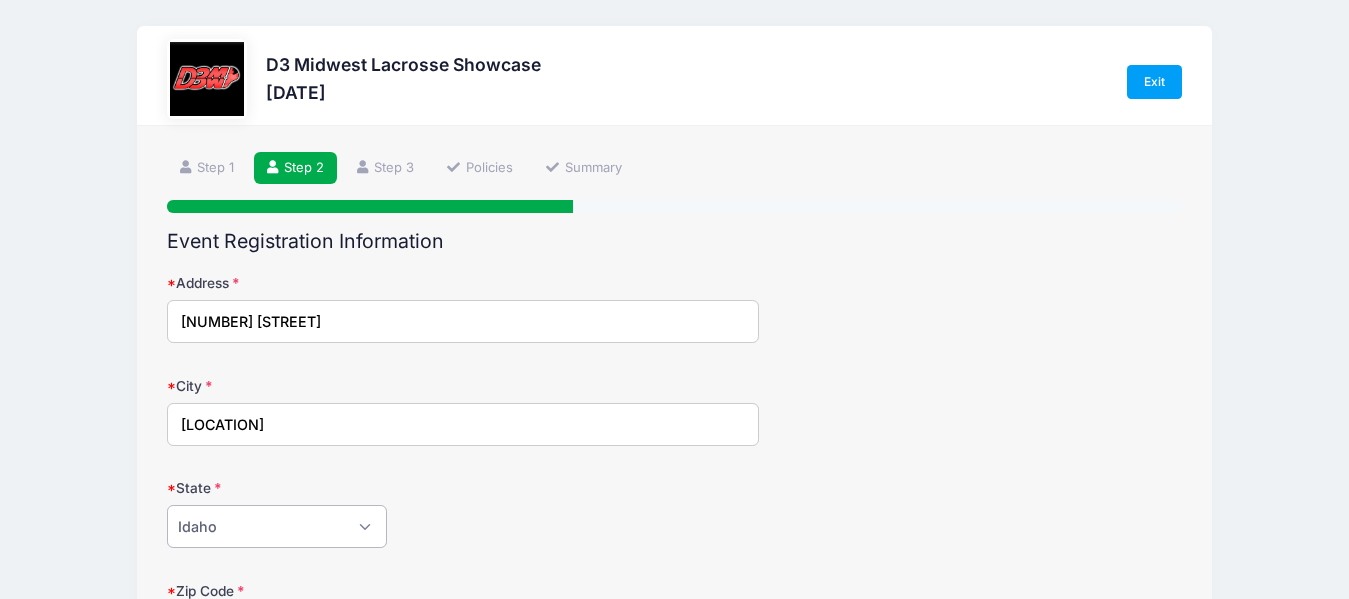 select on "IL" 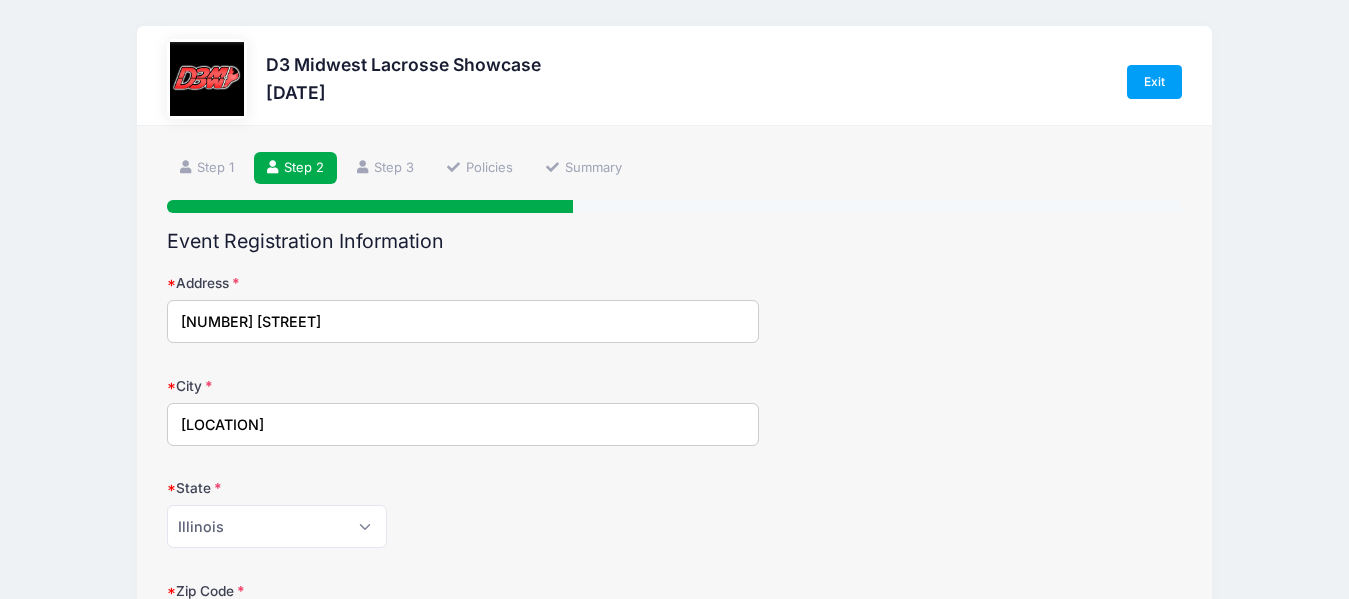 scroll, scrollTop: 329, scrollLeft: 0, axis: vertical 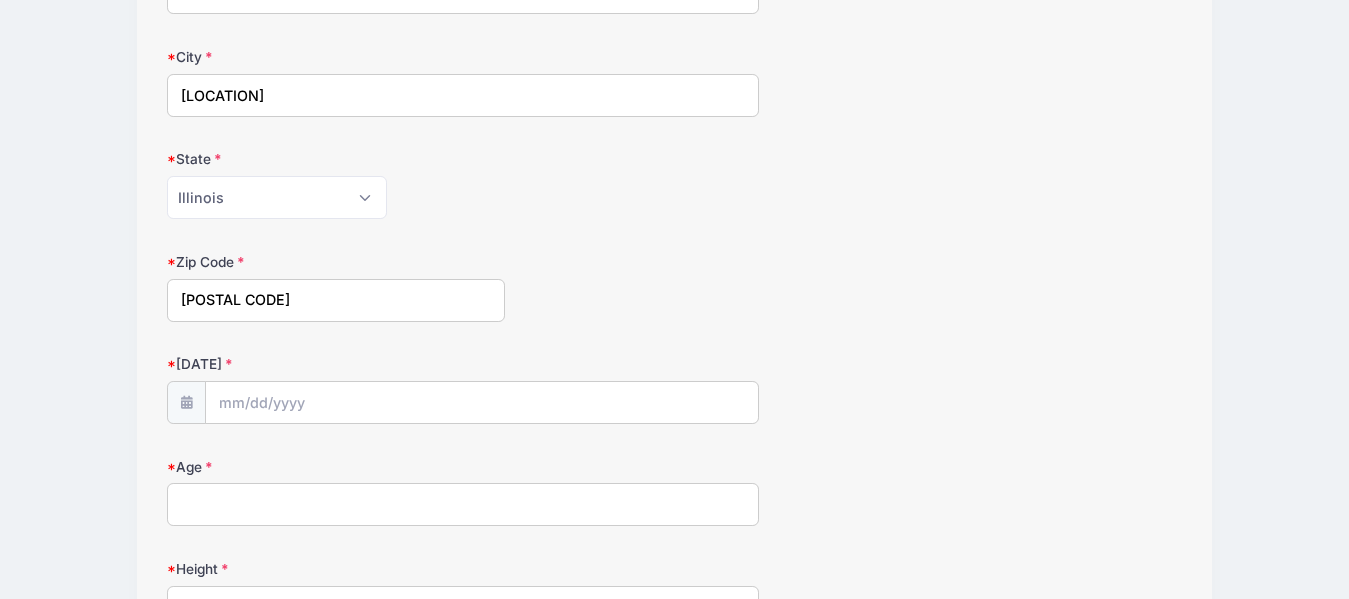 type on "[POSTAL CODE]" 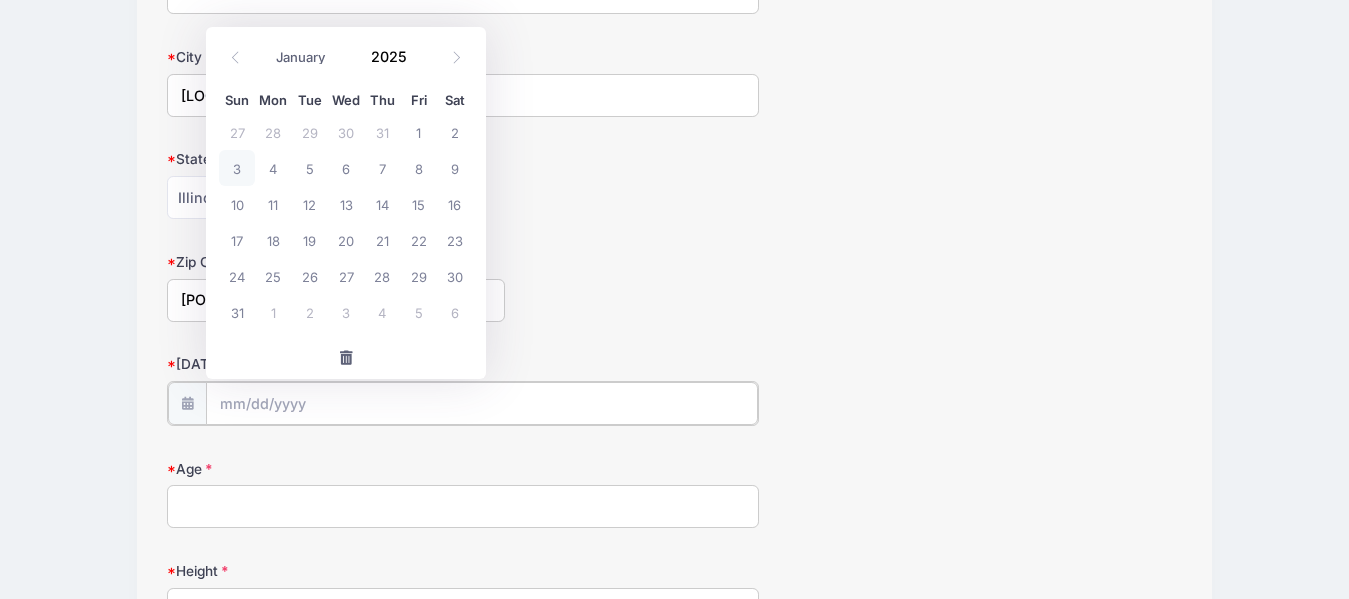 click on "[DATE]" at bounding box center [482, 403] 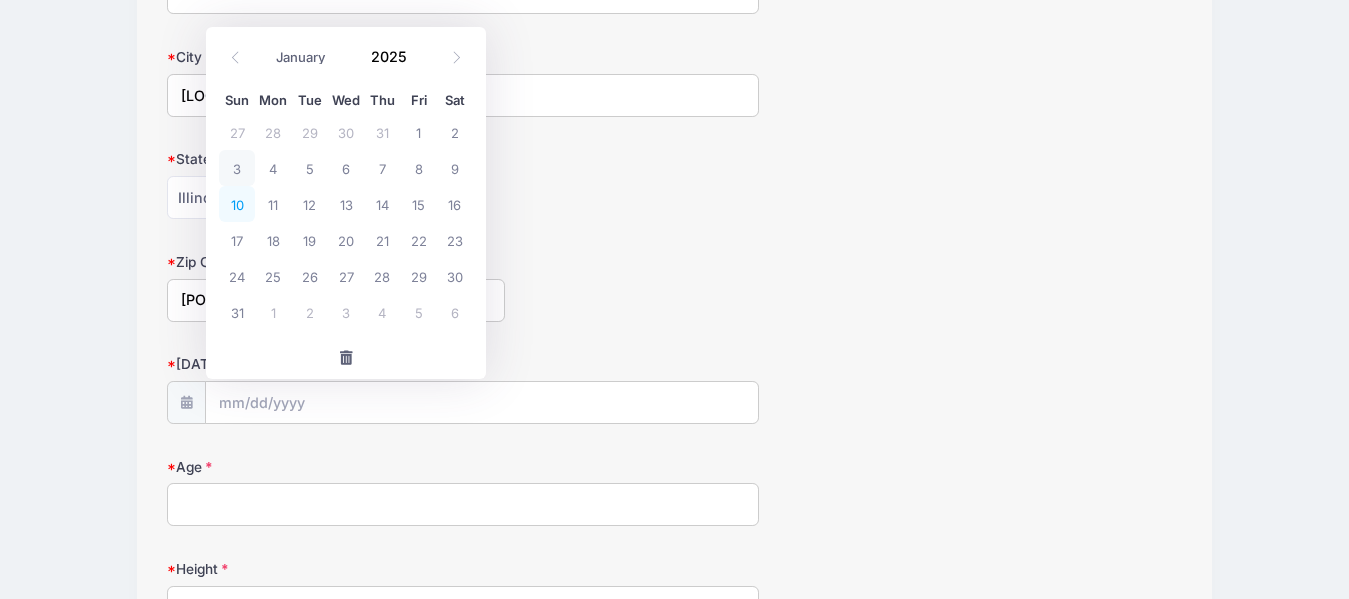 click on "10" at bounding box center (237, 204) 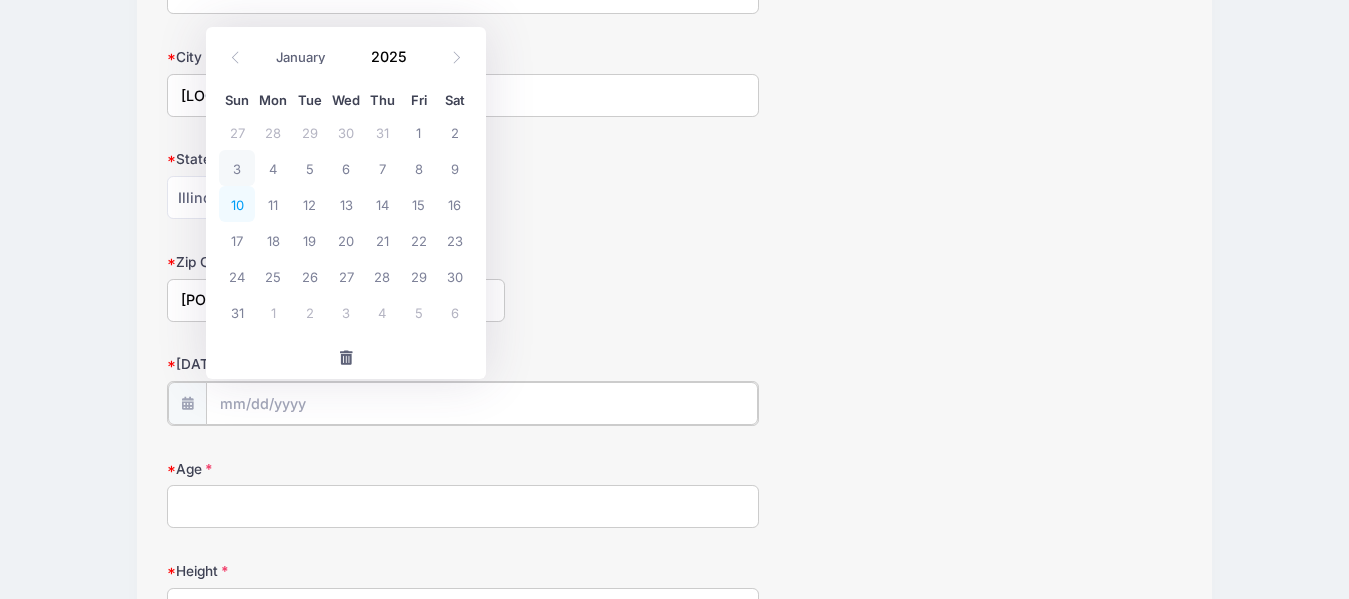 type on "08/10/2025" 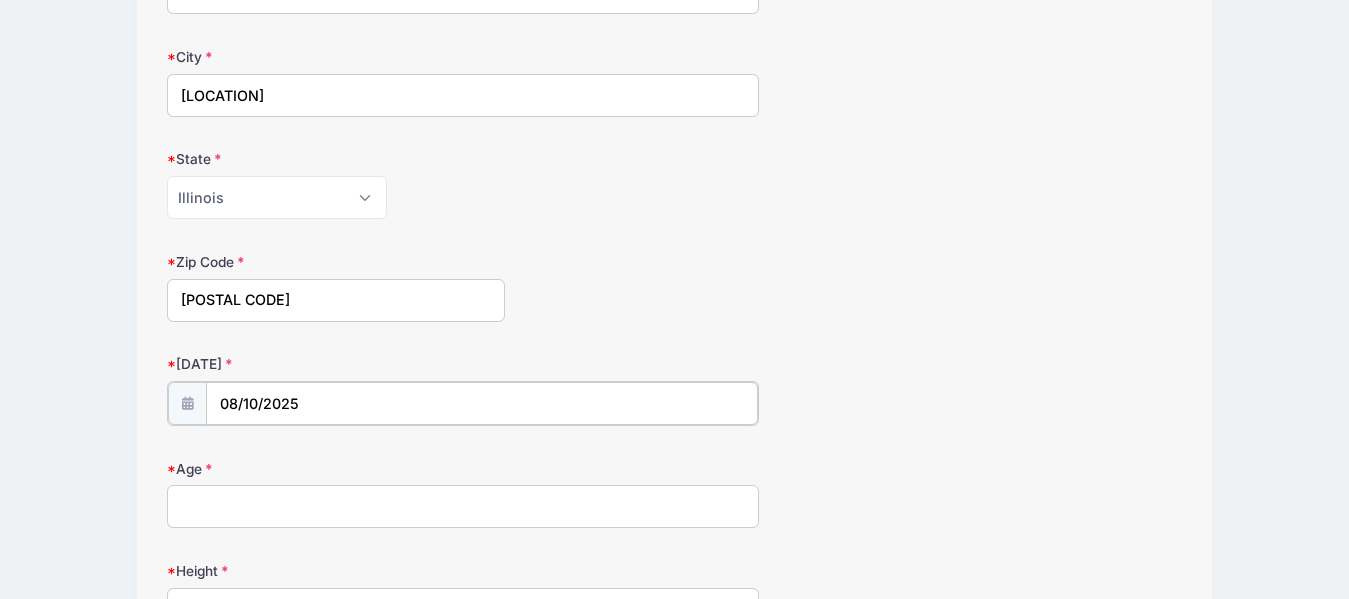 click on "08/10/2025" at bounding box center [482, 403] 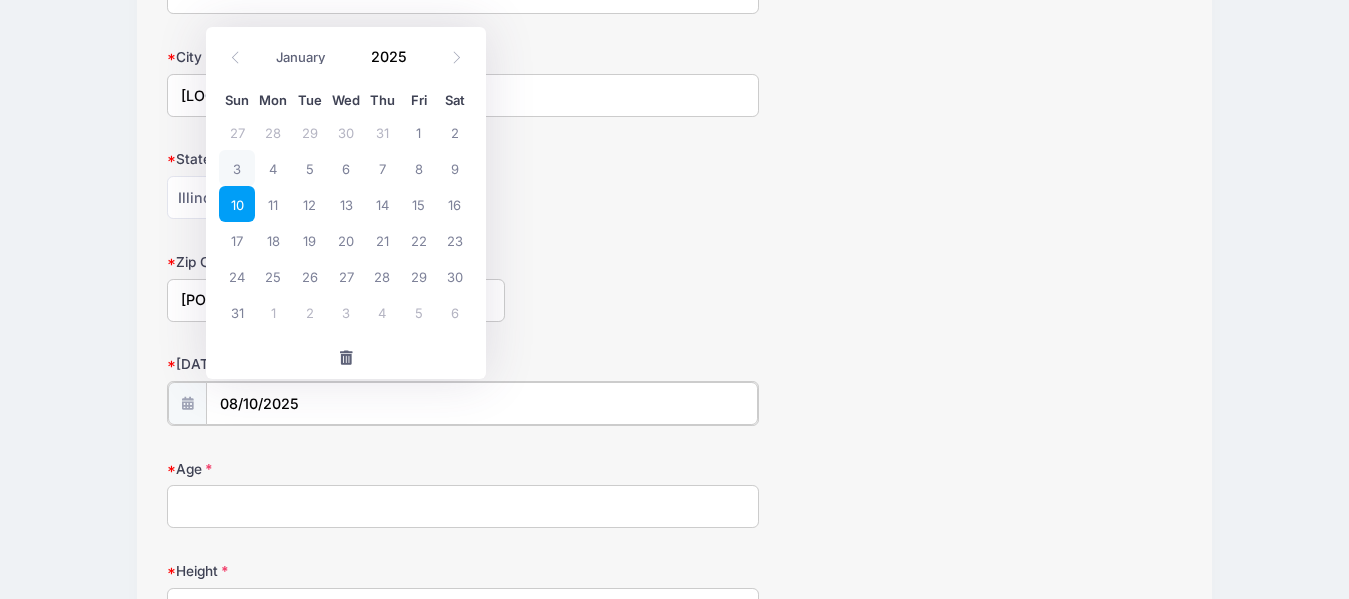 click on "08/10/2025" at bounding box center (482, 403) 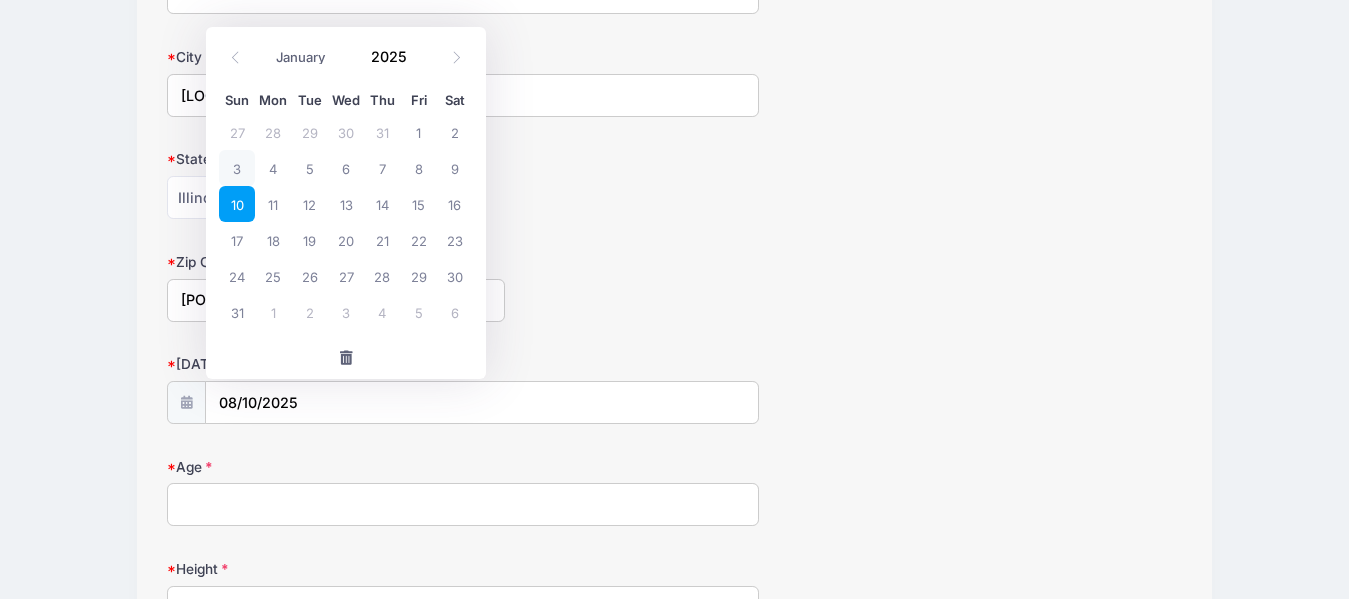 click at bounding box center [346, 358] 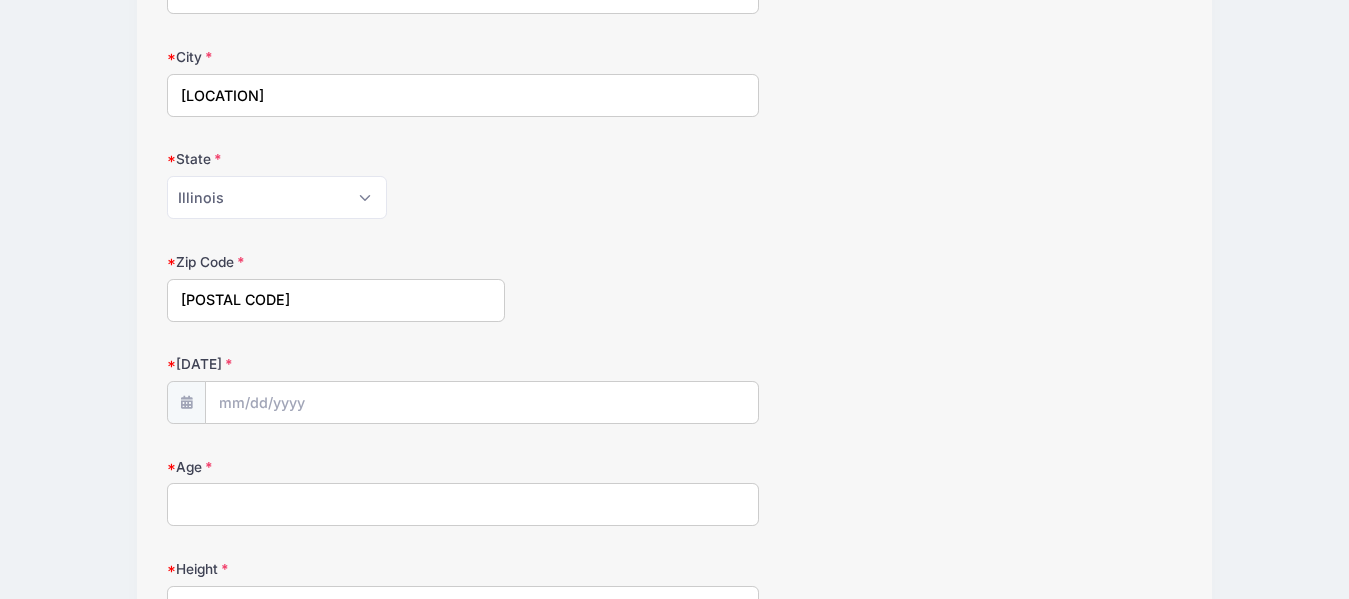 click on "[POSTAL CODE]" at bounding box center [336, 300] 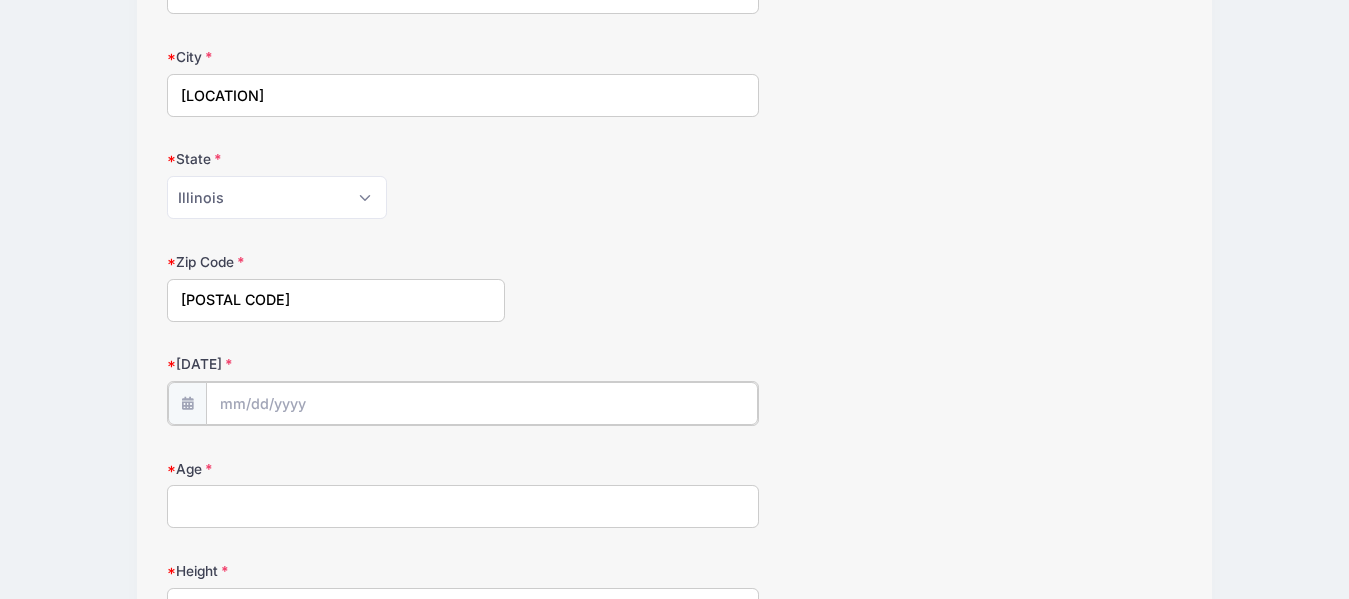 click on "[DATE]" at bounding box center (482, 403) 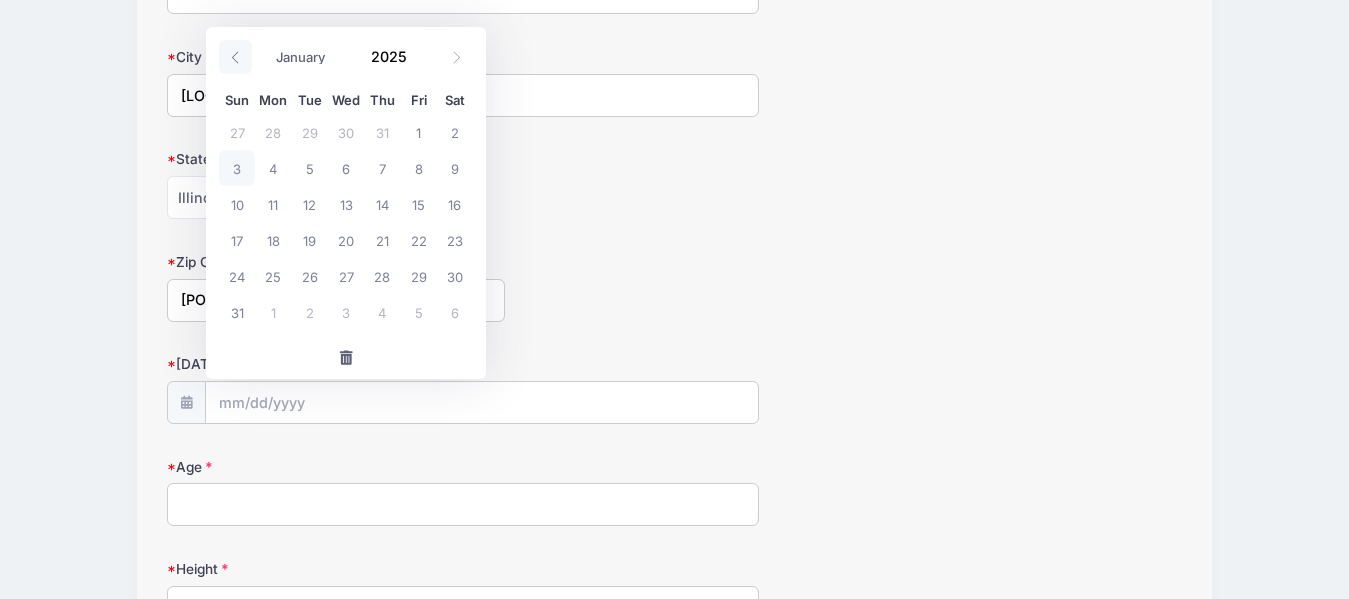 click 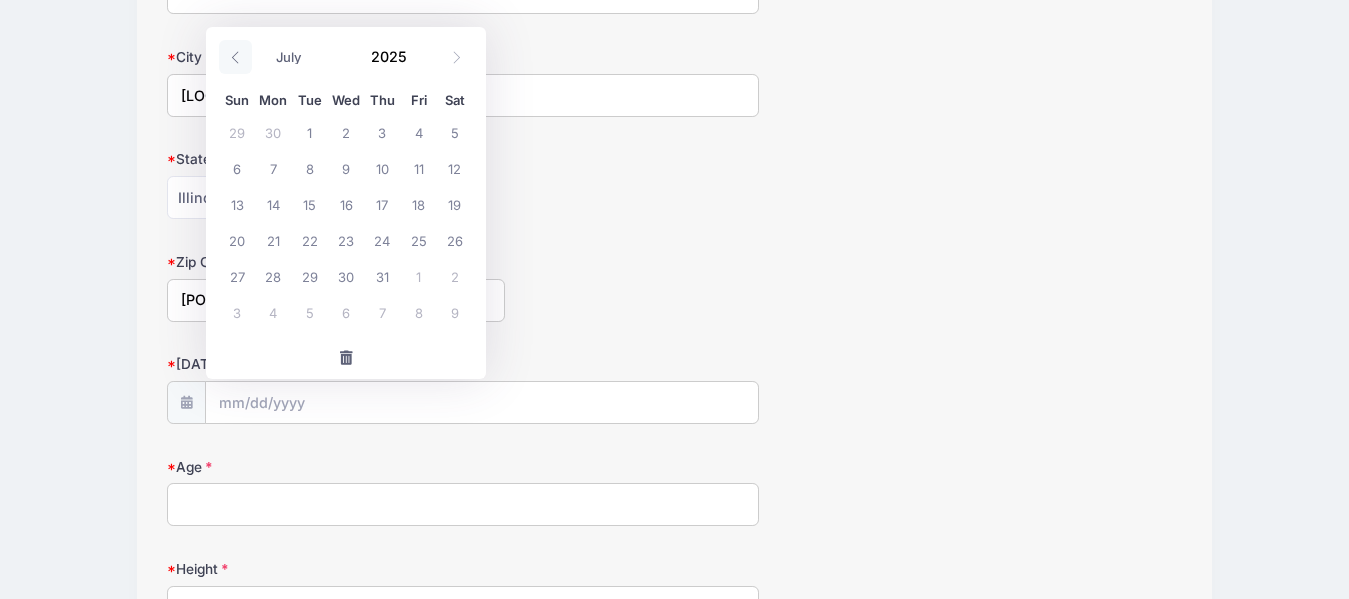 click 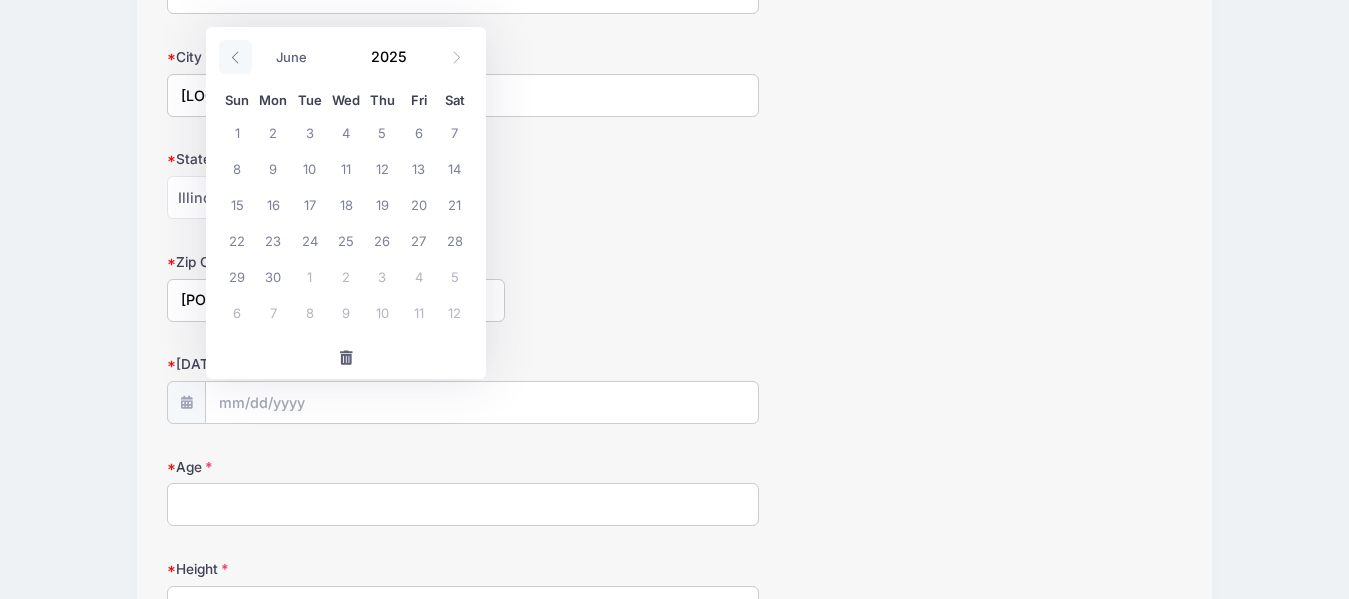 click 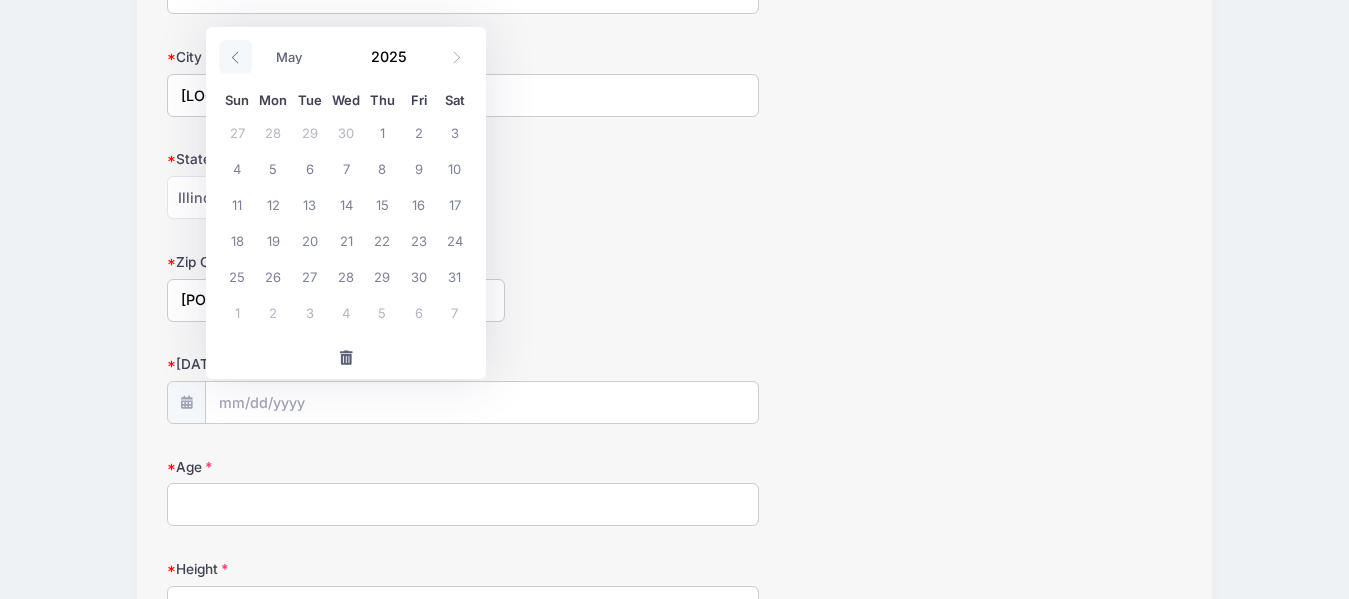 click 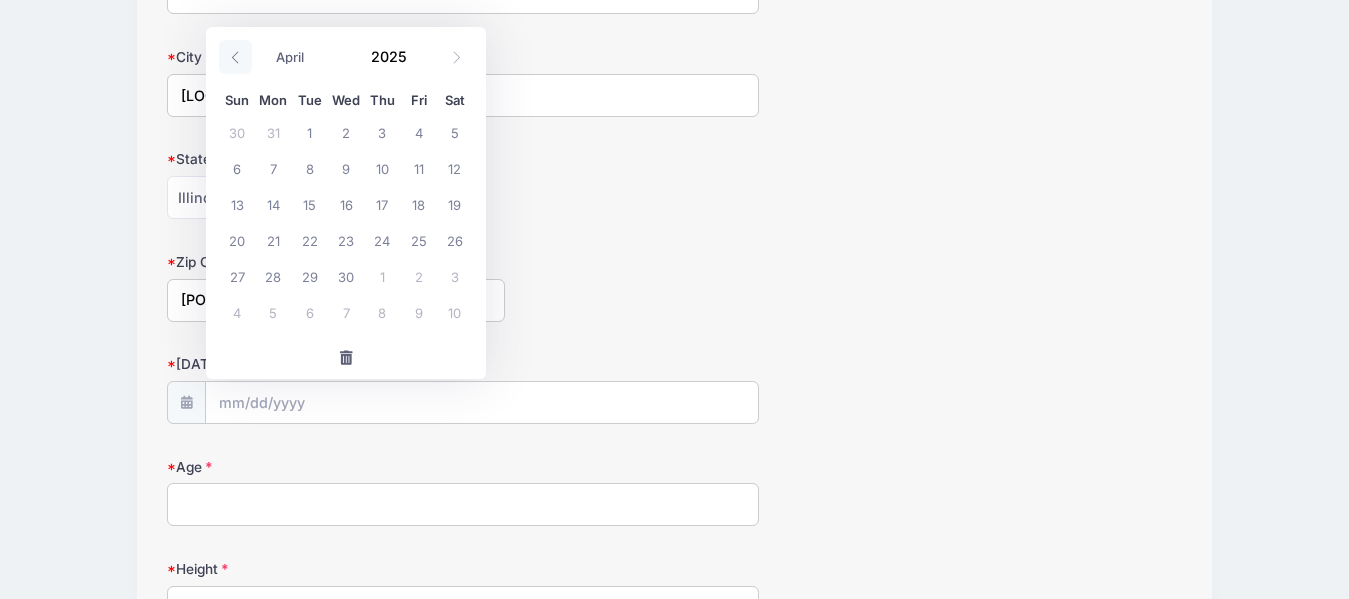 click 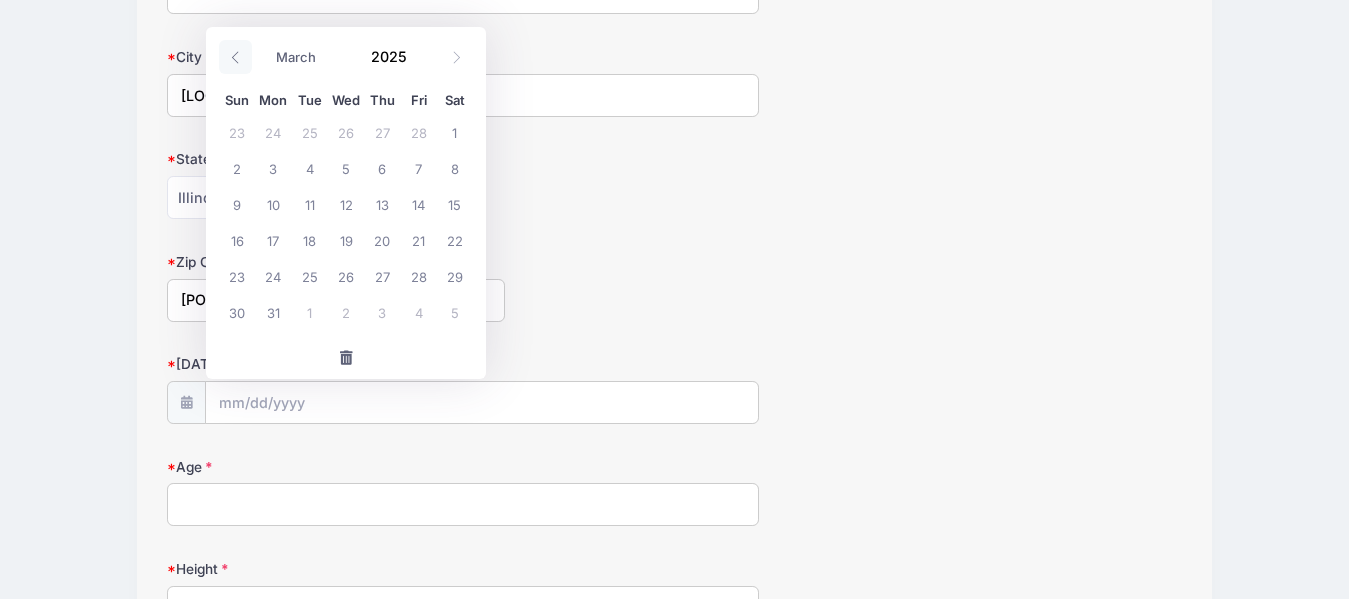 click 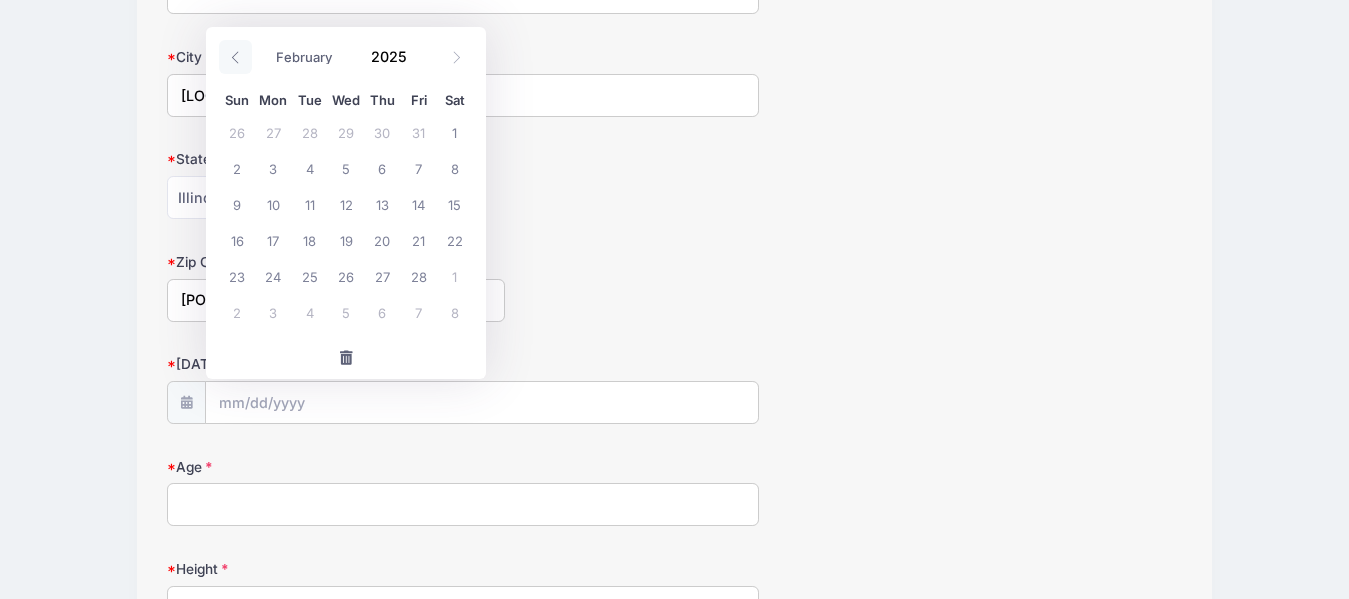 click 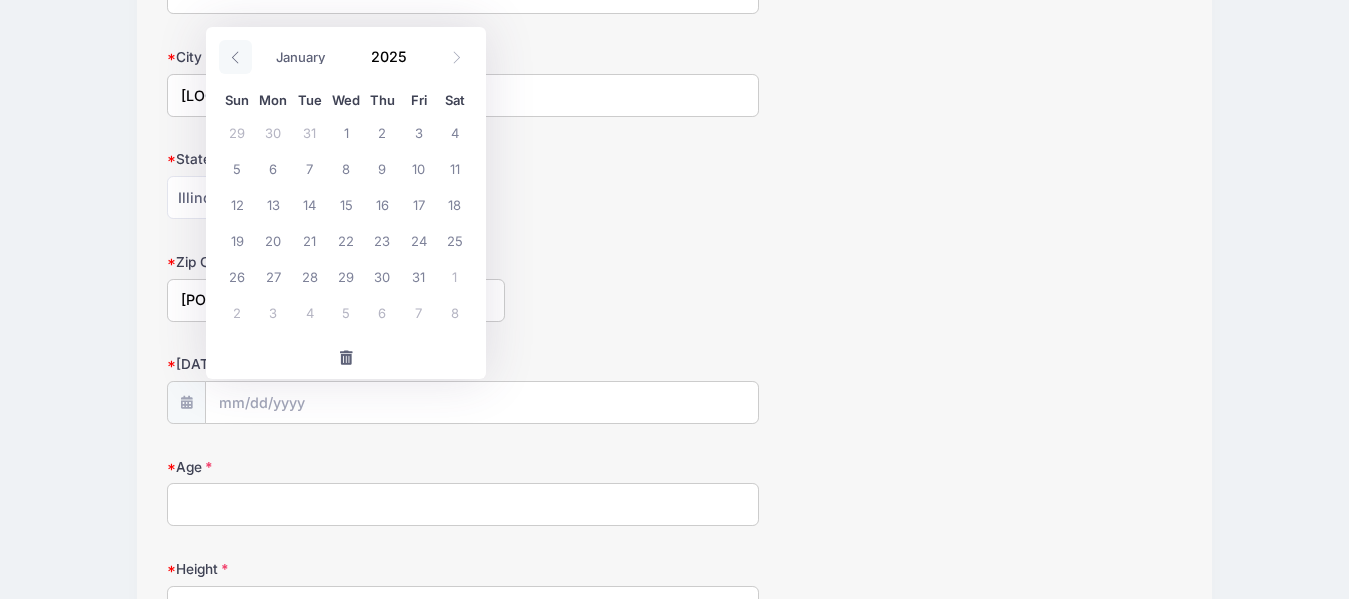 click 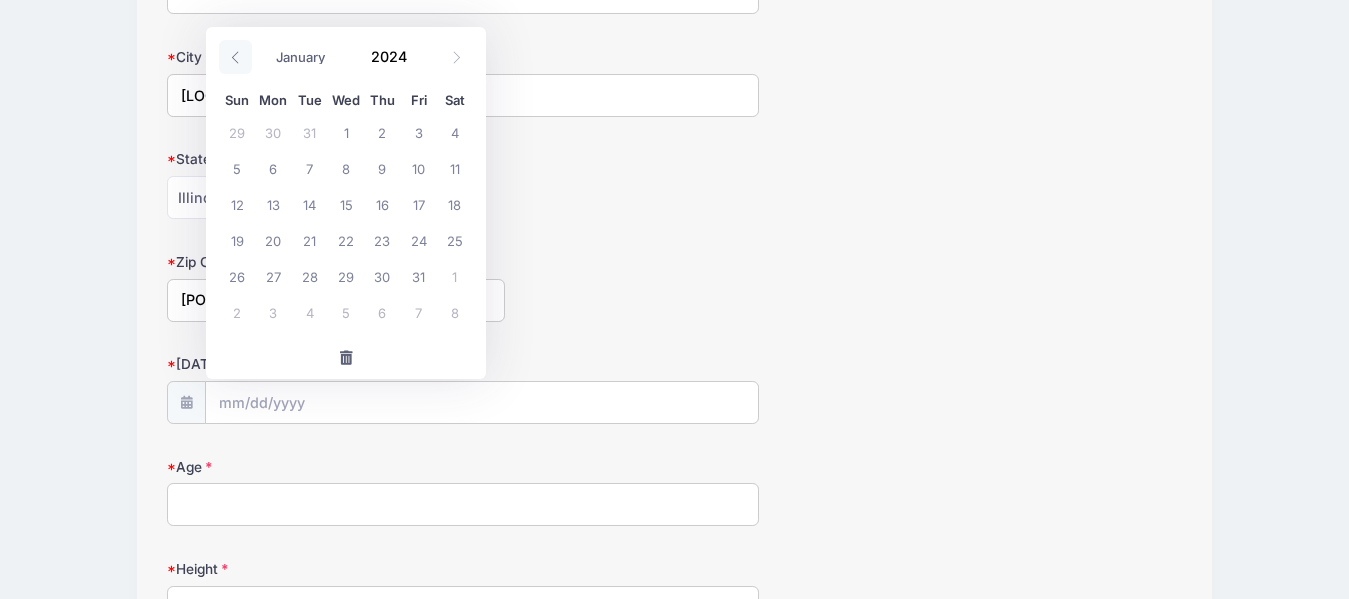 click 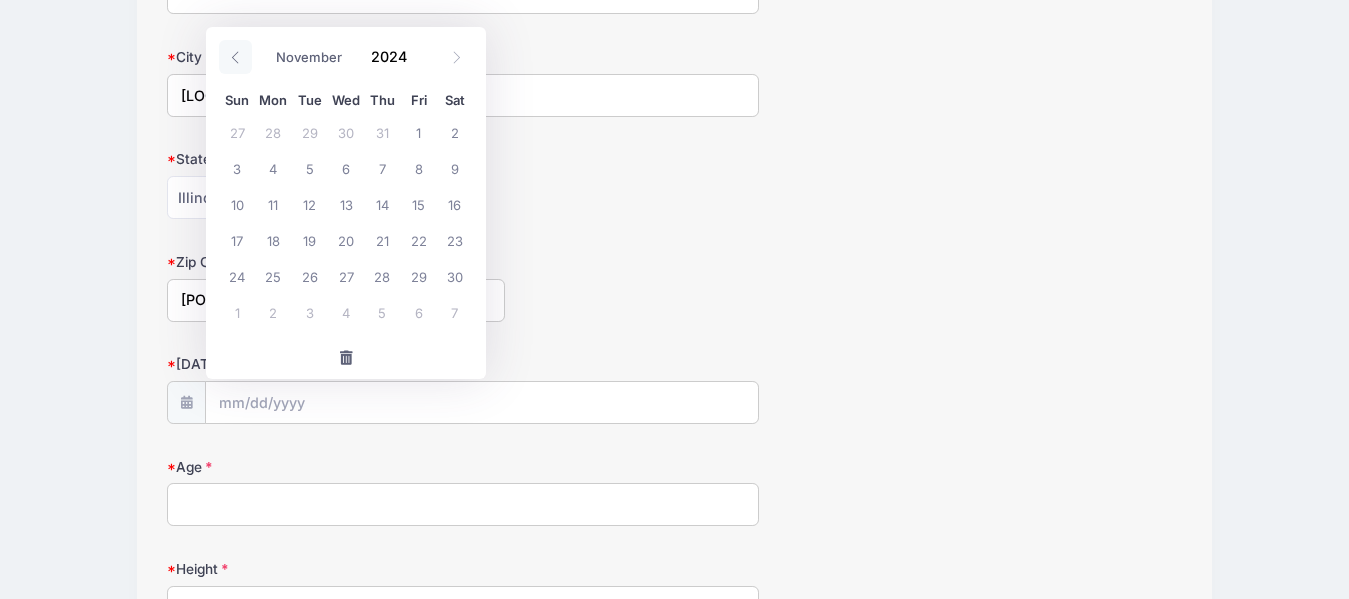 click 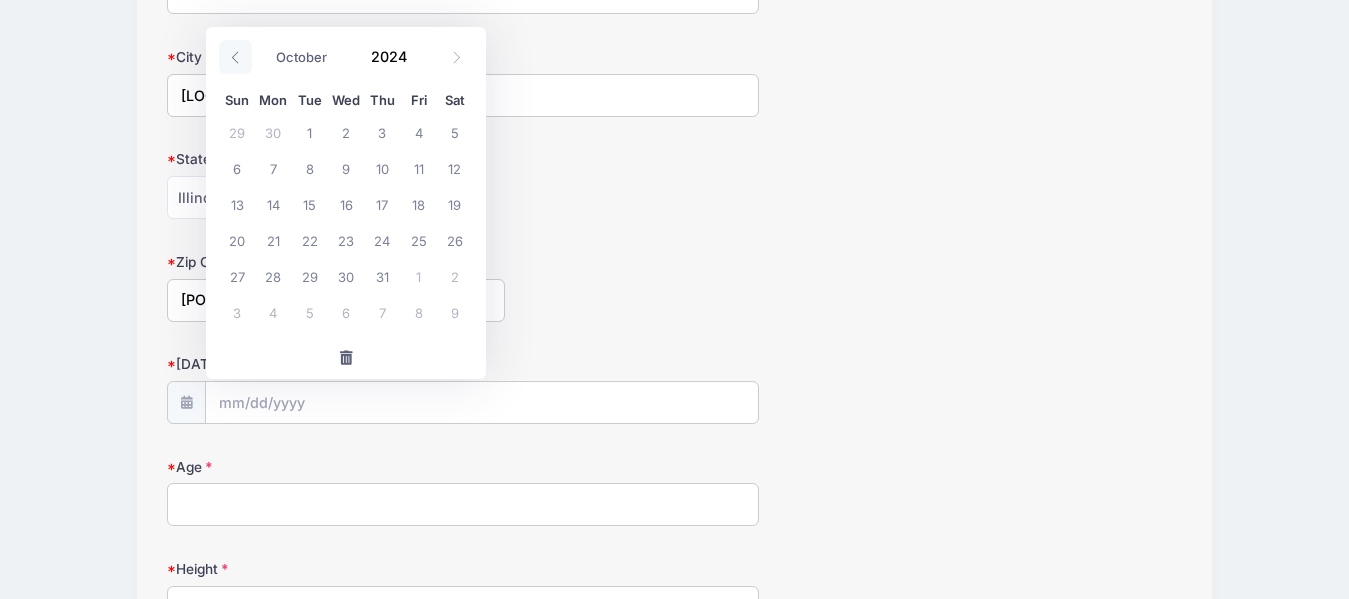 click 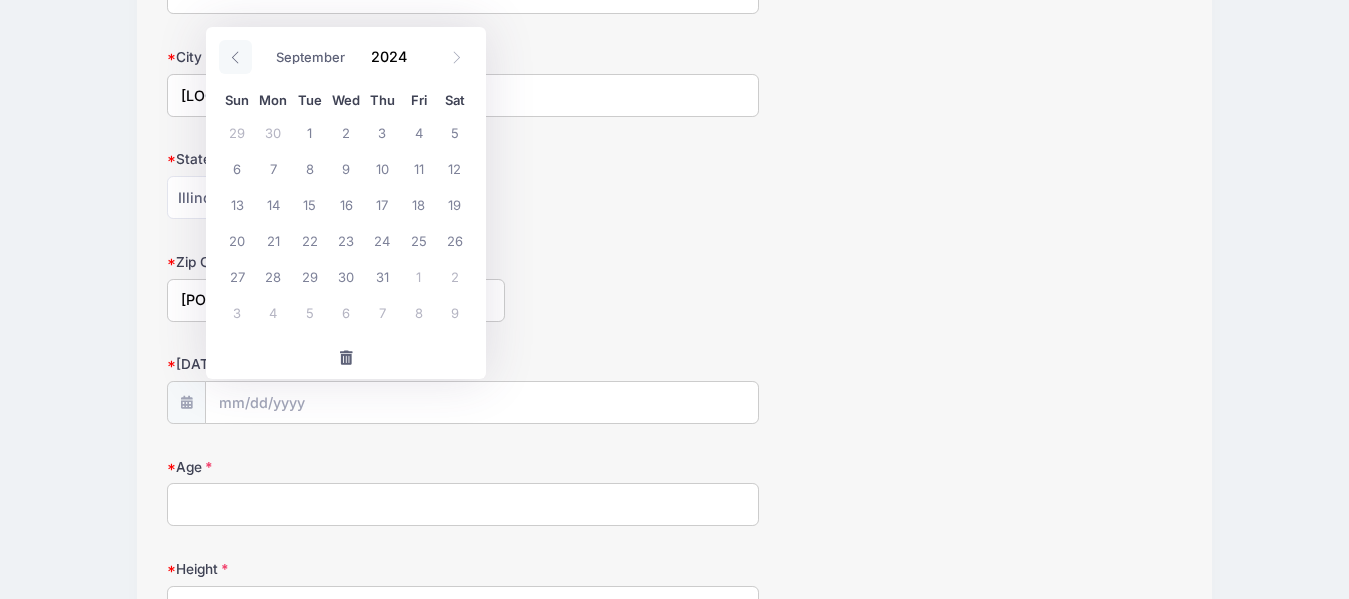 click 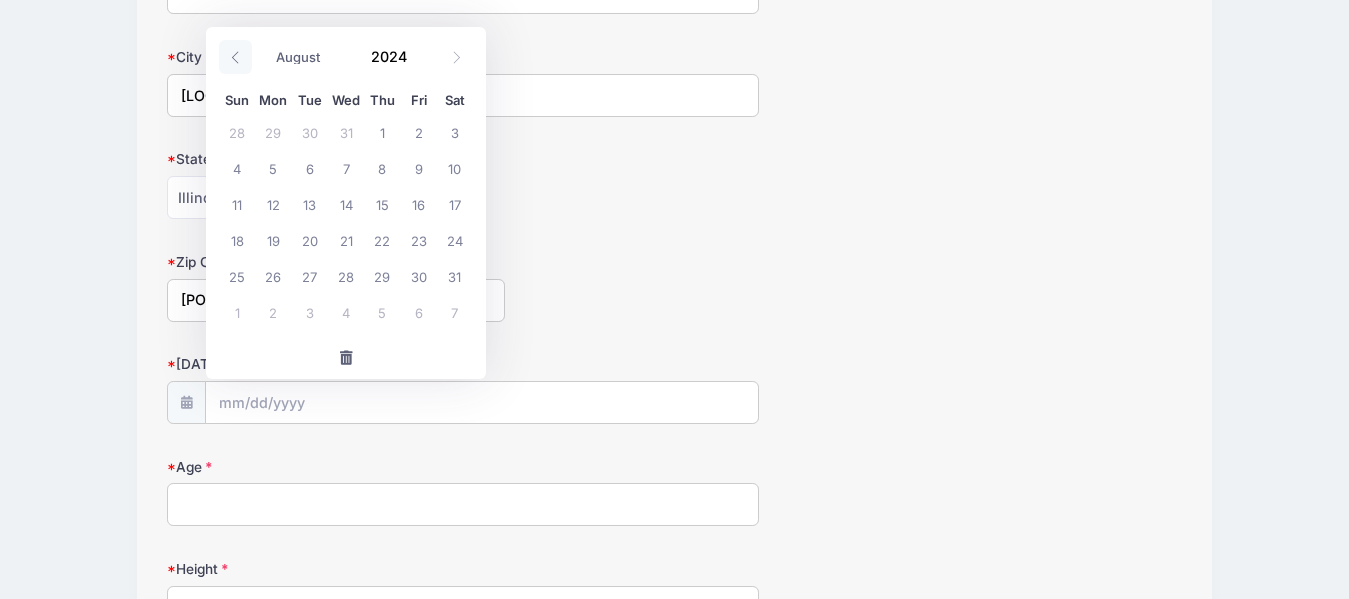click 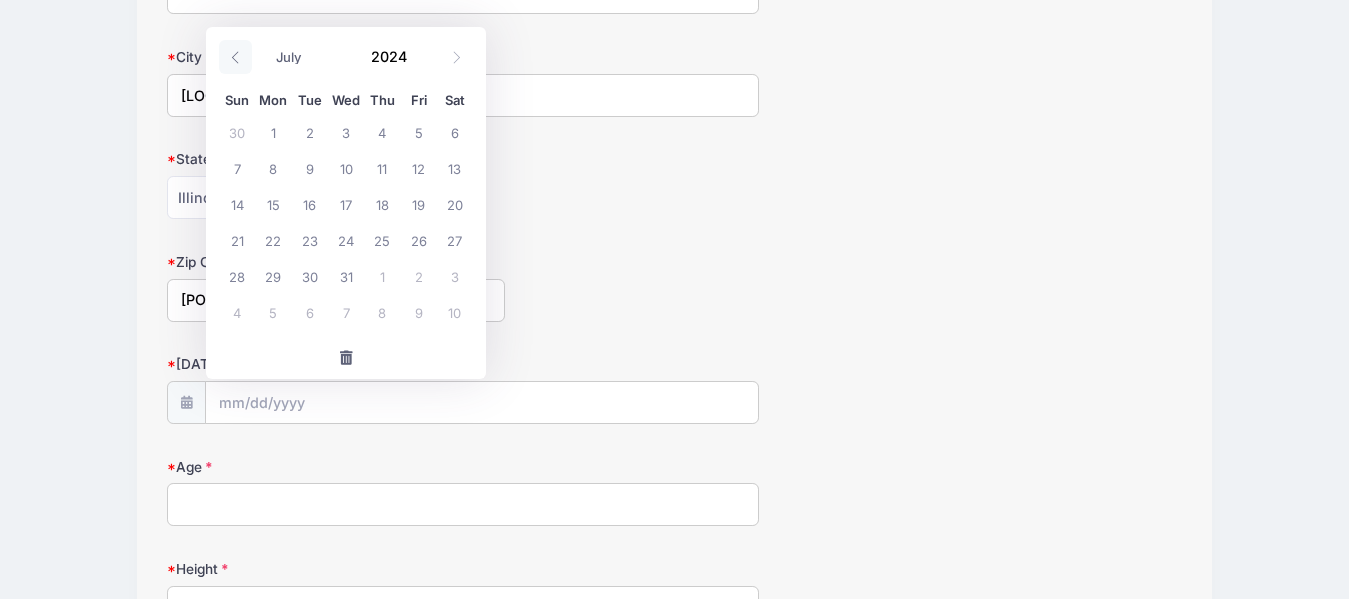 click 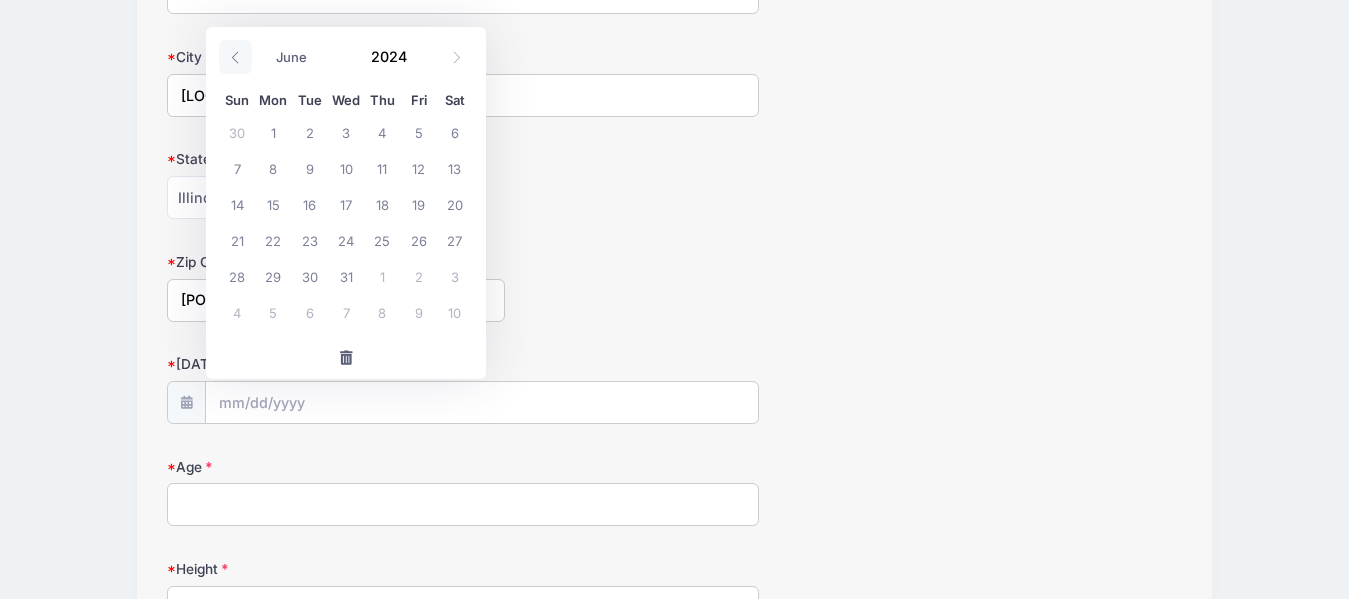 click 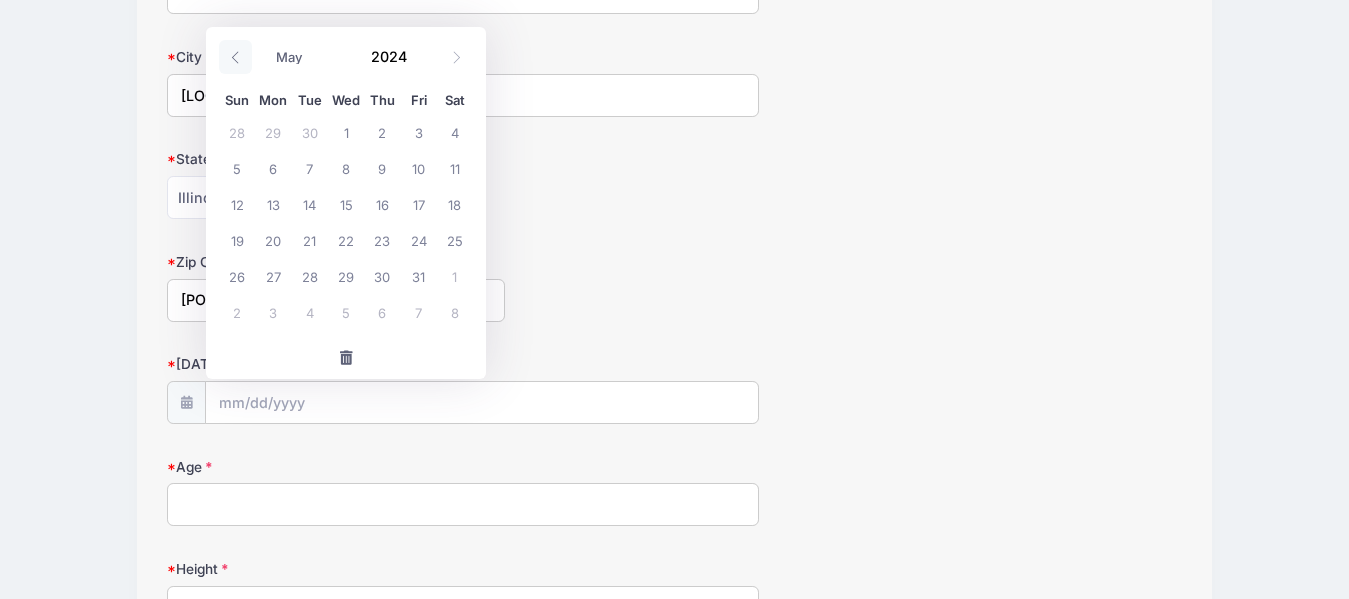 click 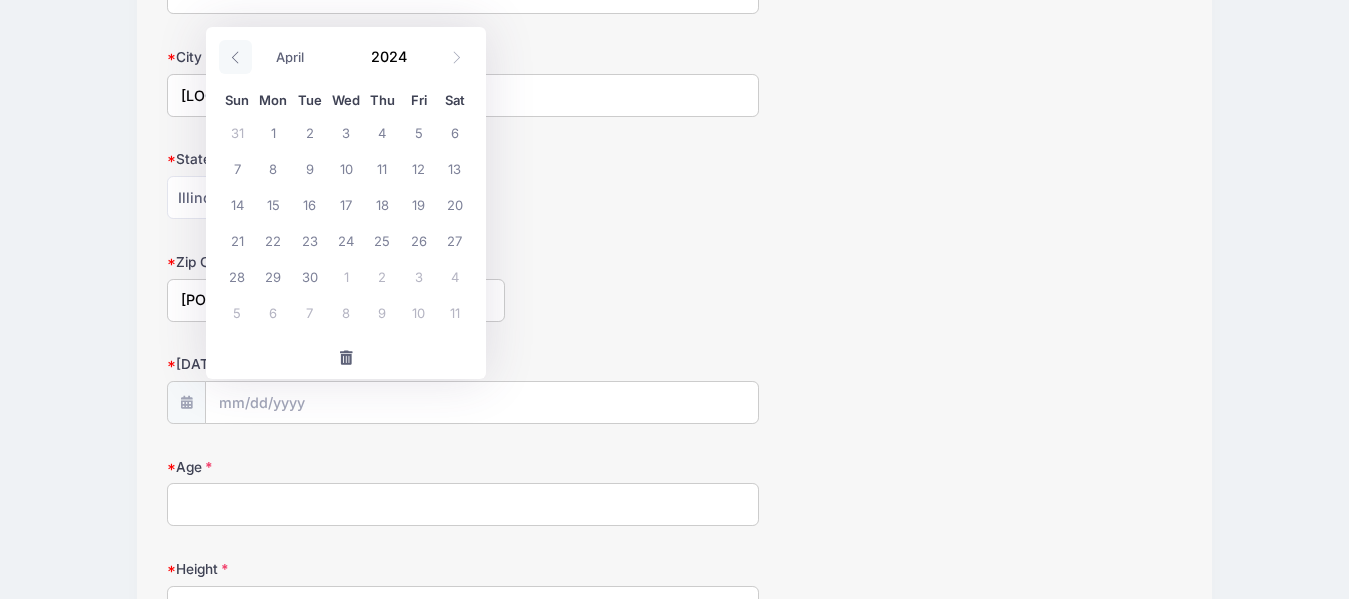 click 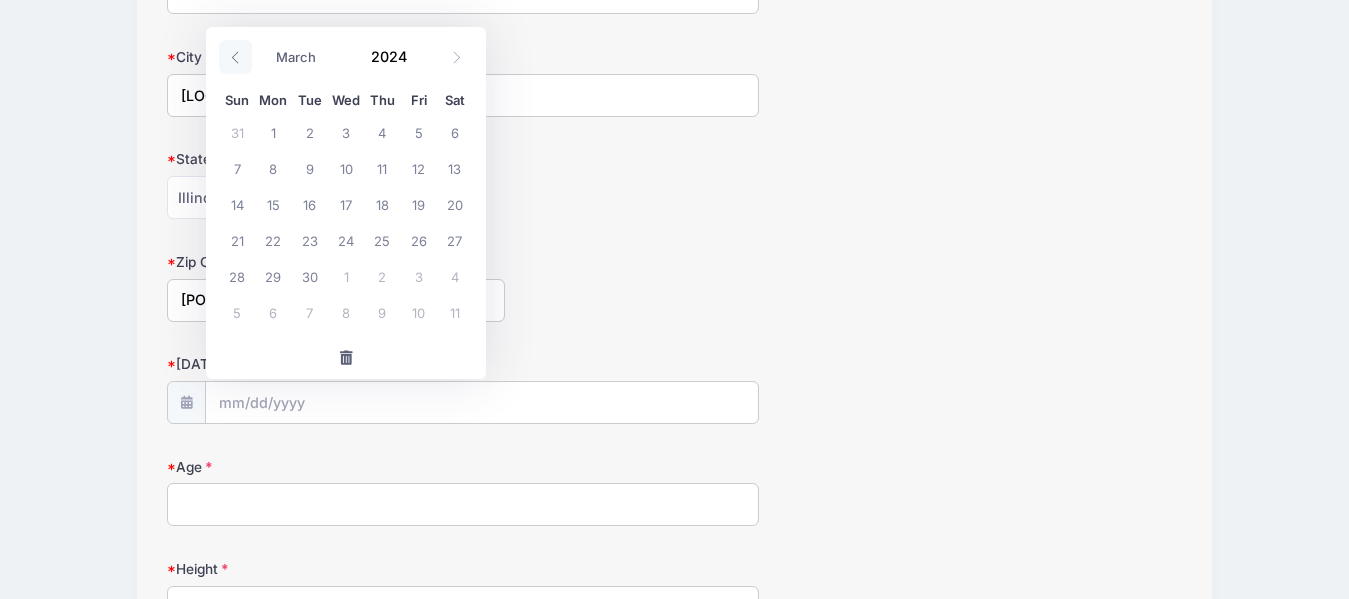 click 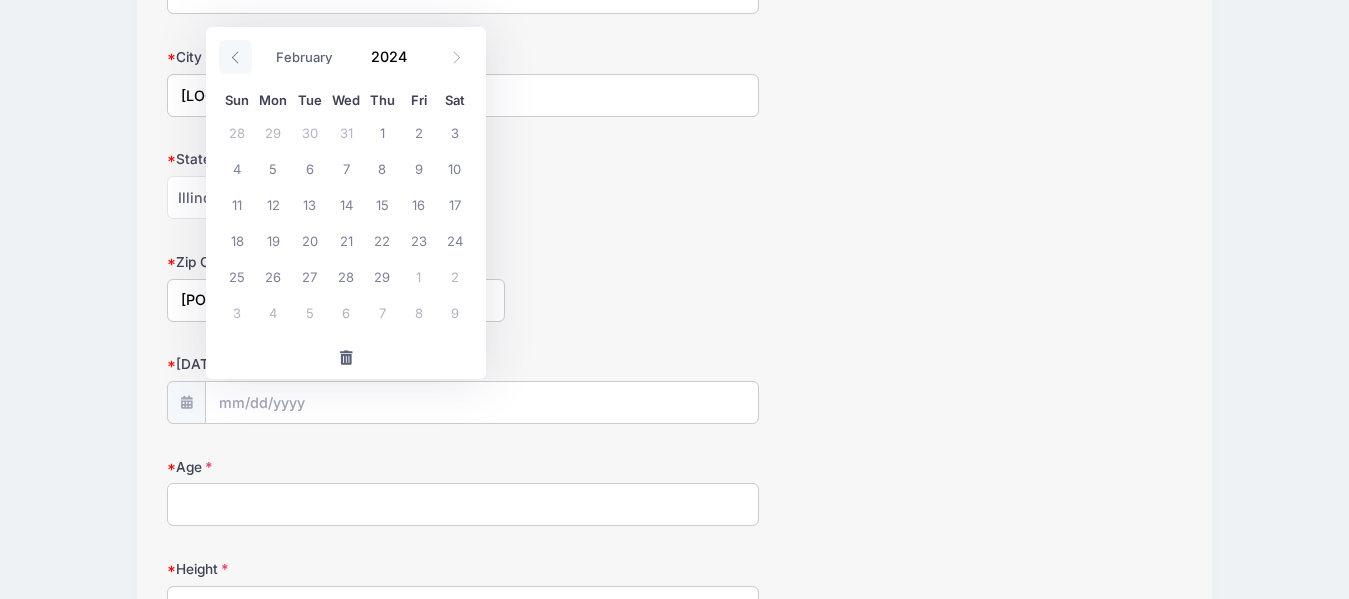 click 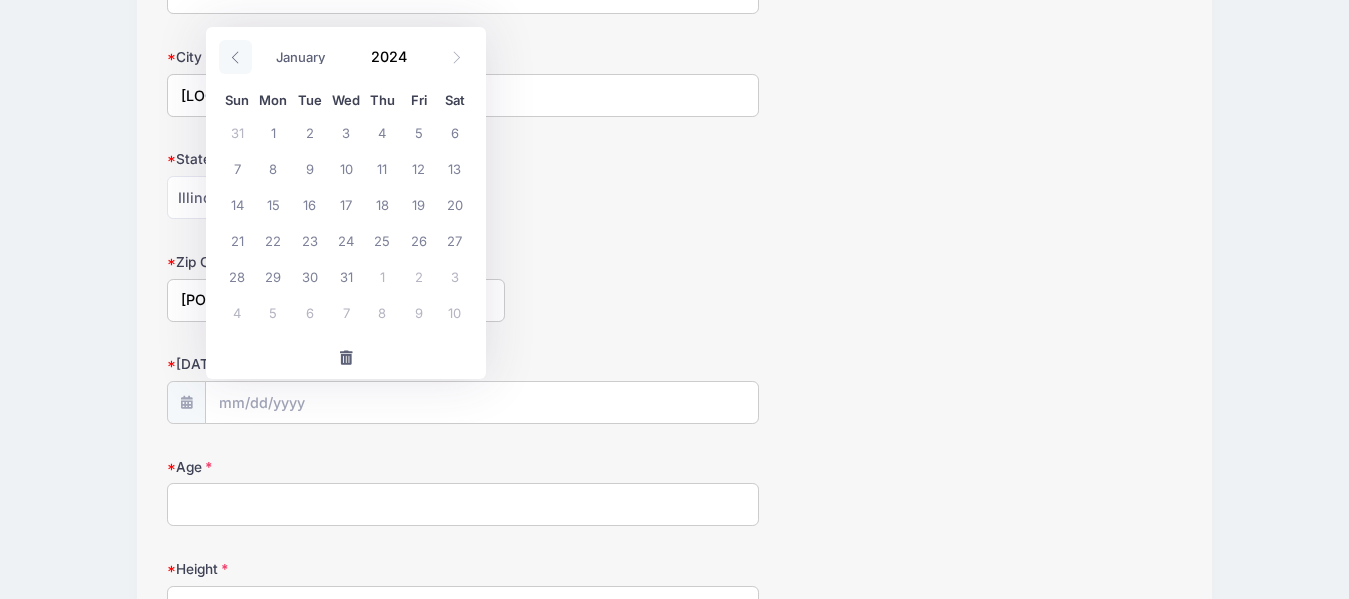 click 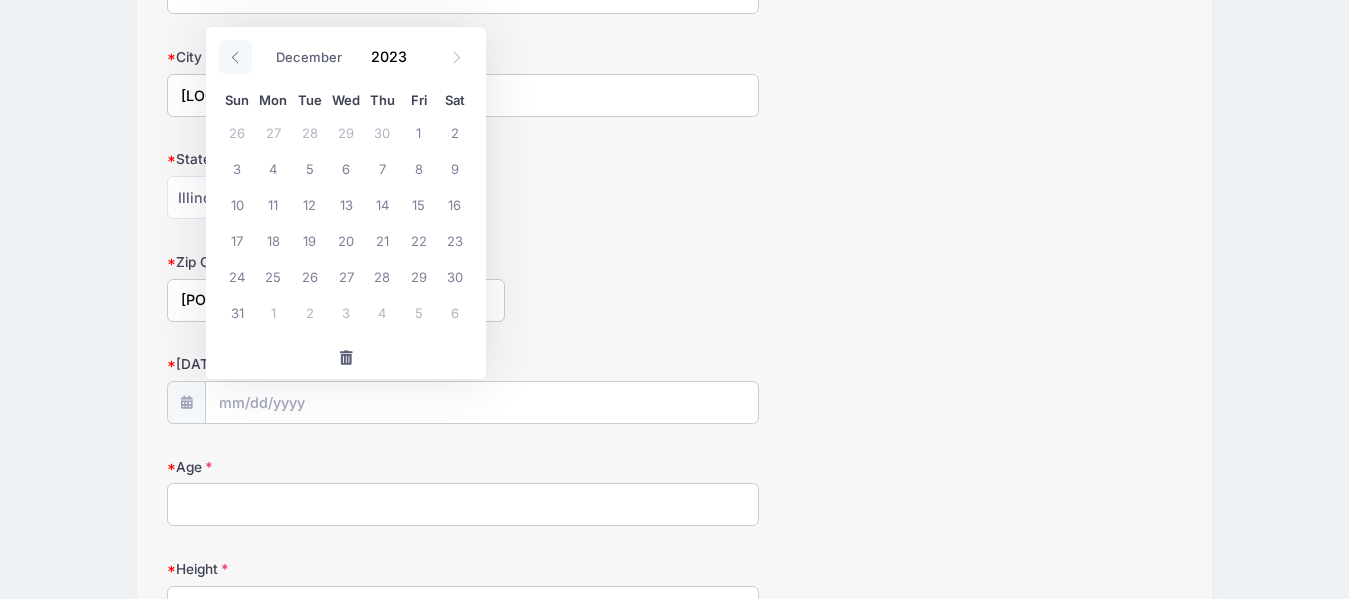 click 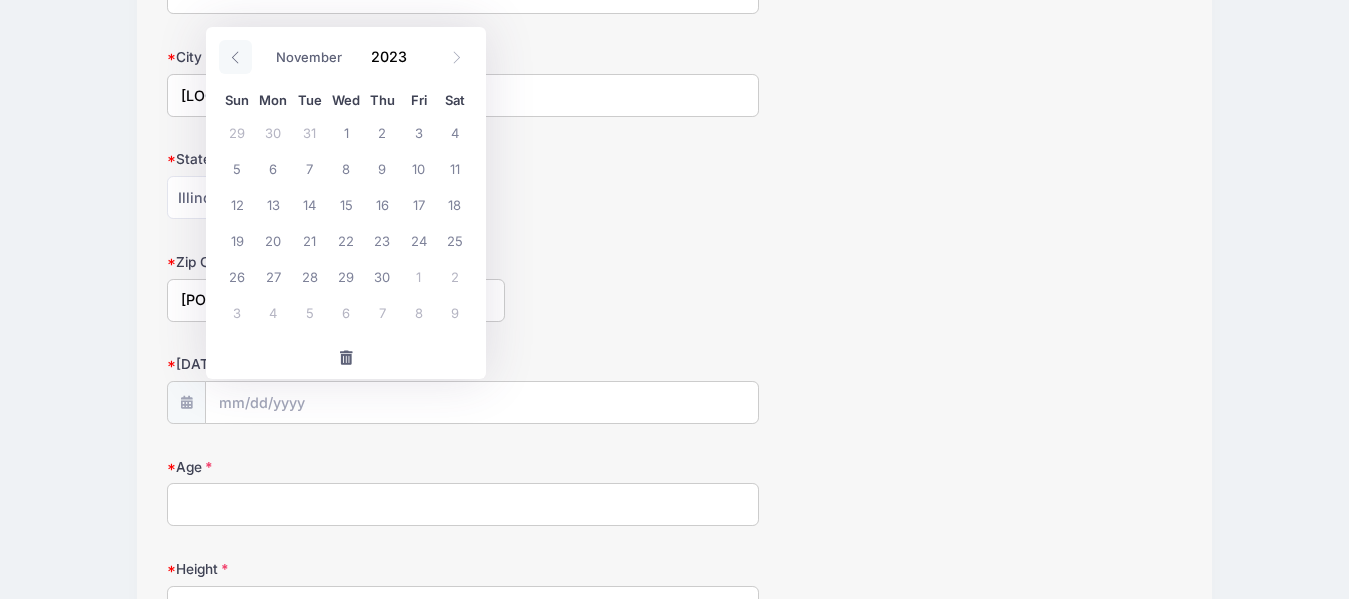 click 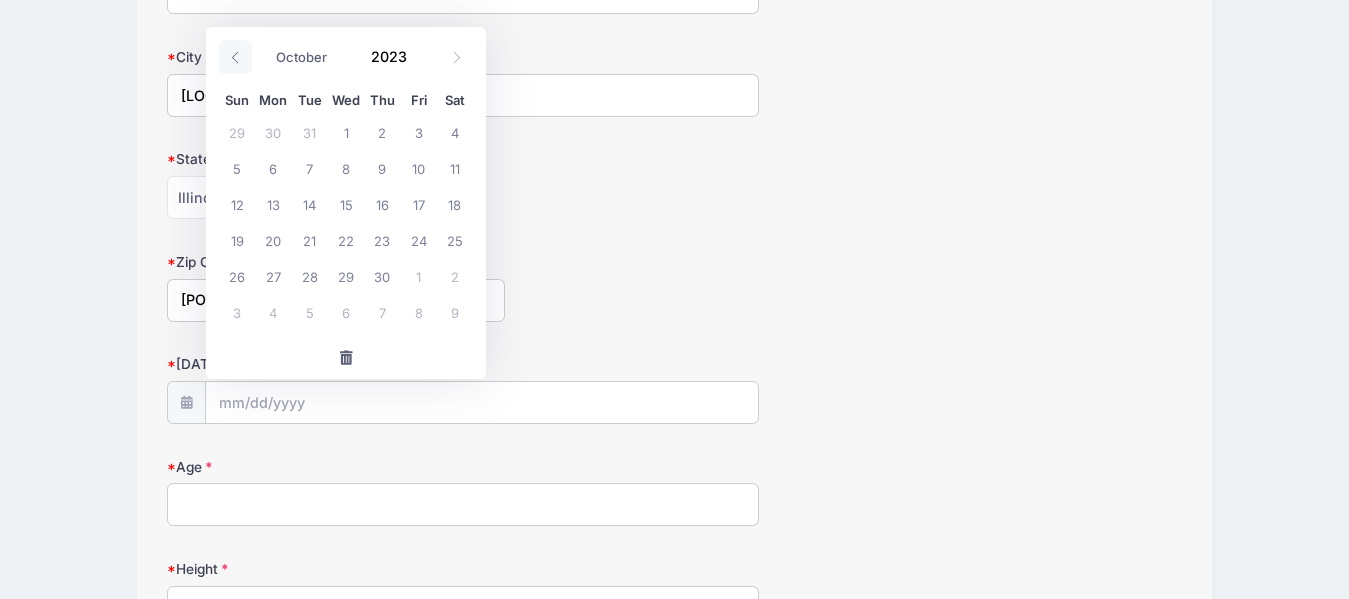 click 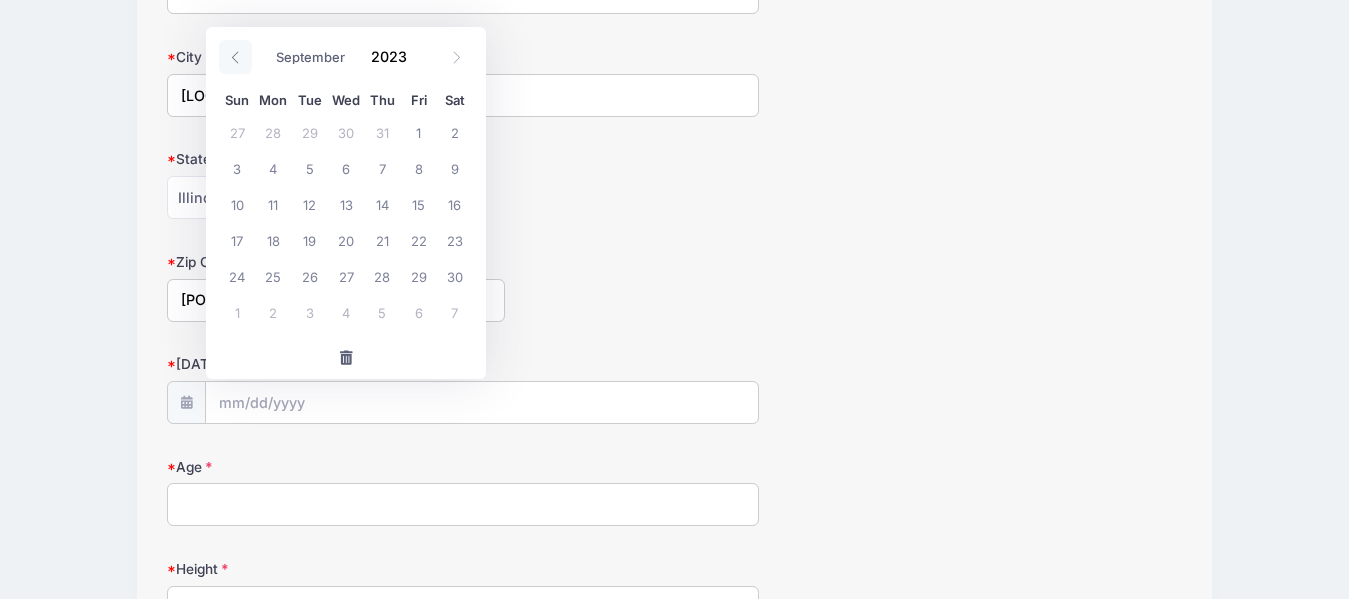 click 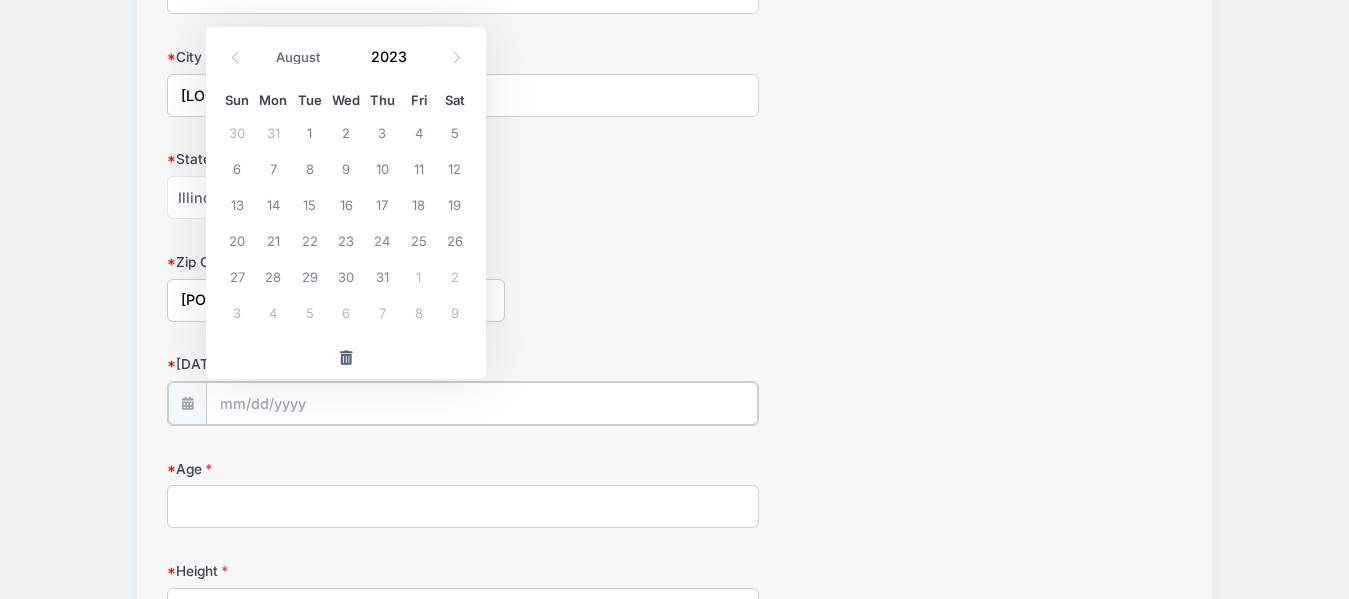 click on "[DATE]" at bounding box center [482, 403] 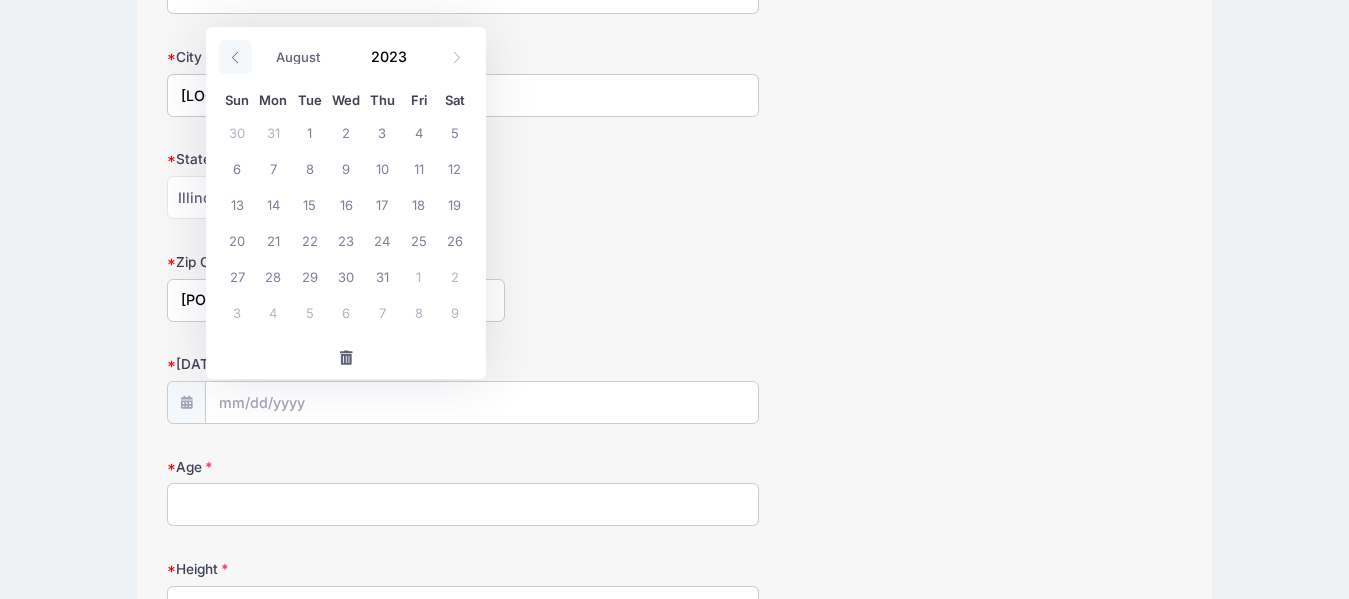 click at bounding box center [235, 57] 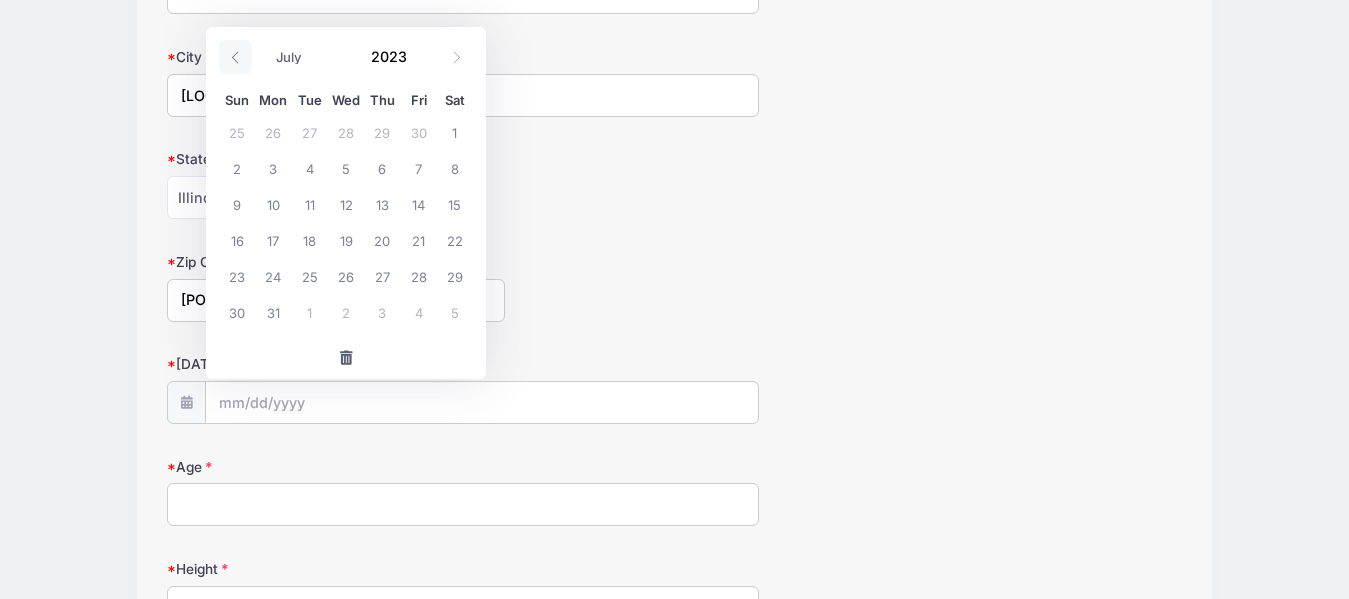 click at bounding box center (235, 57) 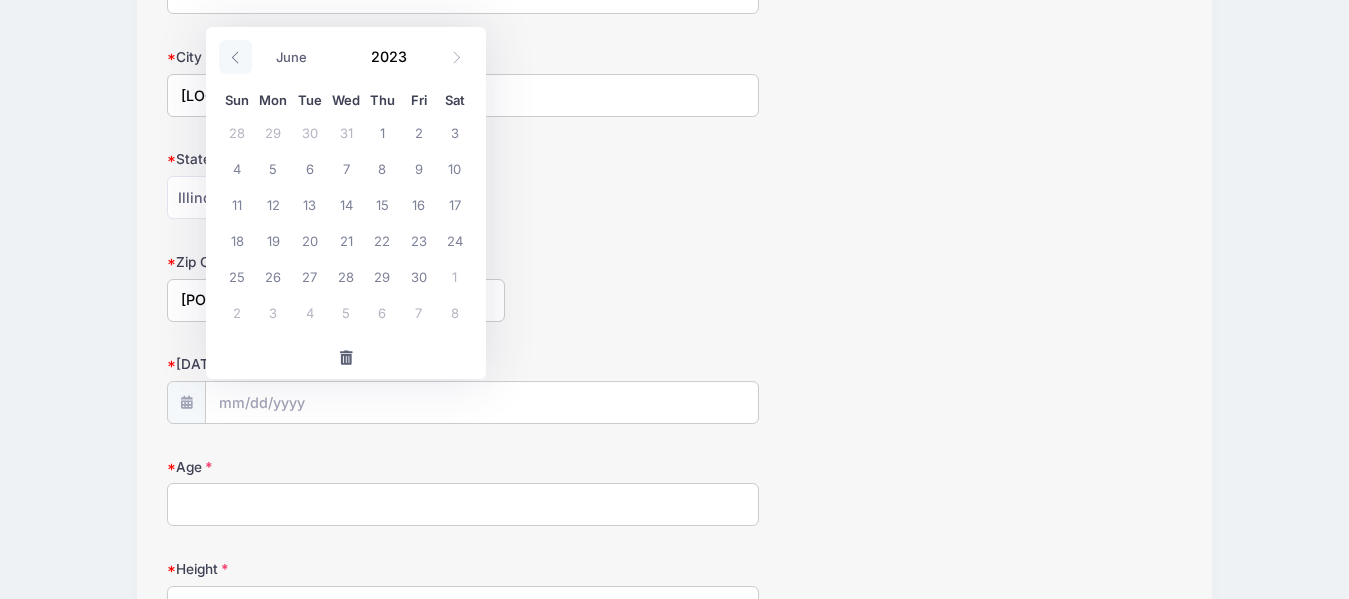 click at bounding box center (235, 57) 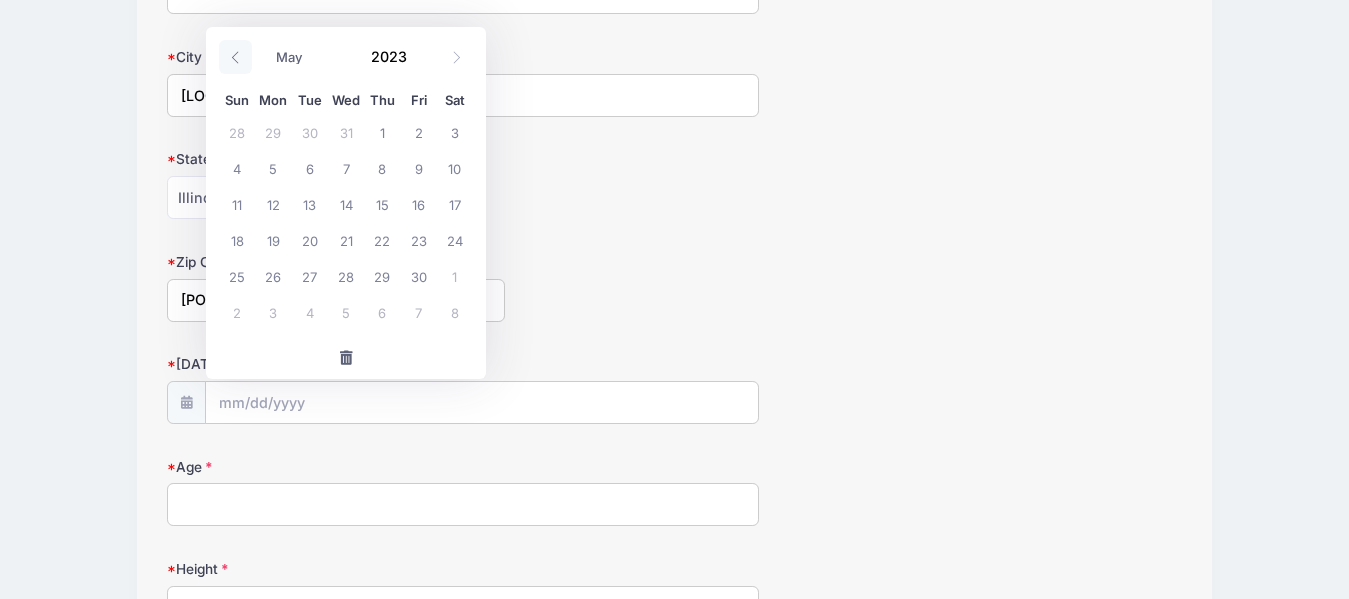 click at bounding box center (235, 57) 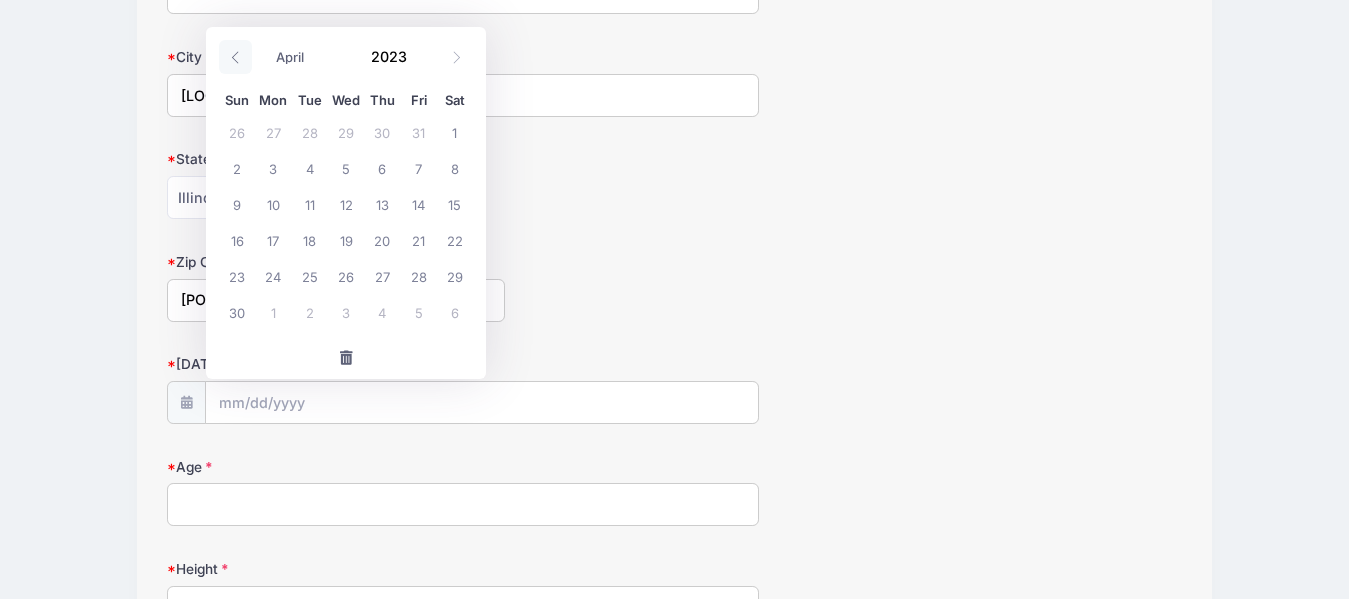 click at bounding box center (235, 57) 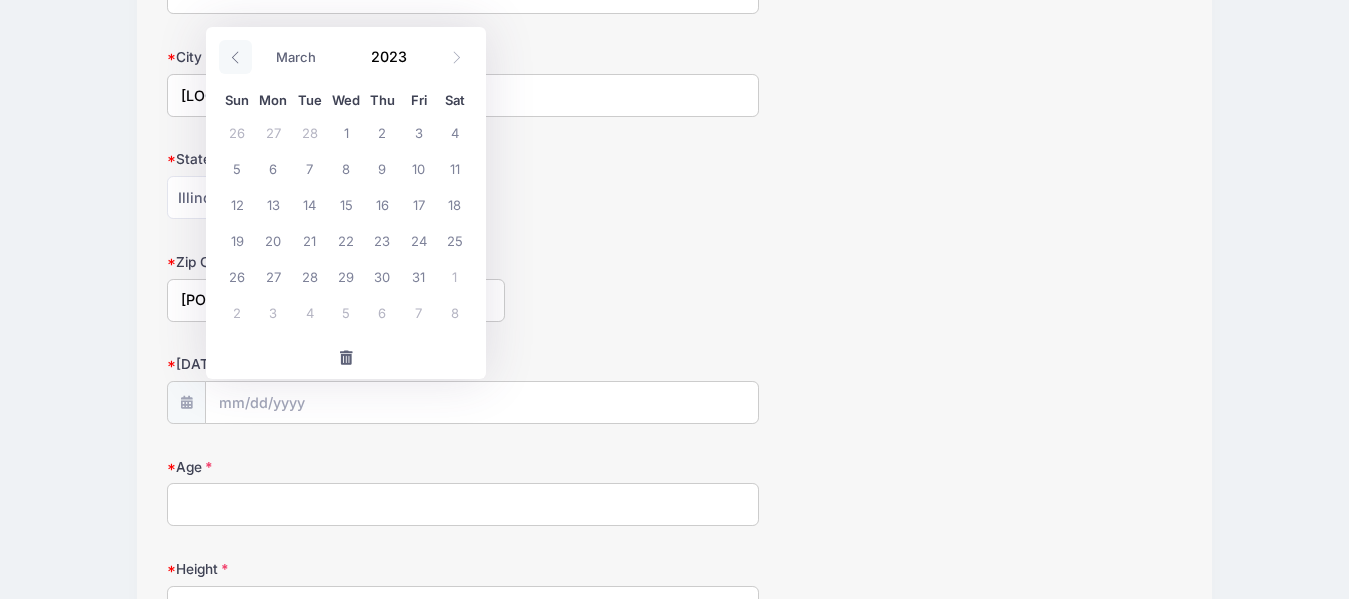 click at bounding box center [235, 57] 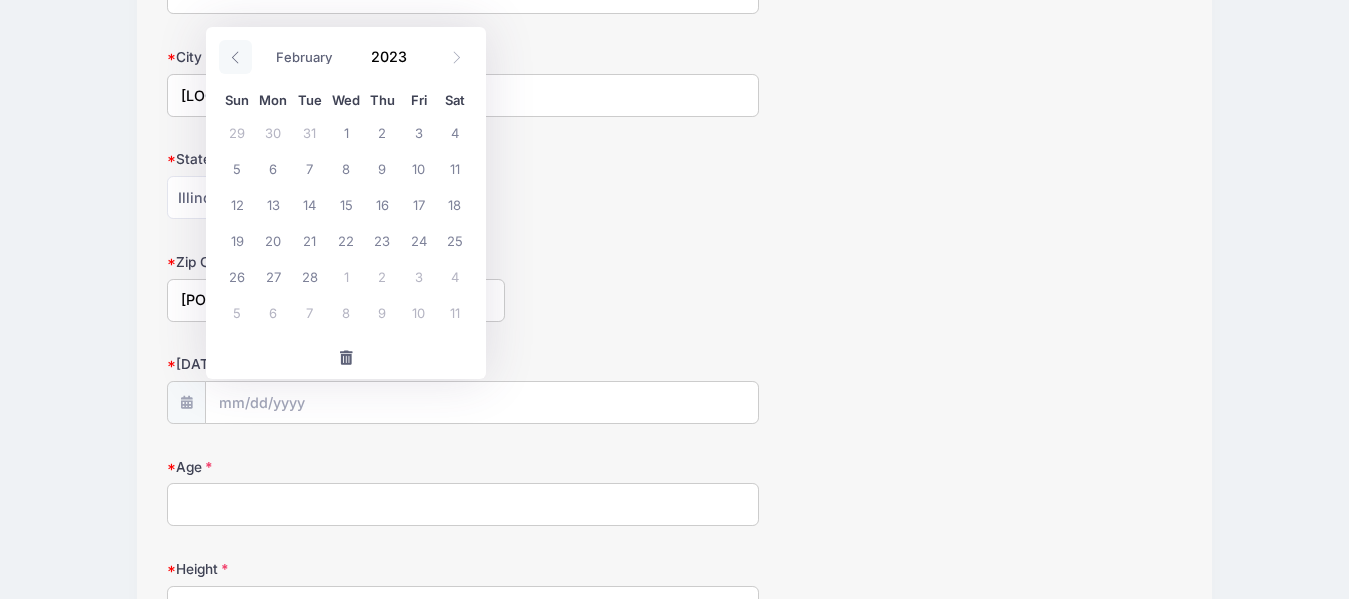 click at bounding box center [235, 57] 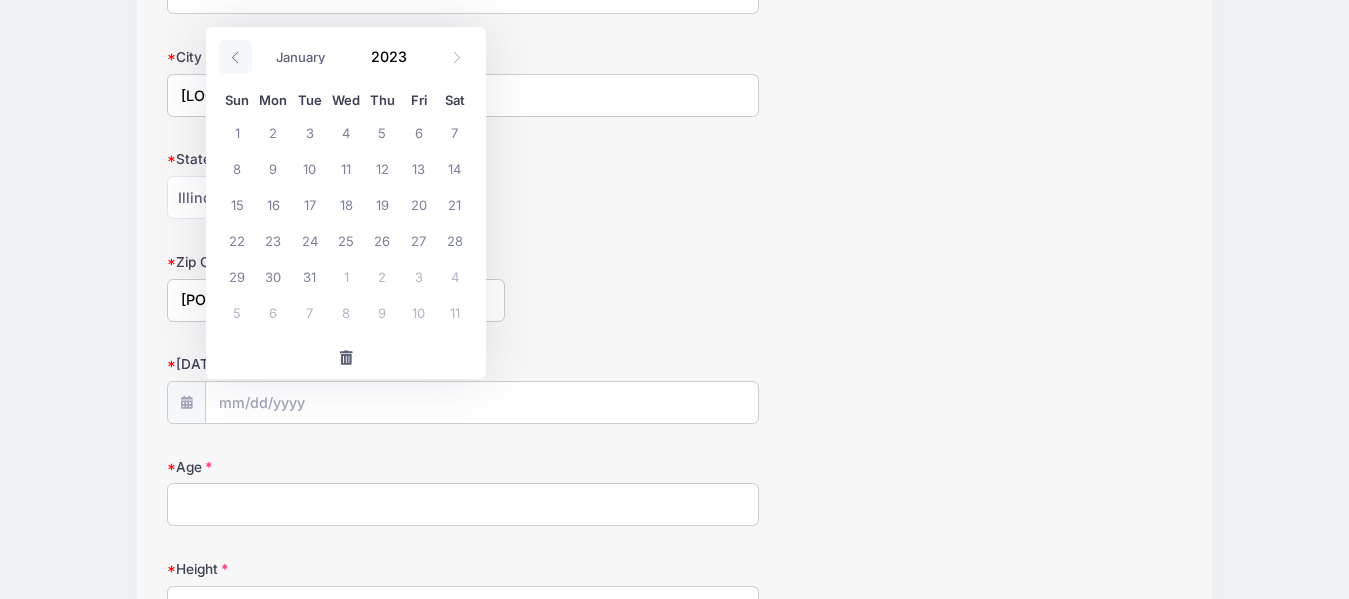 click at bounding box center (235, 57) 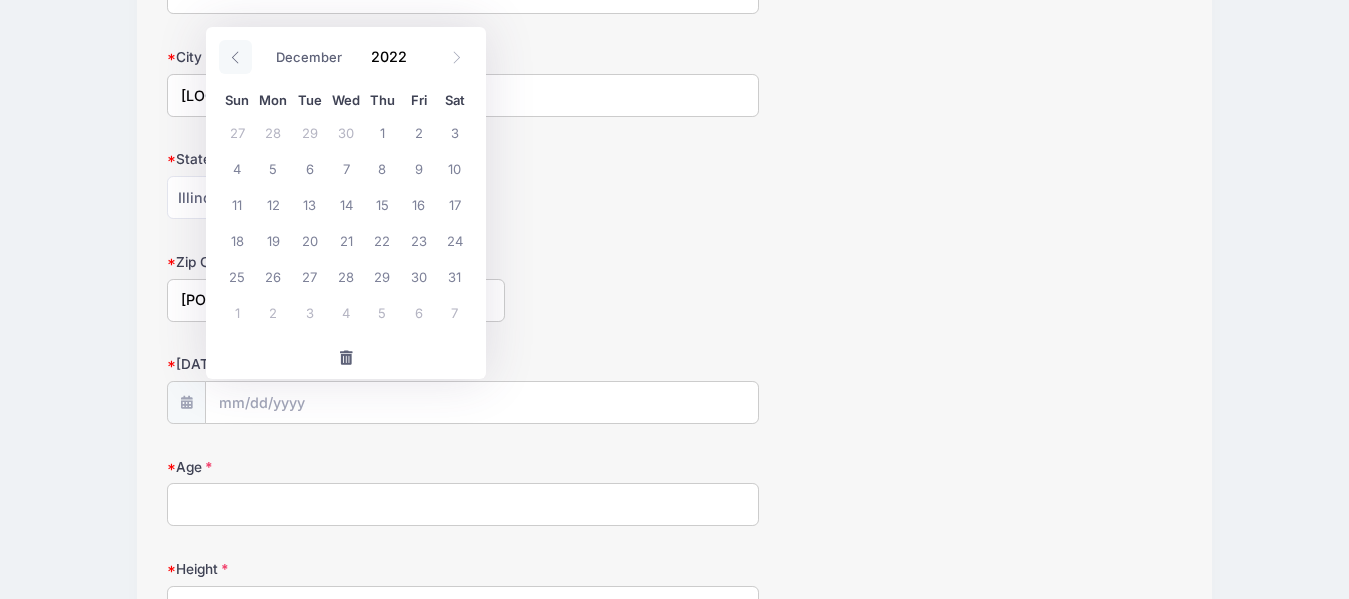 click at bounding box center [235, 57] 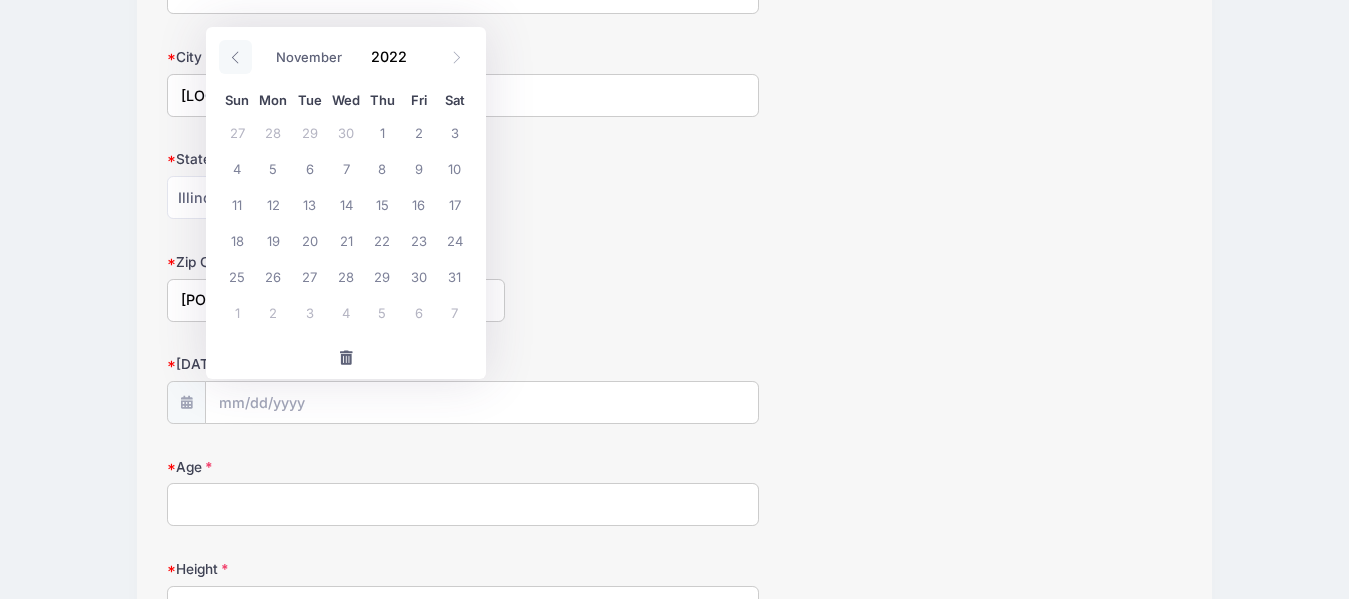 click at bounding box center [235, 57] 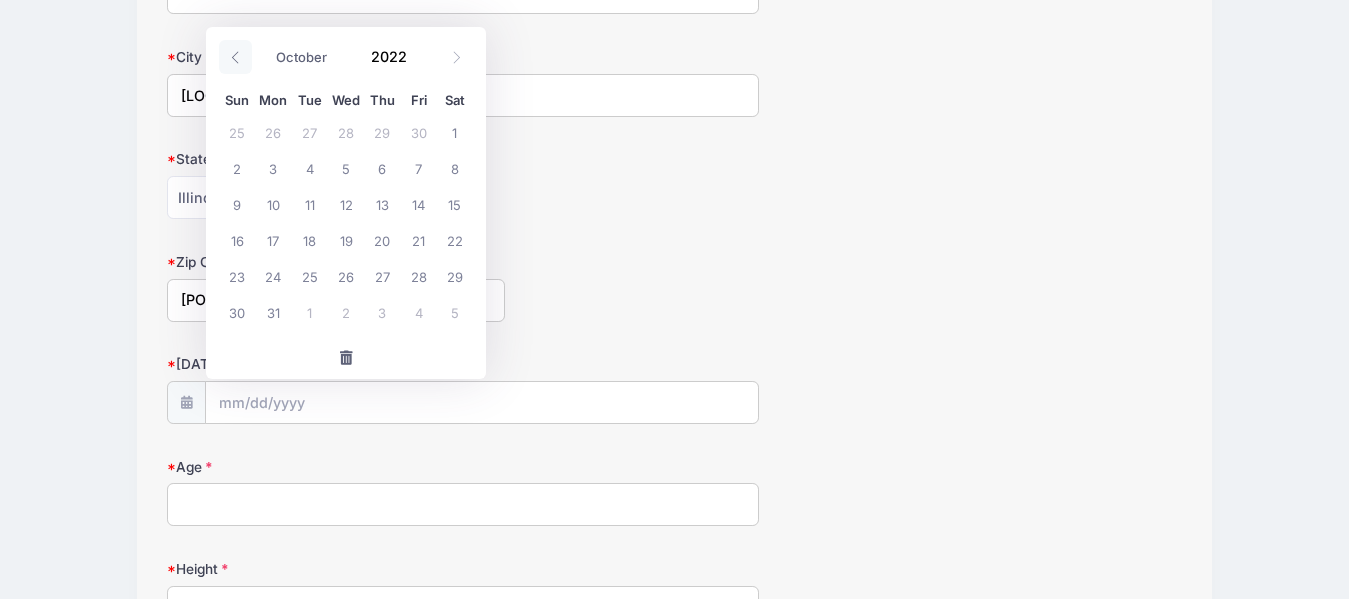 click at bounding box center (235, 57) 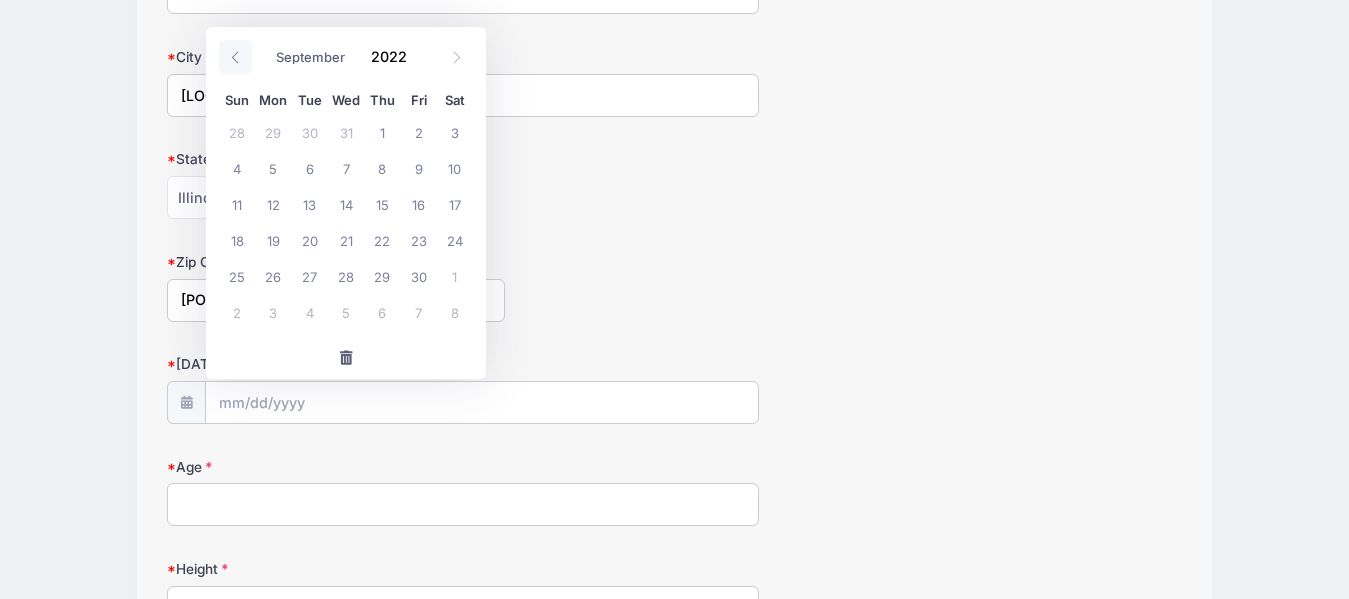 click at bounding box center (235, 57) 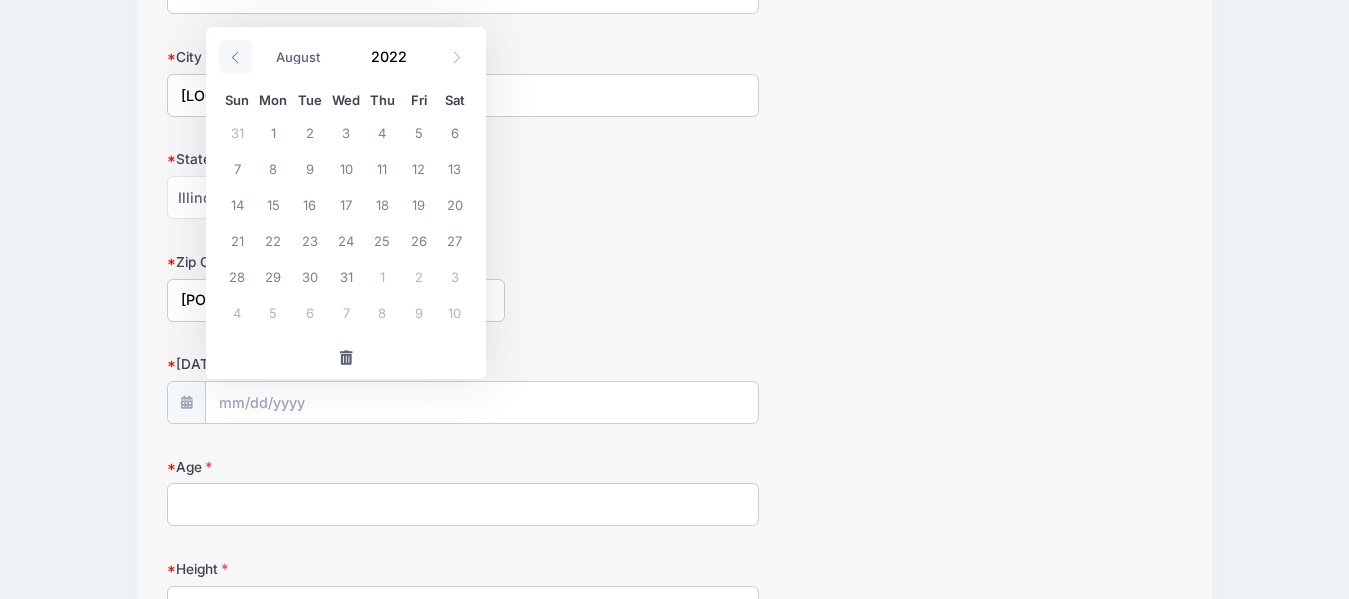 click at bounding box center (235, 57) 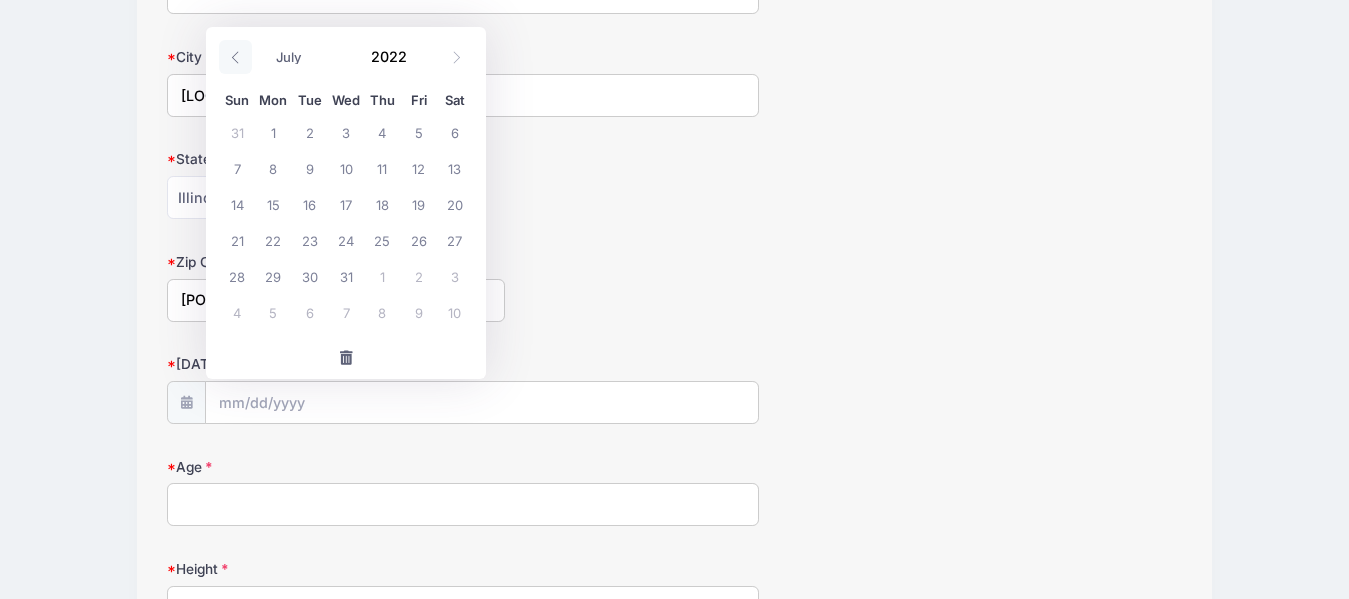 click at bounding box center [235, 57] 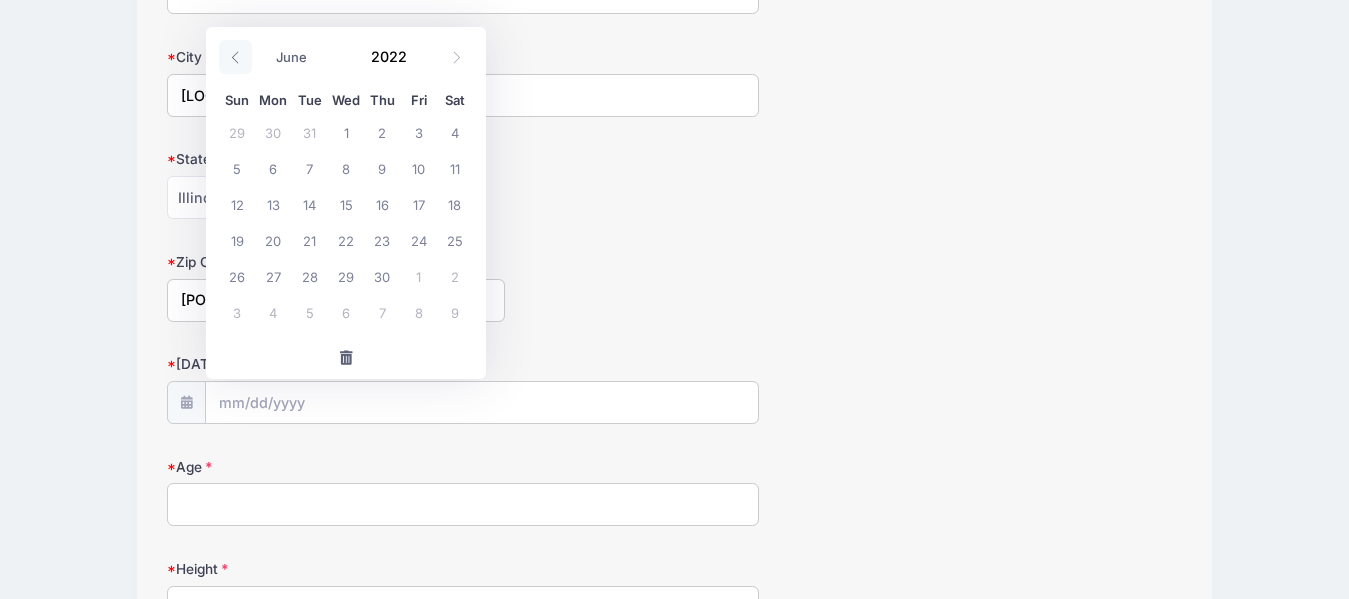 click at bounding box center [235, 57] 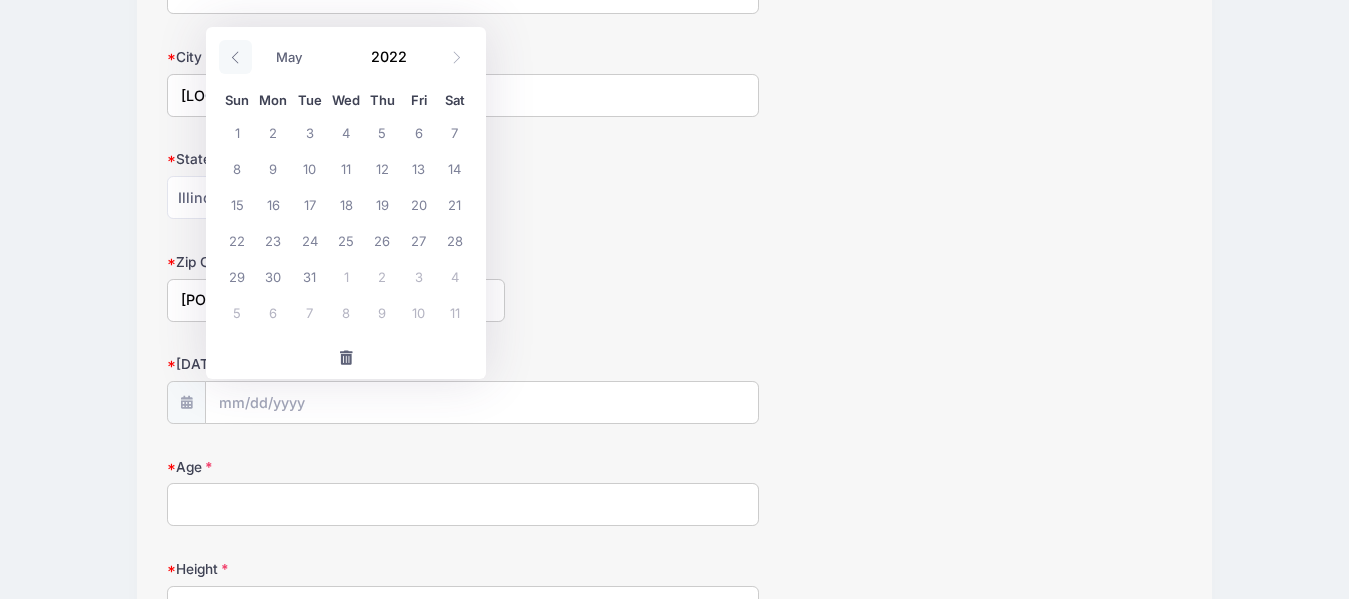 click at bounding box center [235, 57] 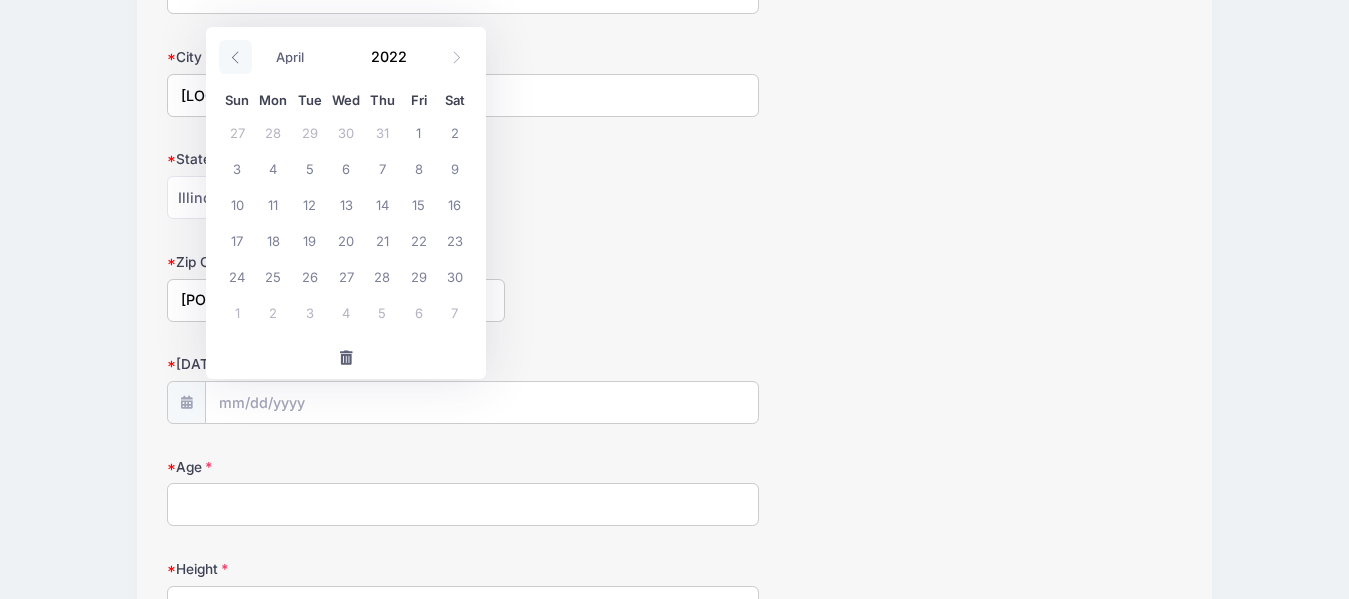 click at bounding box center (235, 57) 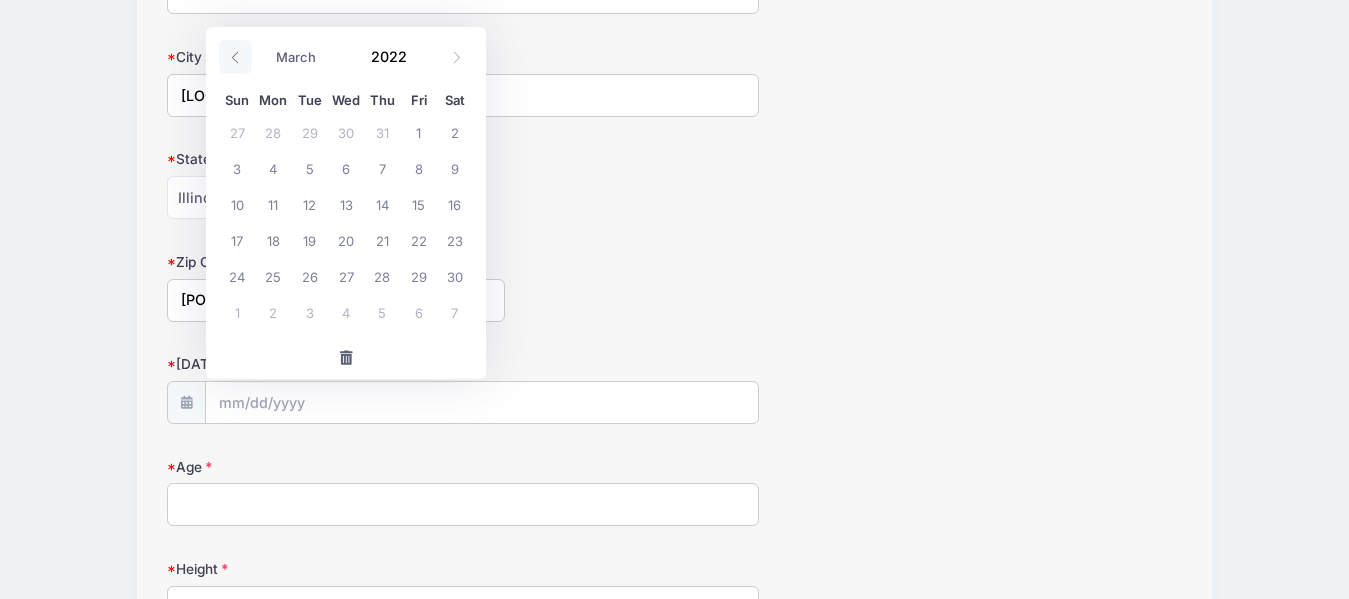 click at bounding box center (235, 57) 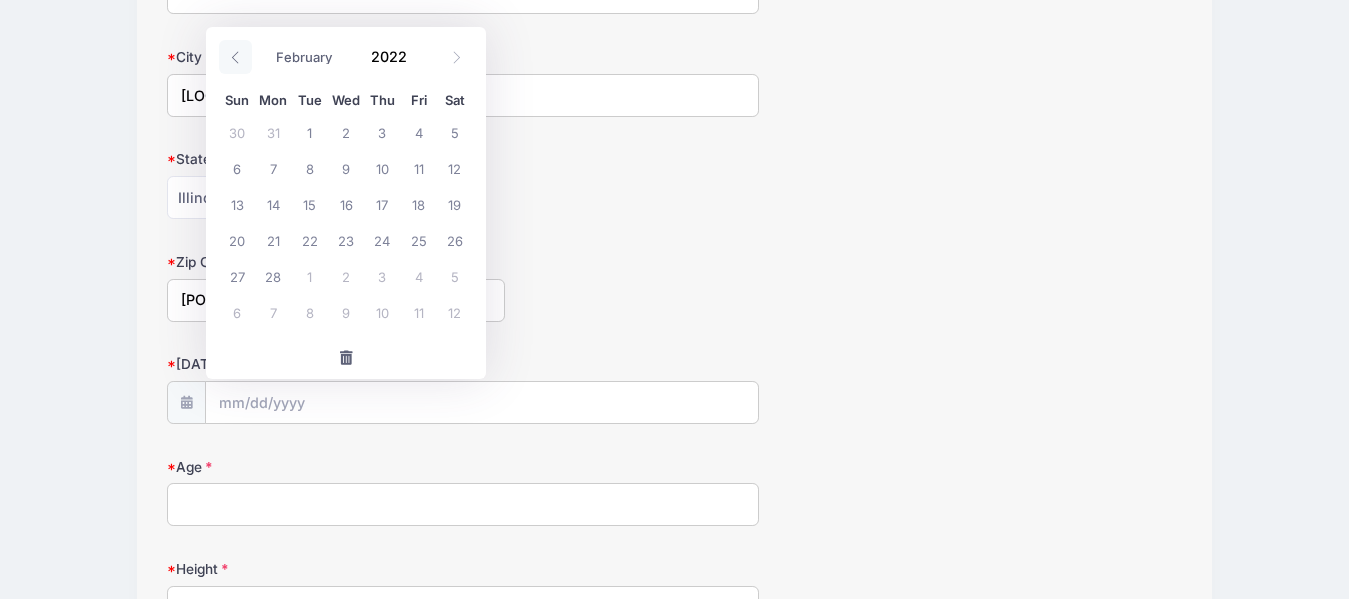 click at bounding box center (235, 57) 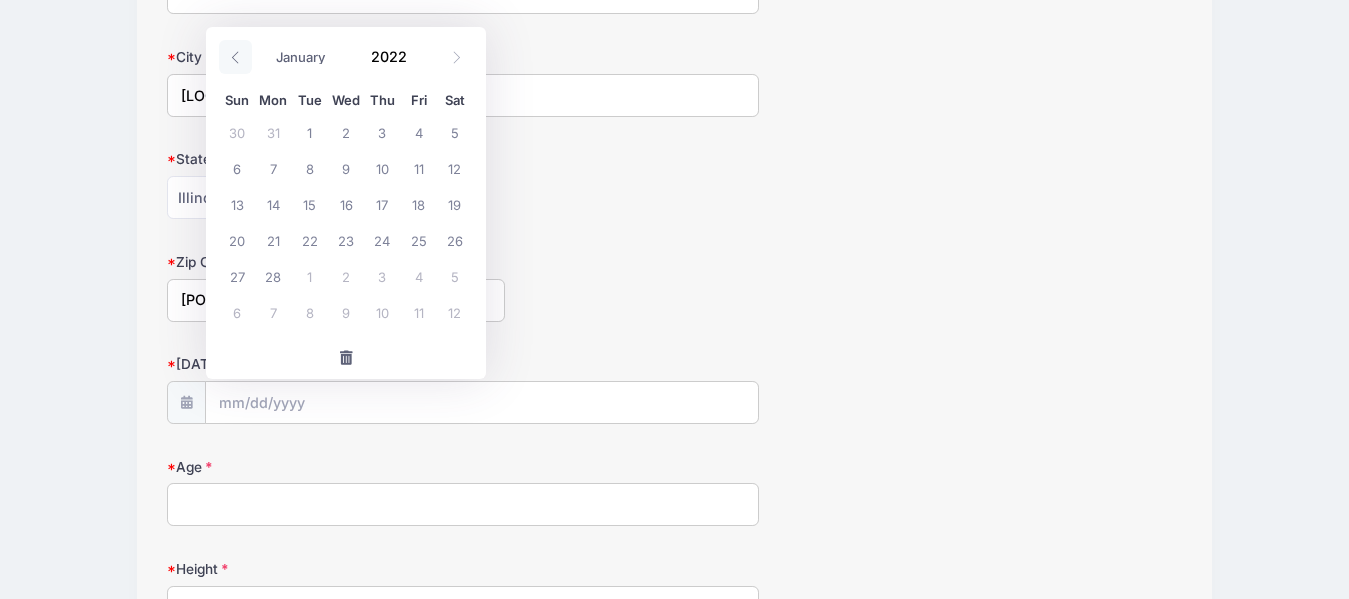 click at bounding box center (235, 57) 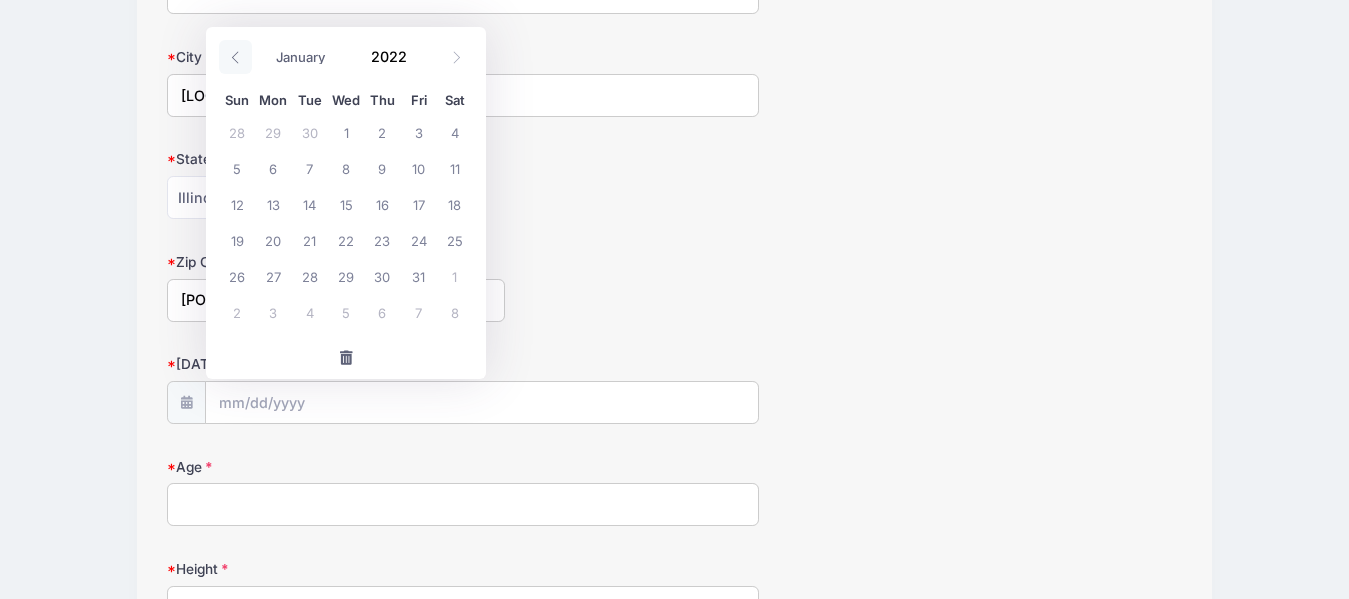 select on "11" 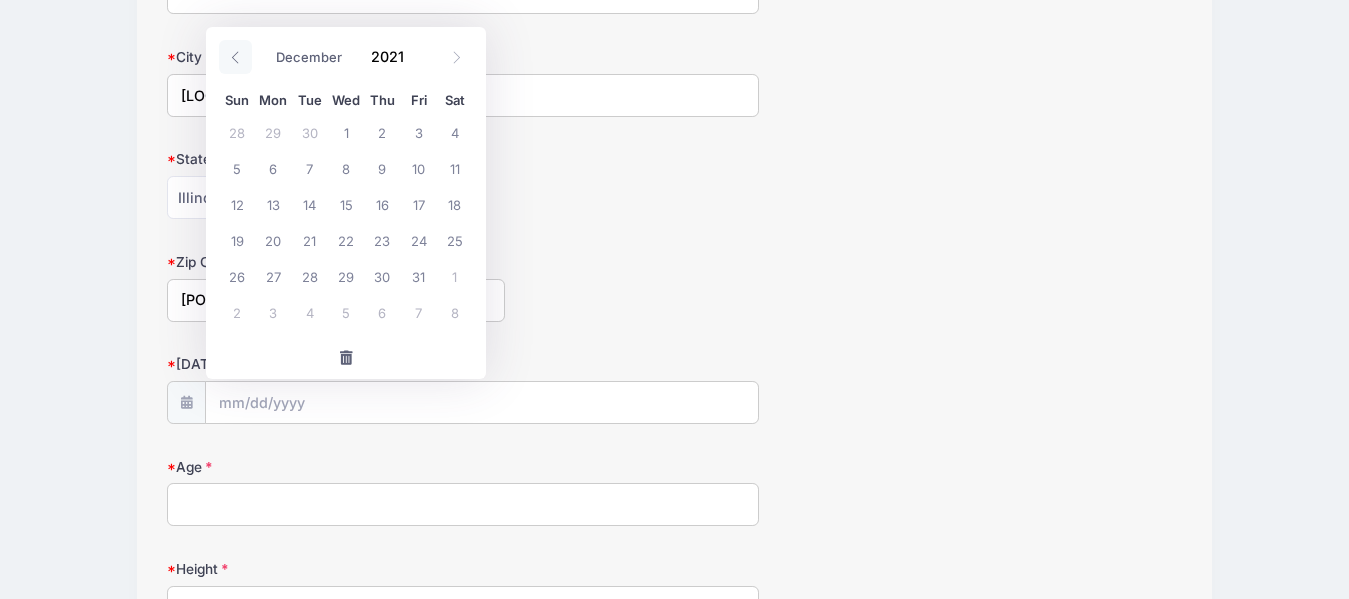 click at bounding box center (235, 57) 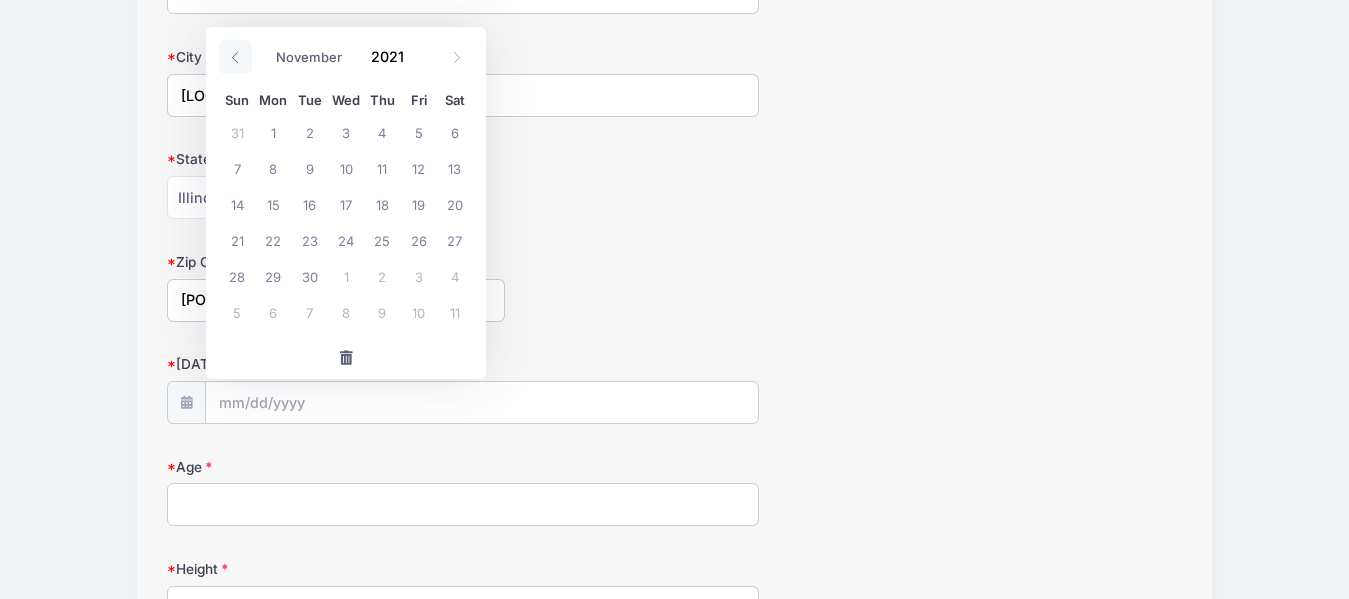 click at bounding box center (235, 57) 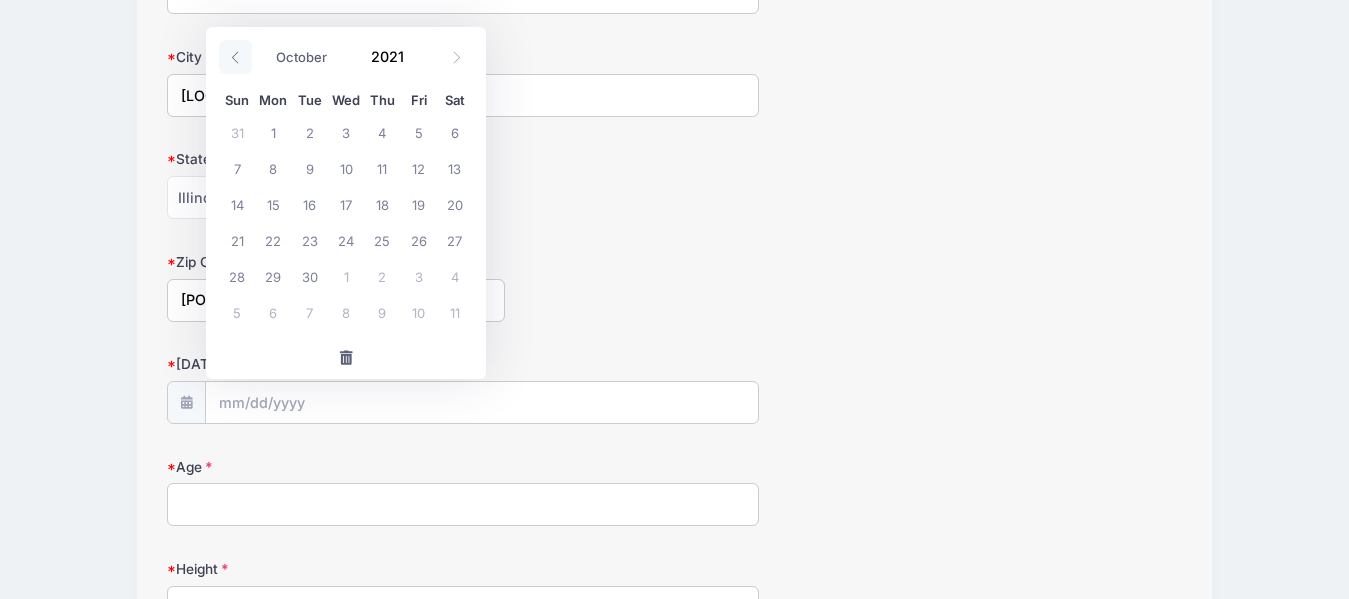 click at bounding box center (235, 57) 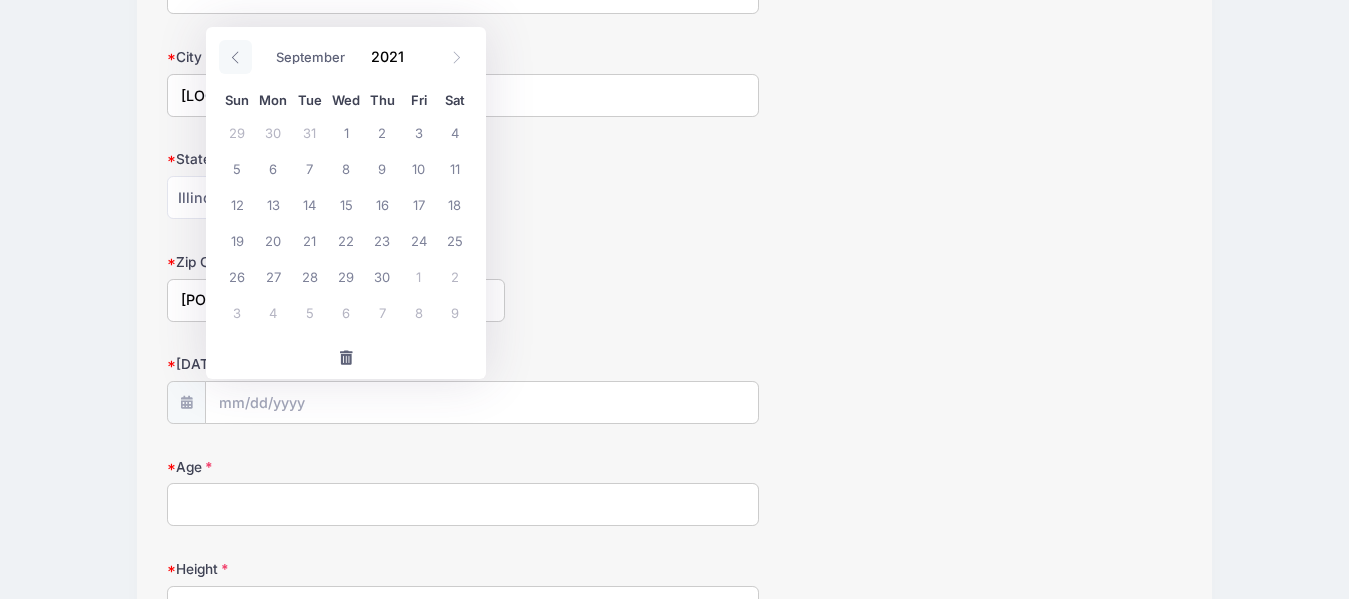 click at bounding box center (235, 57) 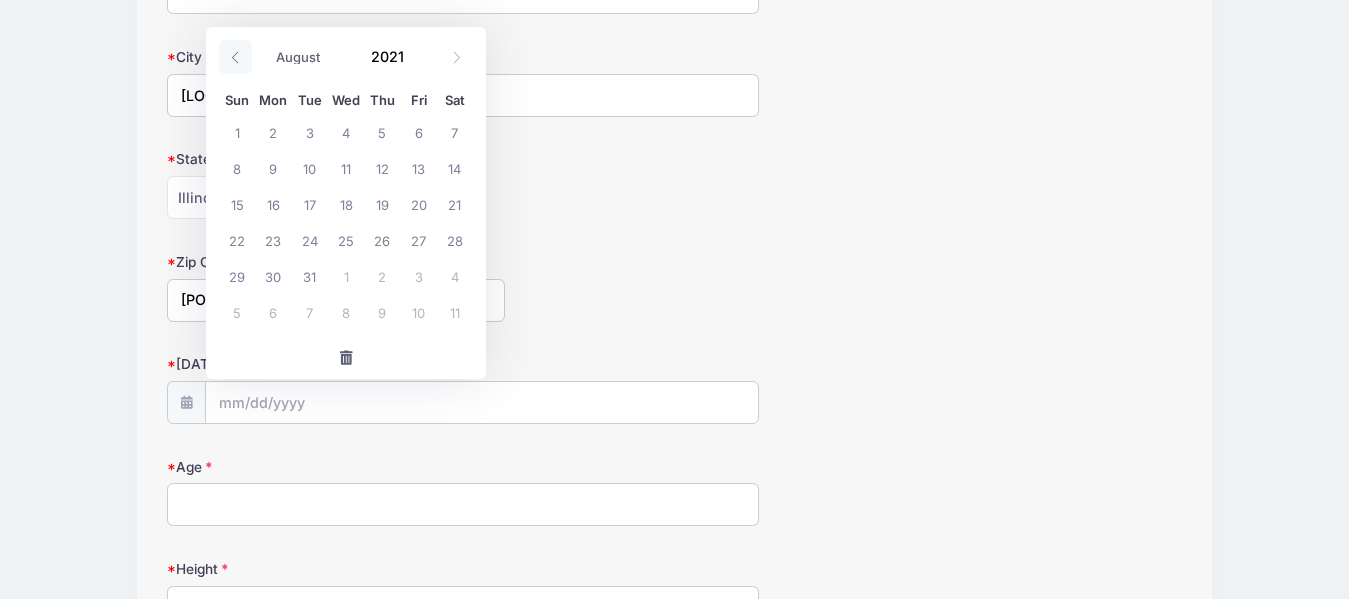 click at bounding box center (235, 57) 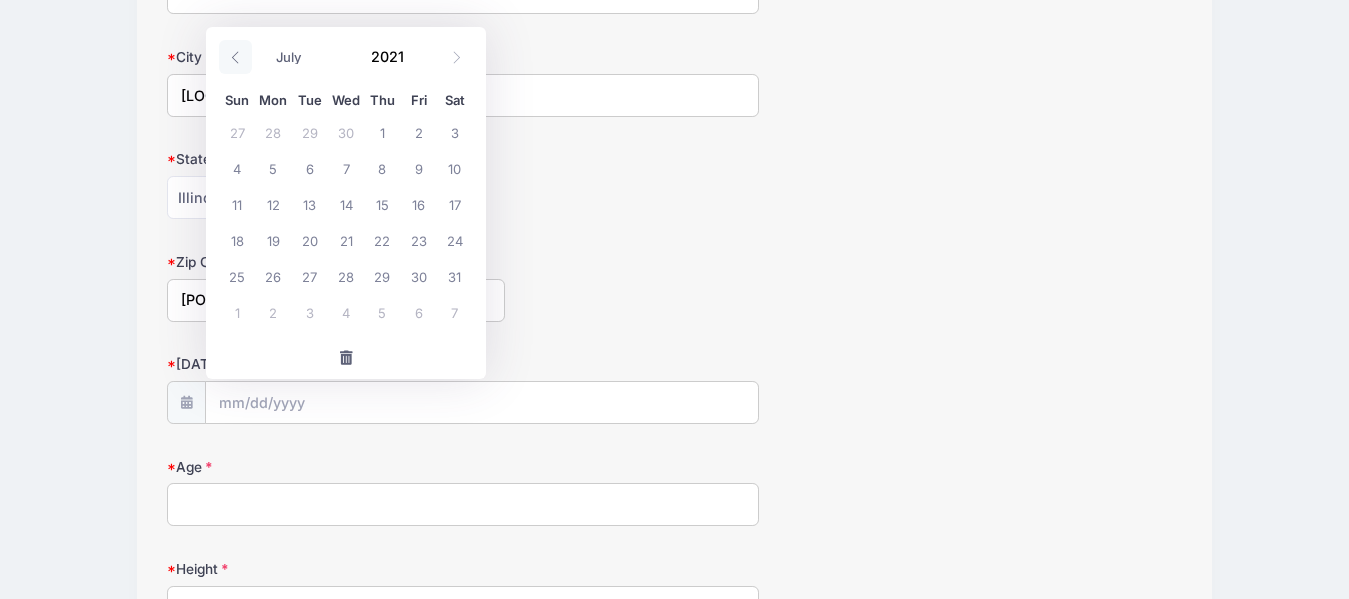 click at bounding box center [235, 57] 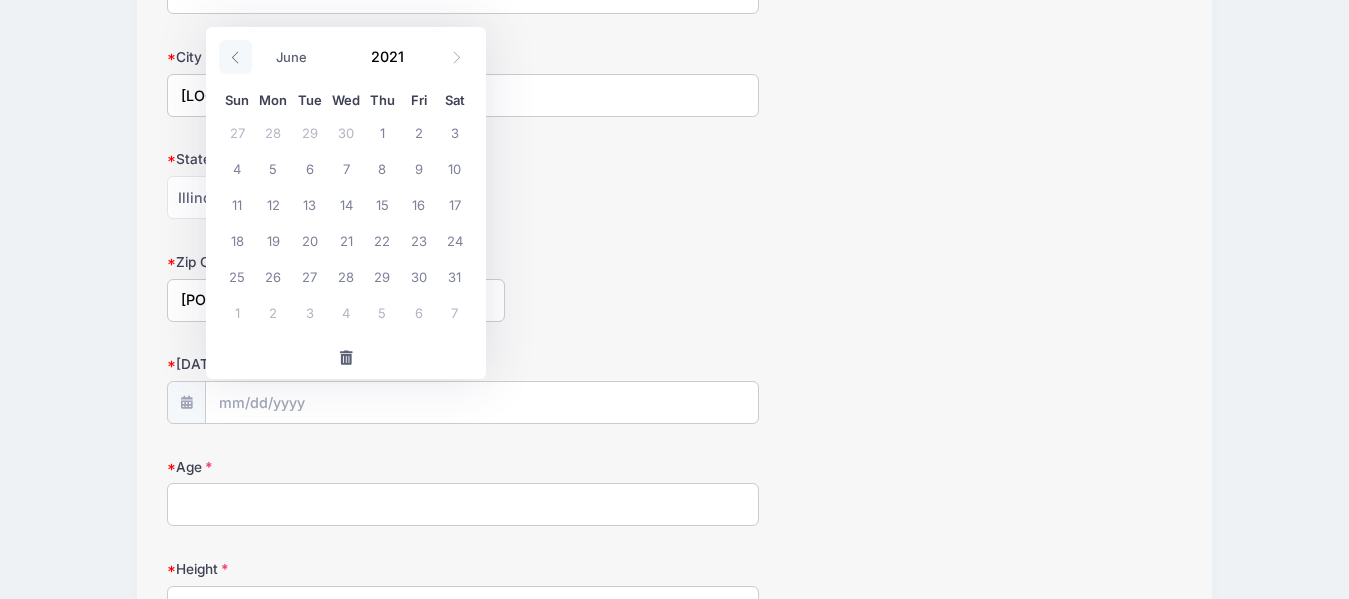 click at bounding box center (235, 57) 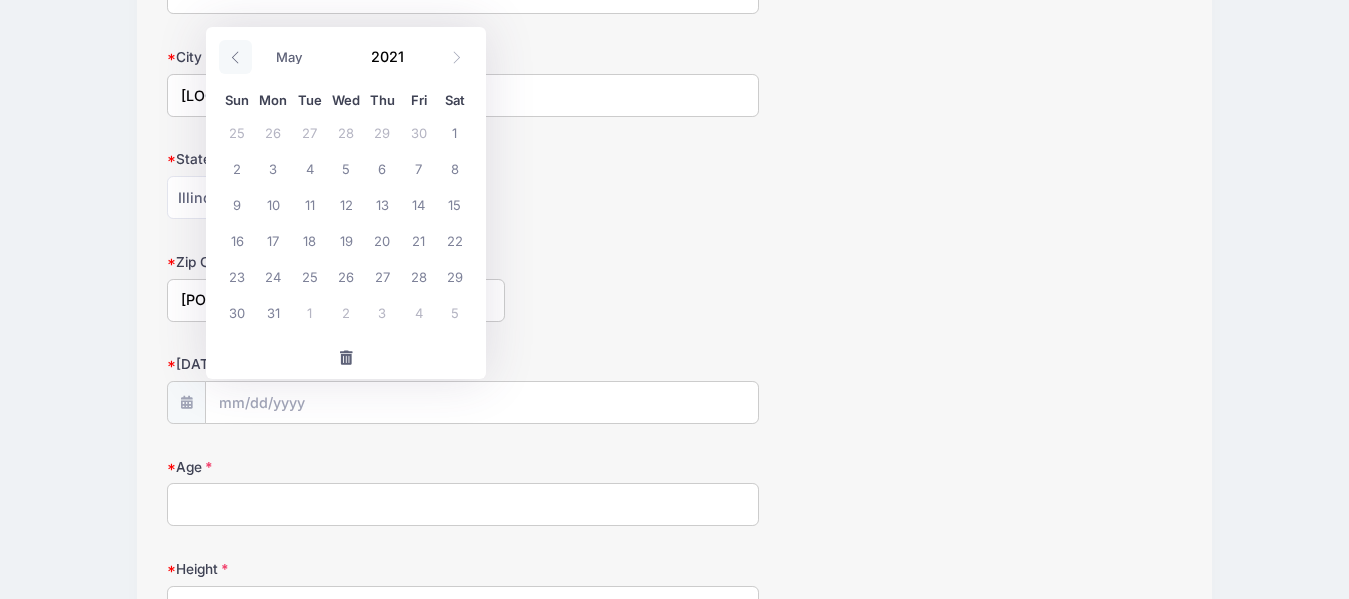 click at bounding box center (235, 57) 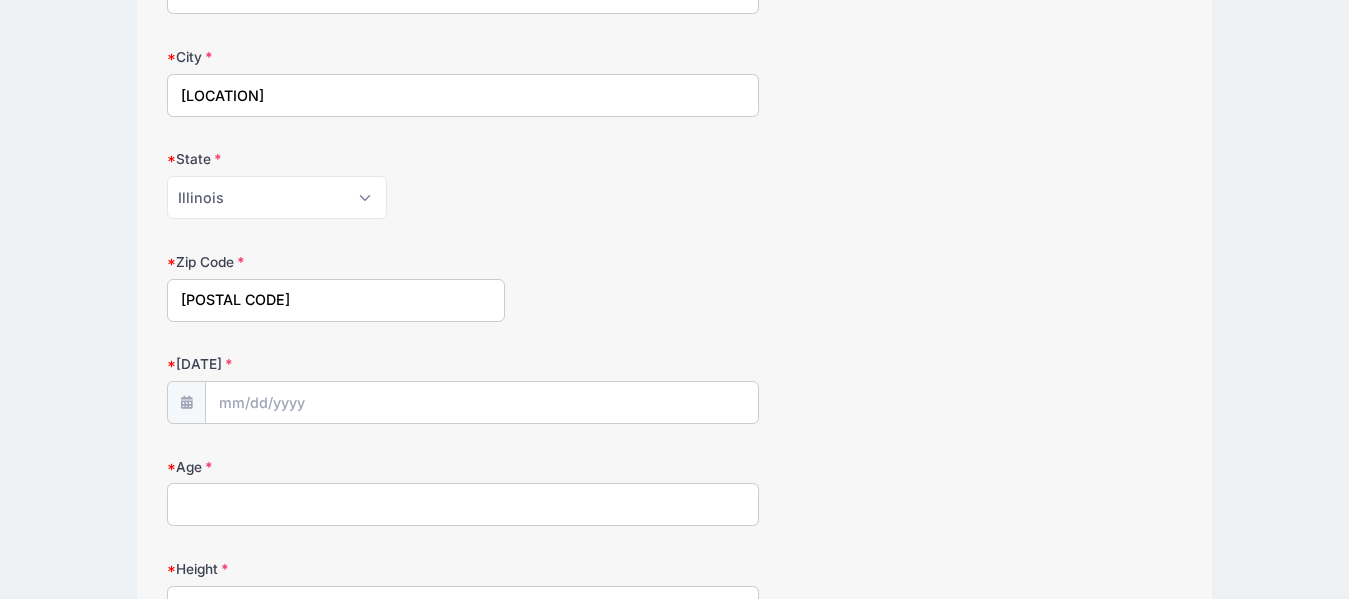 click on "[DATE]" at bounding box center [675, 389] 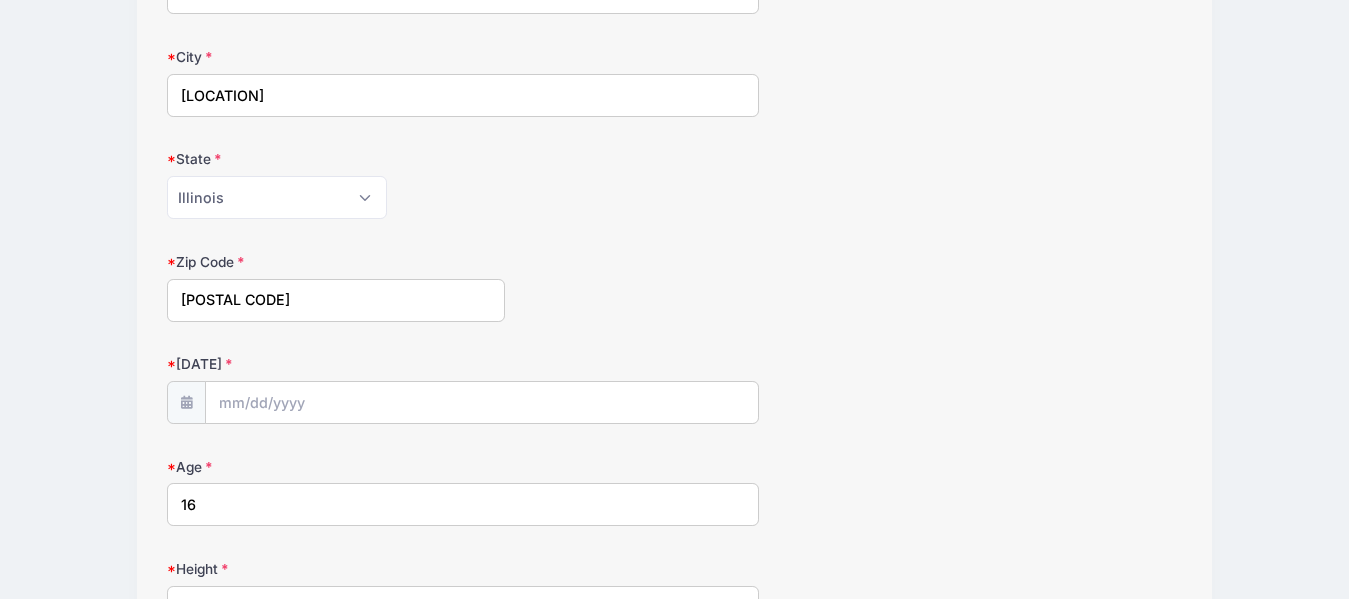 type on "16" 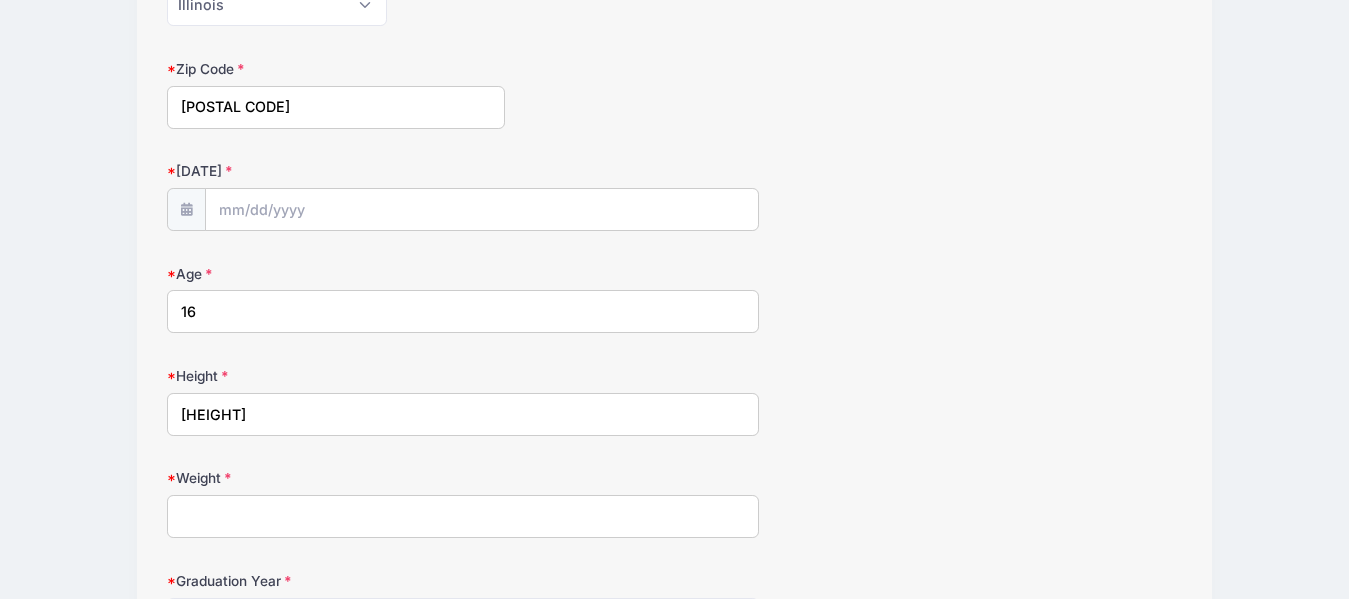 scroll, scrollTop: 558, scrollLeft: 0, axis: vertical 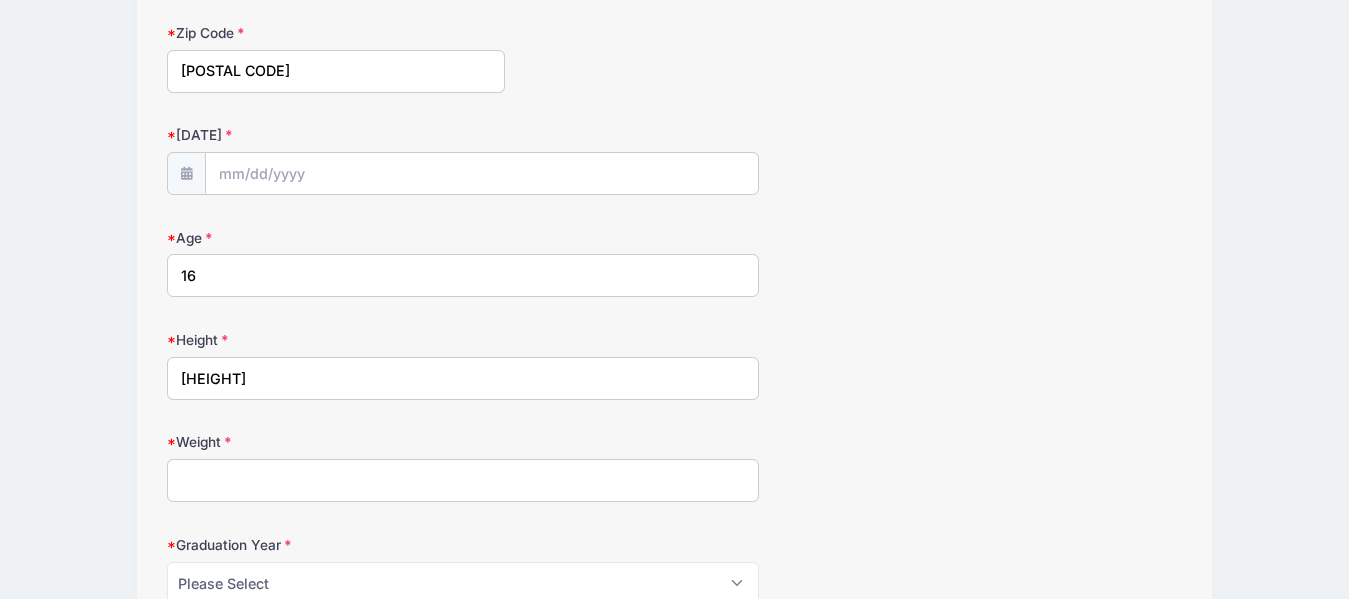 type on "[HEIGHT]" 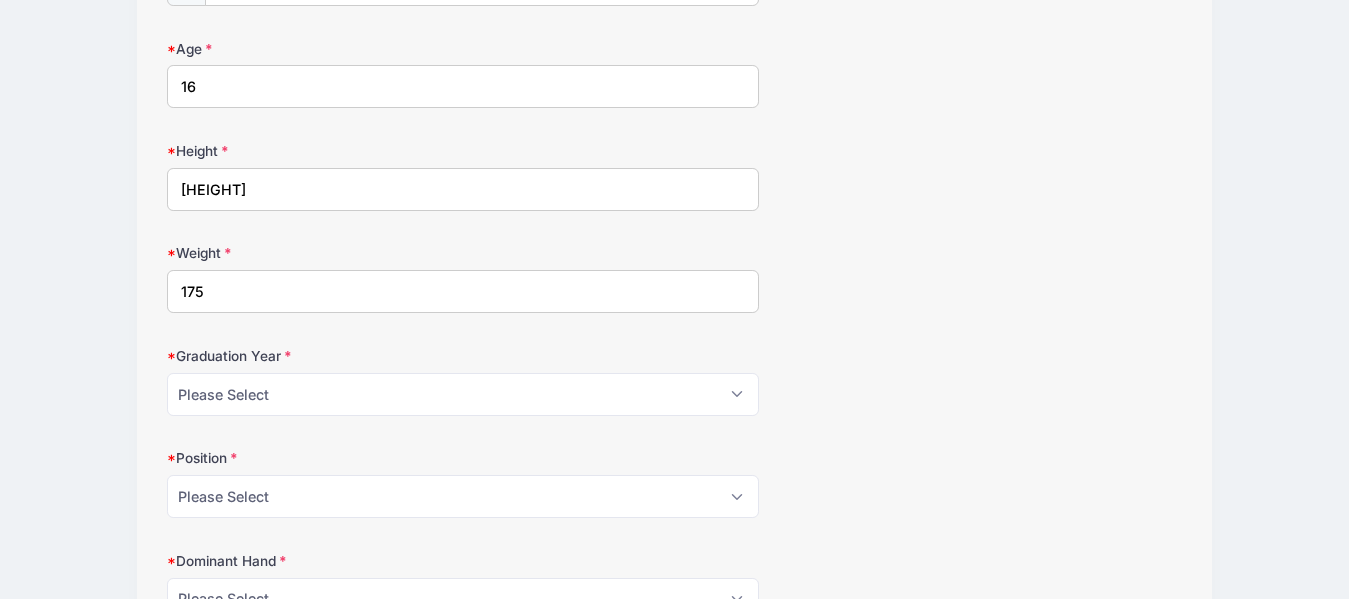 scroll, scrollTop: 758, scrollLeft: 0, axis: vertical 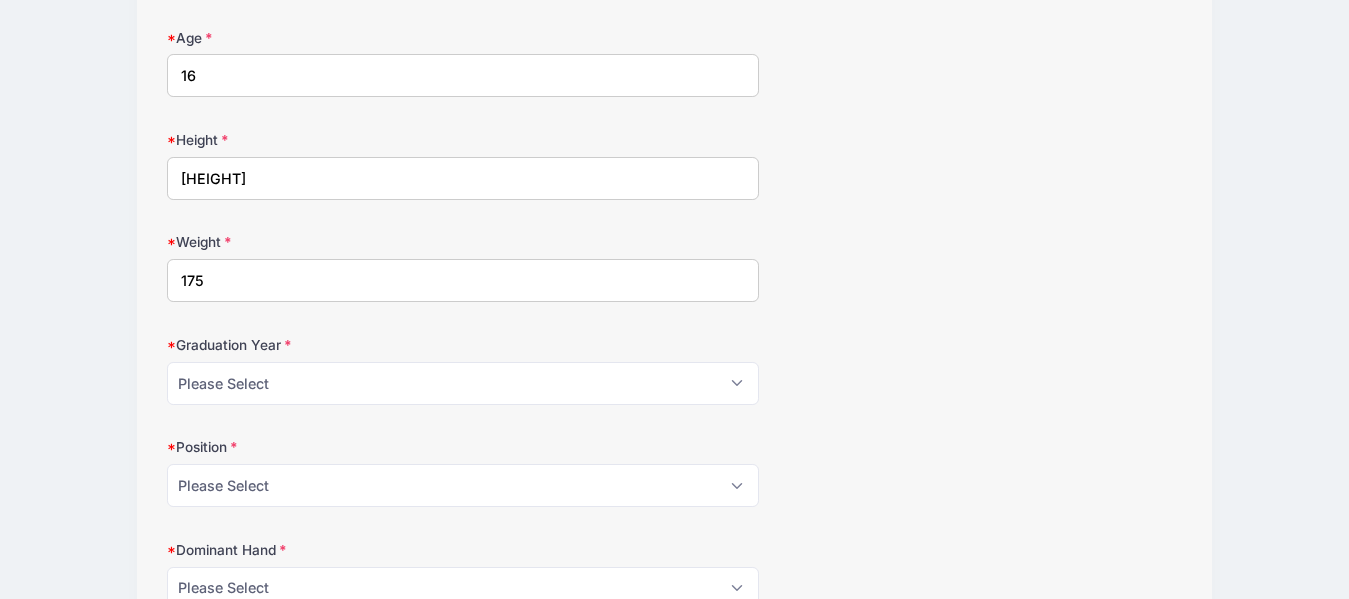 type on "175" 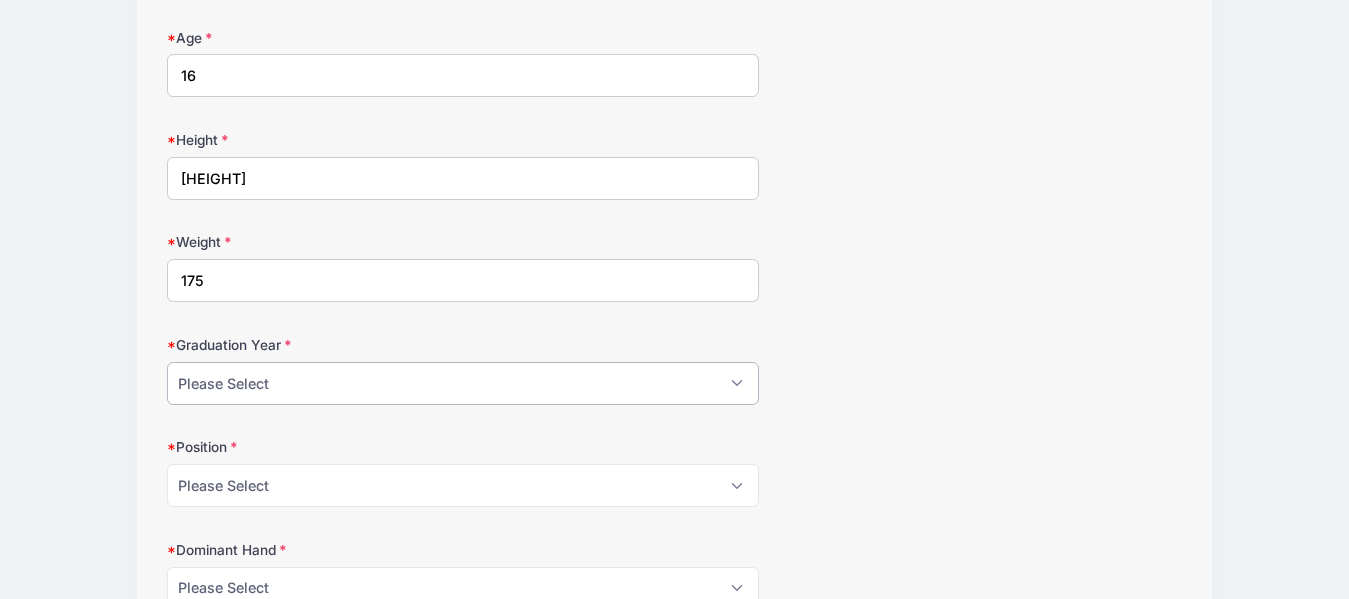 click on "Please Select 2024
2025
2026
2027
2028" at bounding box center (463, 383) 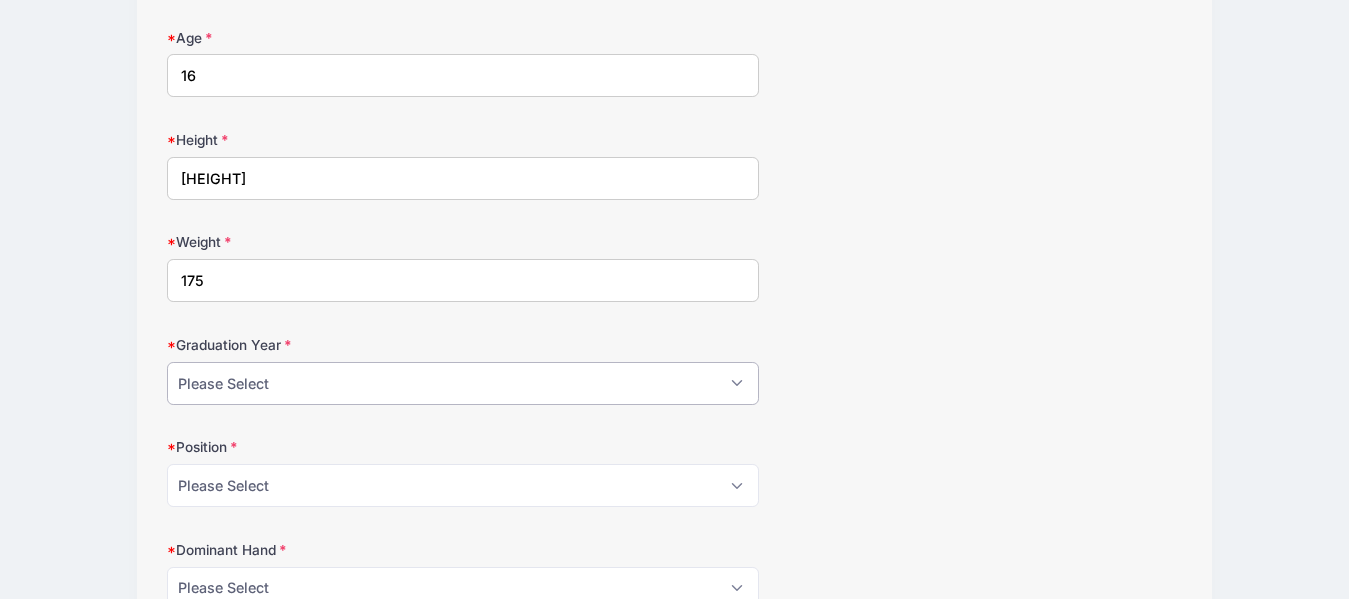 select on "2027" 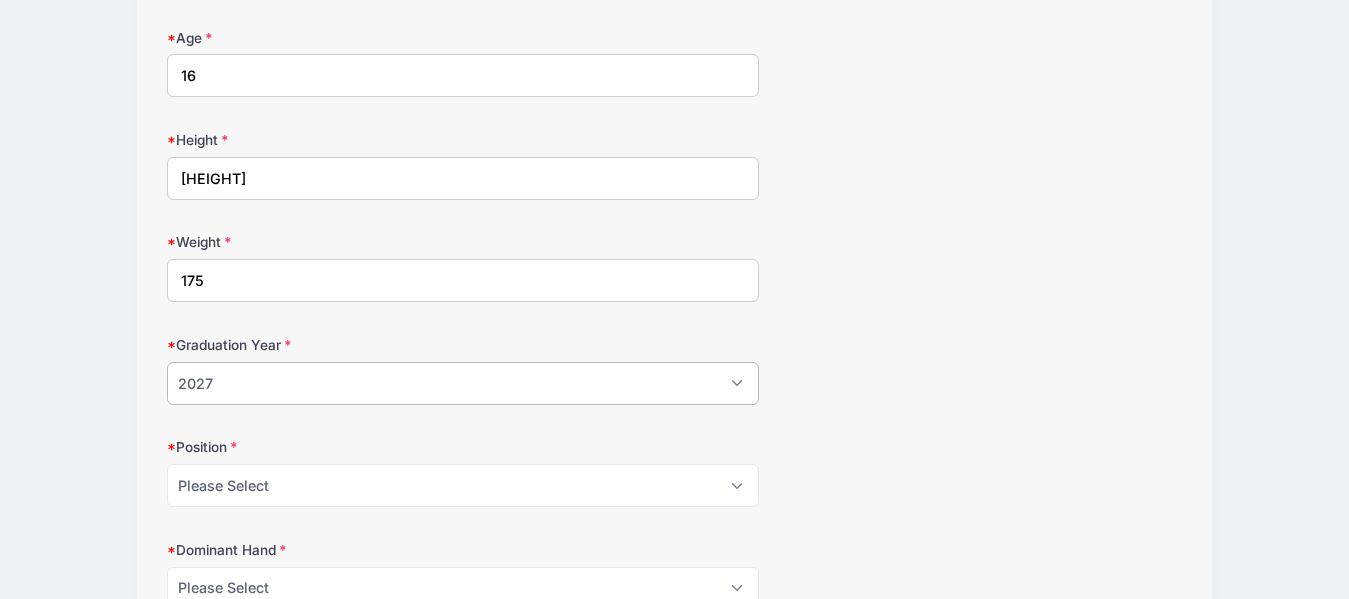 click on "Please Select 2024
2025
2026
2027
2028" at bounding box center [463, 383] 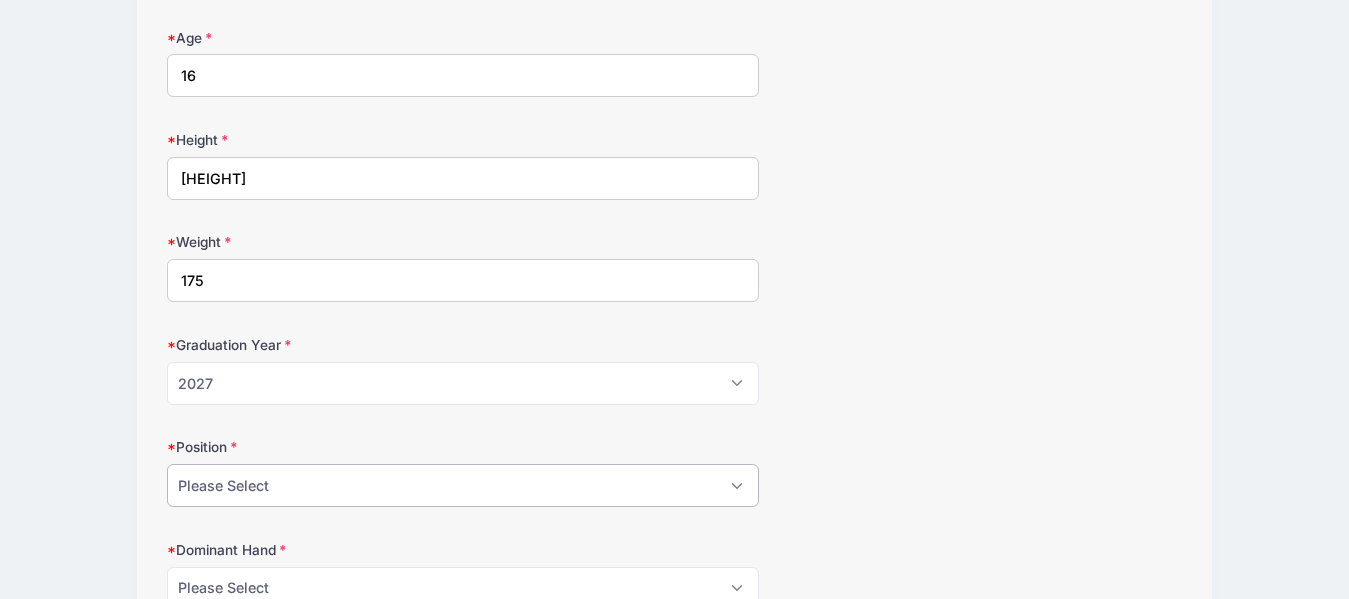 click on "[POSITION]" at bounding box center [463, 485] 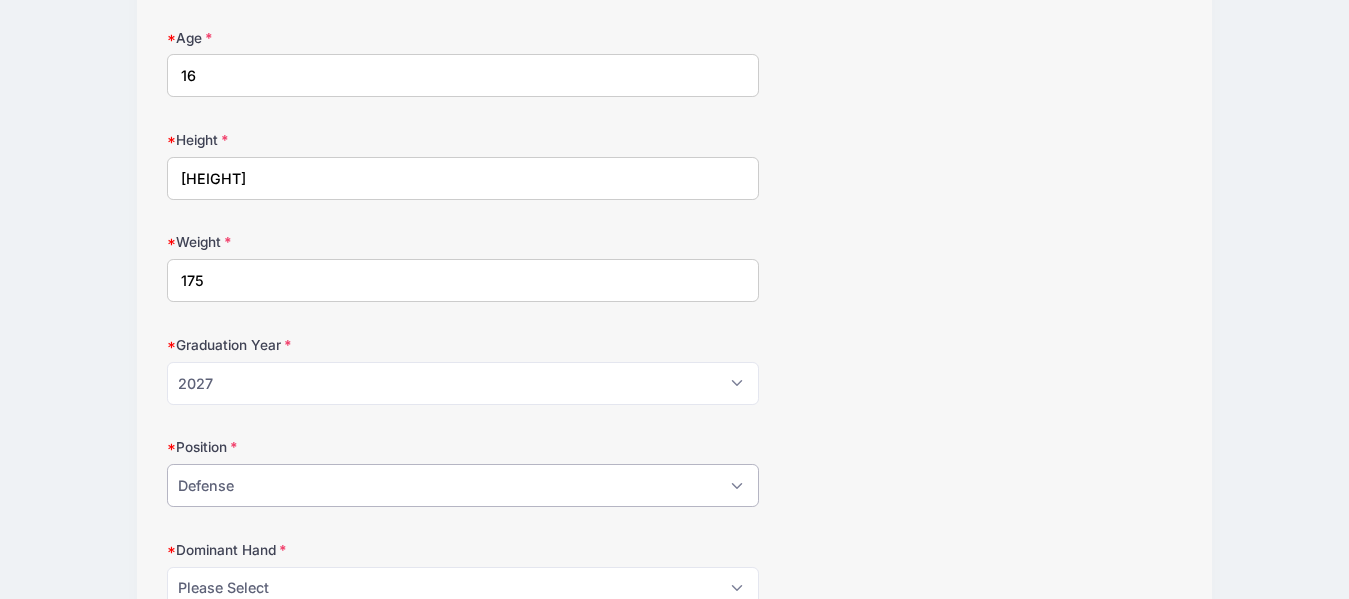 click on "[POSITION]" at bounding box center (463, 485) 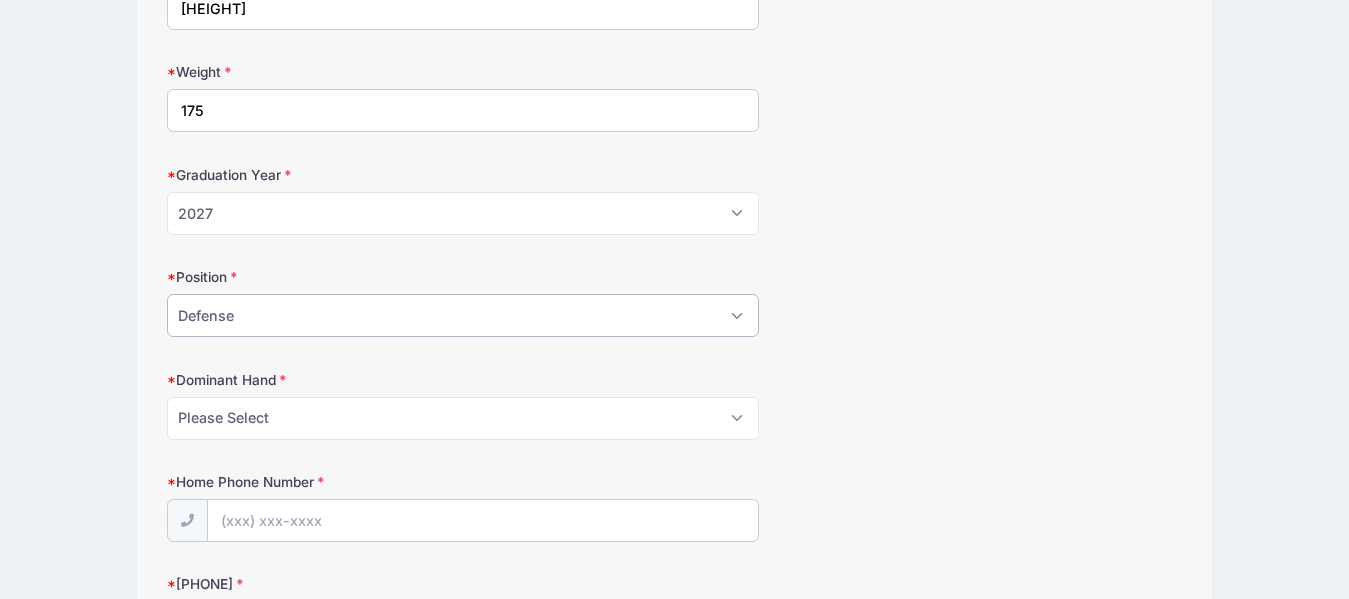scroll, scrollTop: 958, scrollLeft: 0, axis: vertical 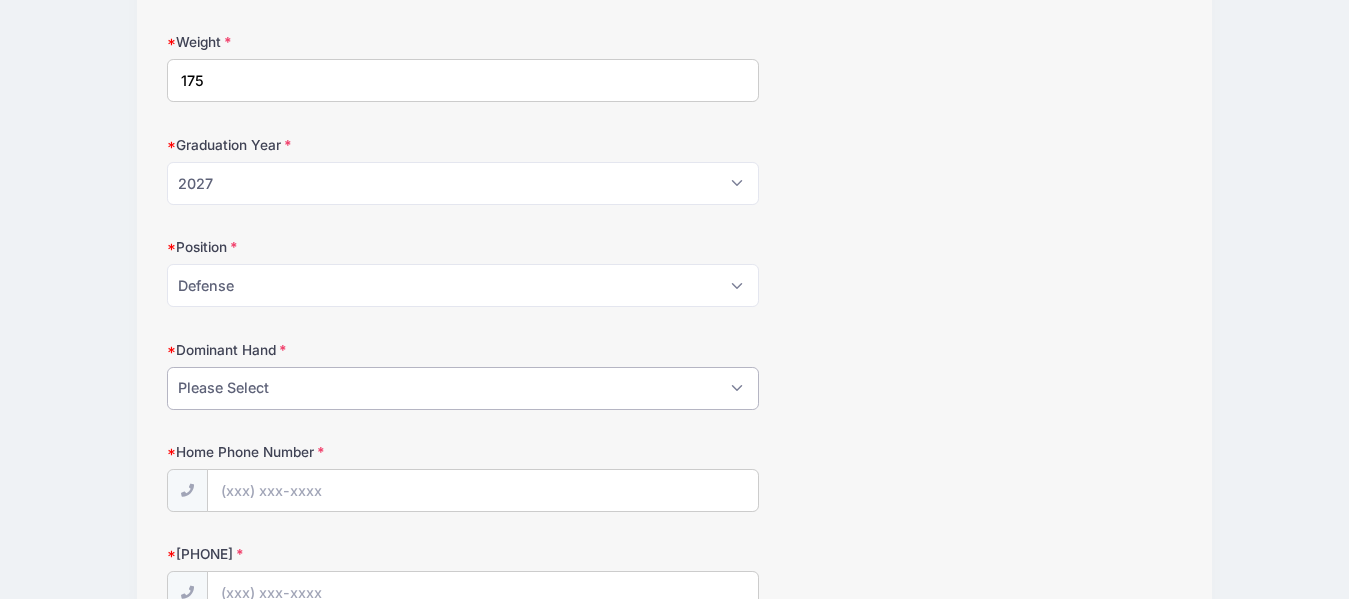 click on "Please Select Right
Left" at bounding box center [463, 388] 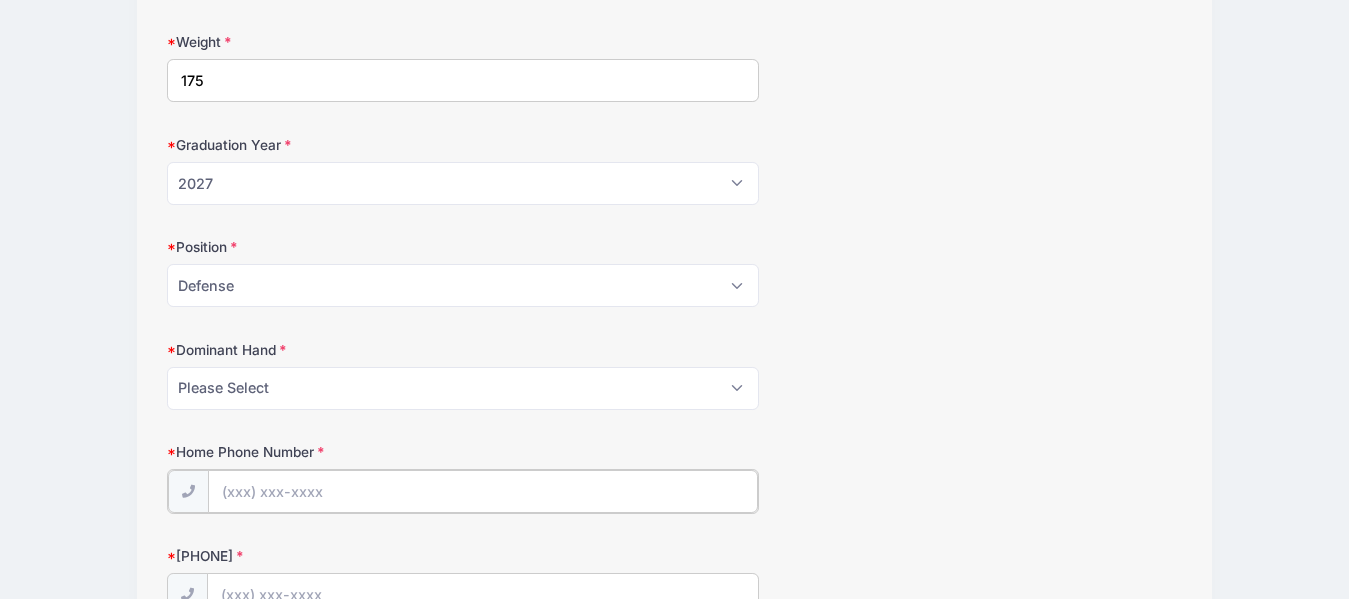 click at bounding box center (463, 491) 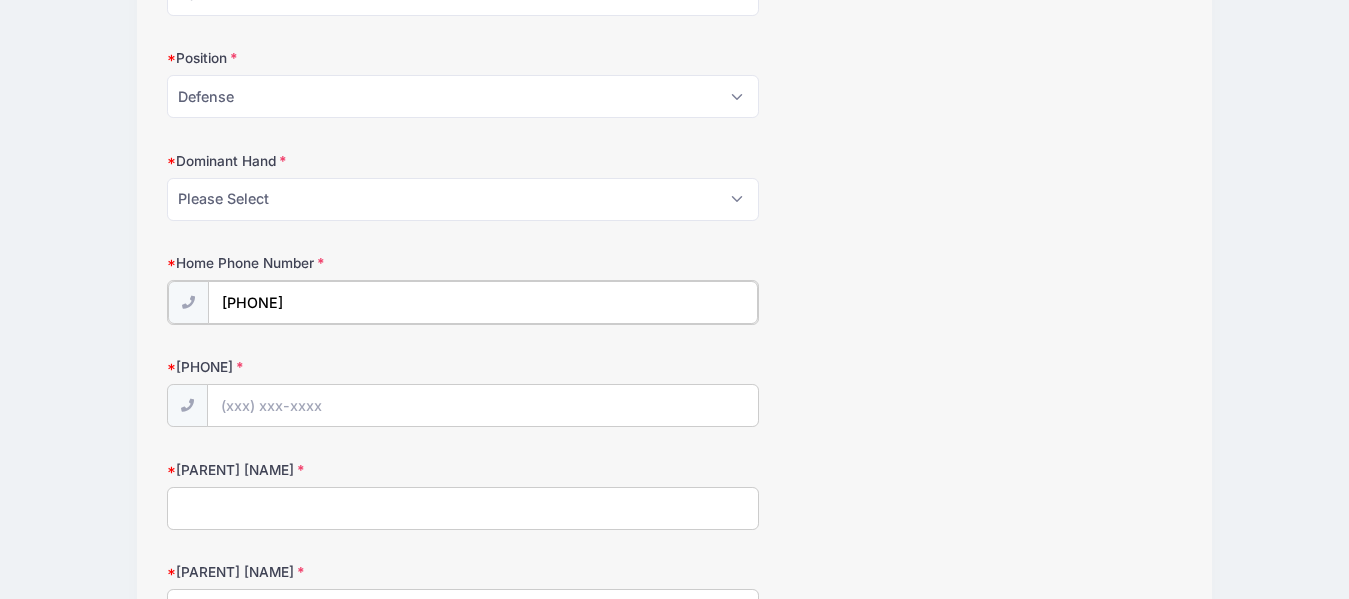 scroll, scrollTop: 1158, scrollLeft: 0, axis: vertical 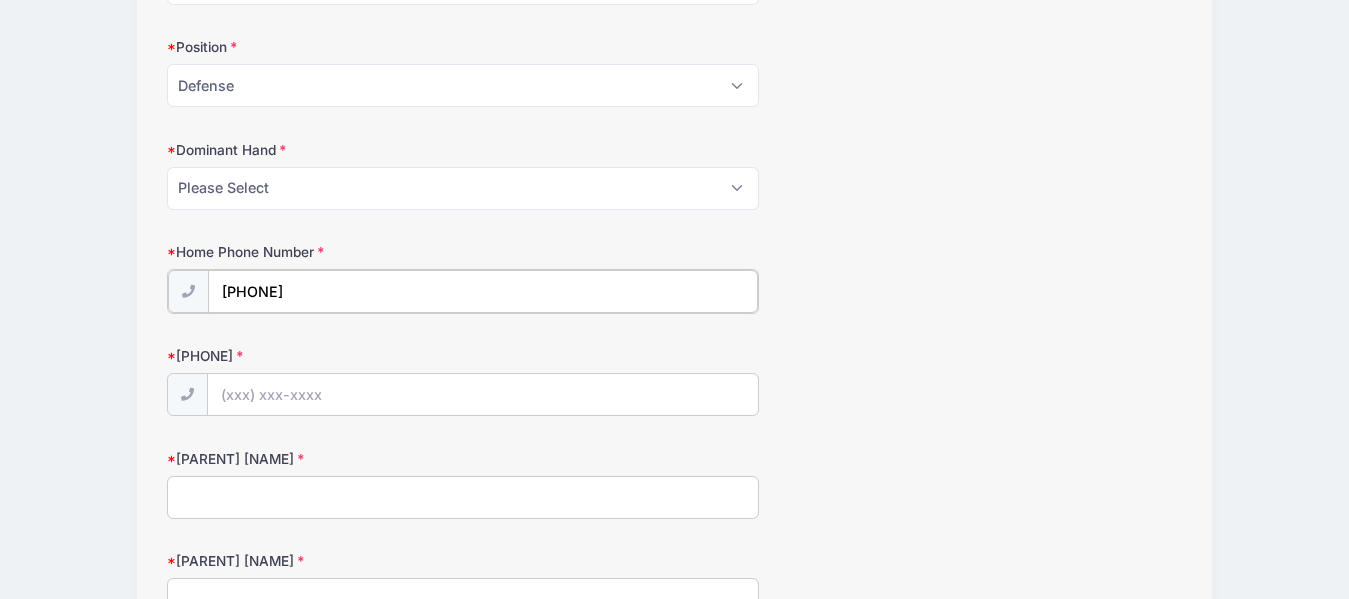 type on "[PHONE]" 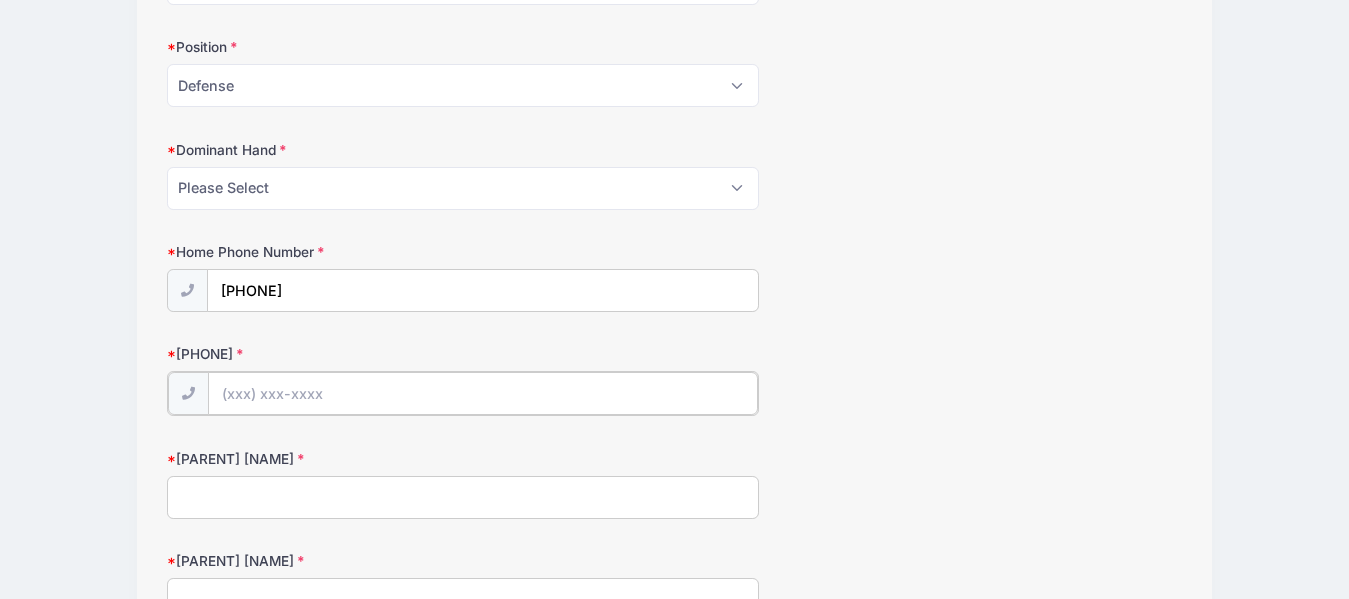 click on "[PHONE]" at bounding box center [483, 393] 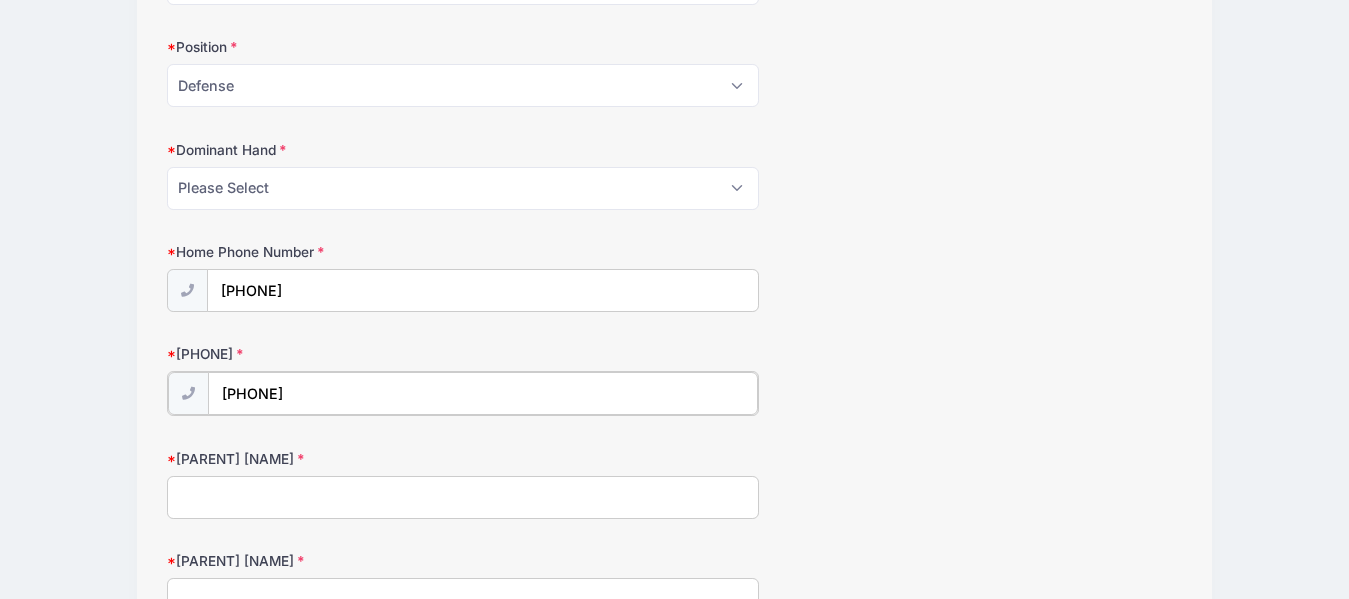 type on "[PHONE]" 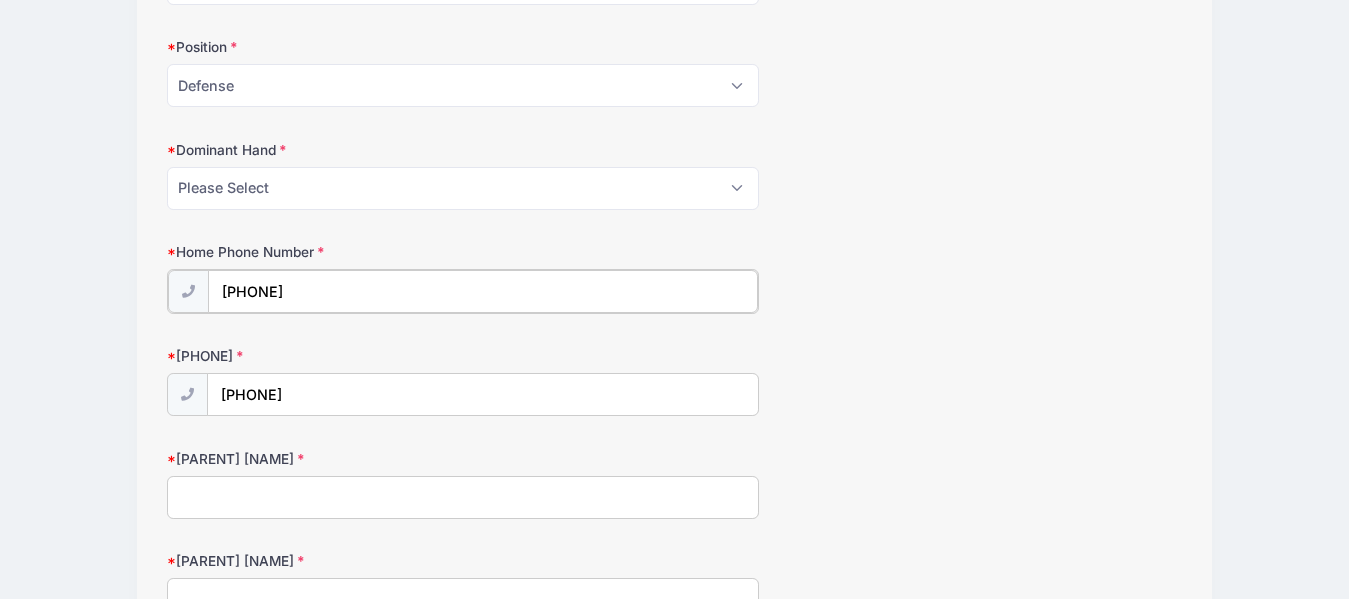 click on "[PHONE]" at bounding box center (483, 291) 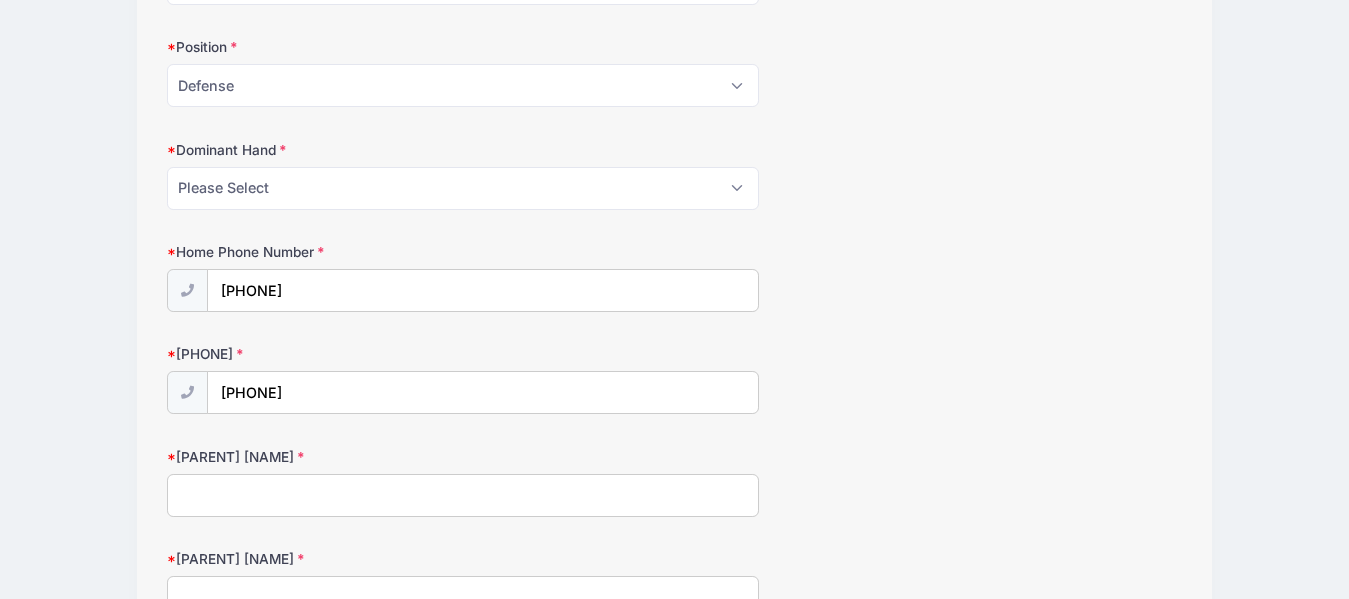 click on "[PARENT] [NAME]" at bounding box center (463, 495) 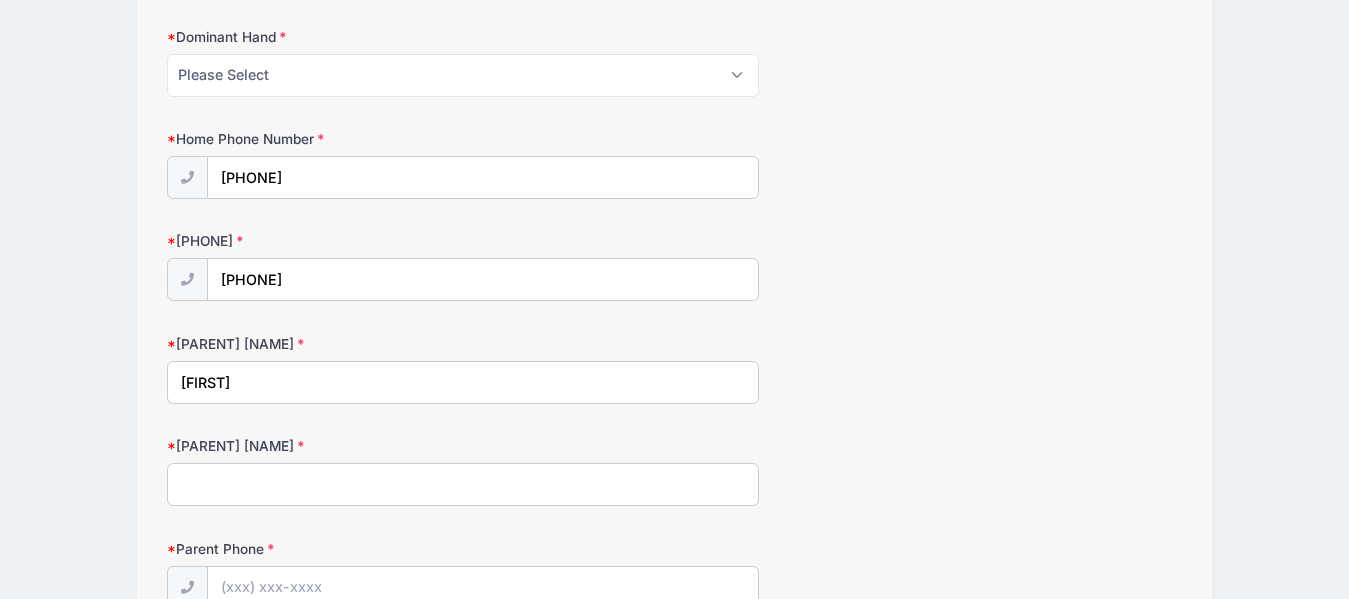 scroll, scrollTop: 1358, scrollLeft: 0, axis: vertical 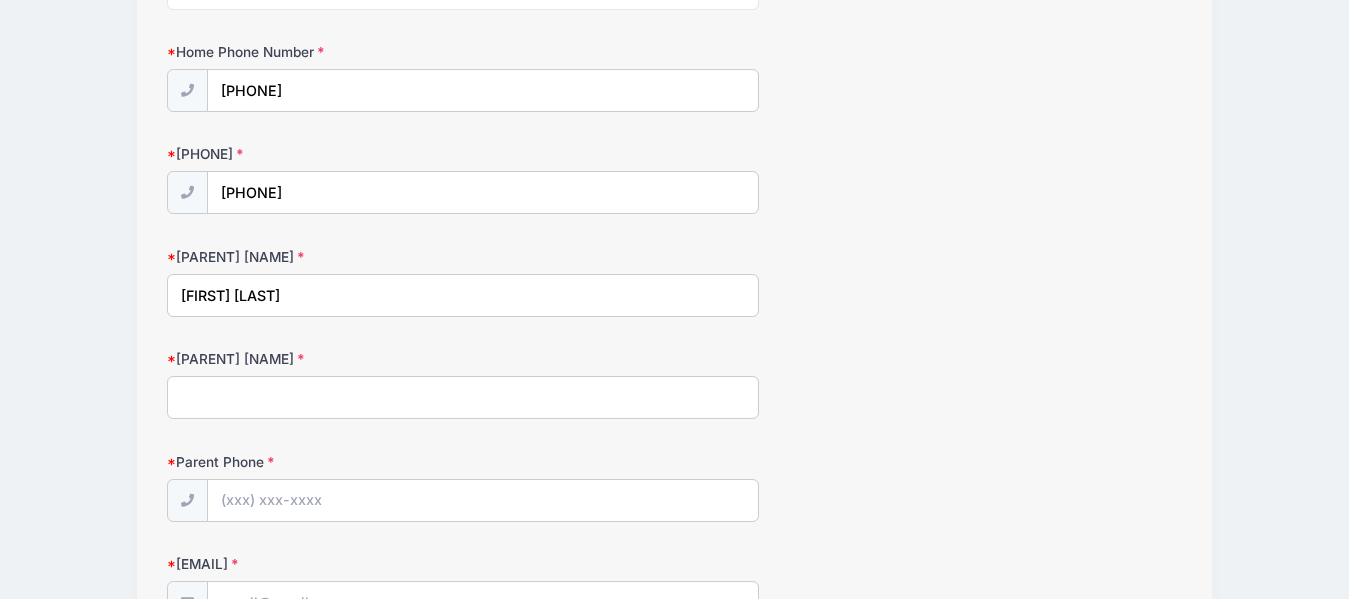 type on "[FIRST] [LAST]" 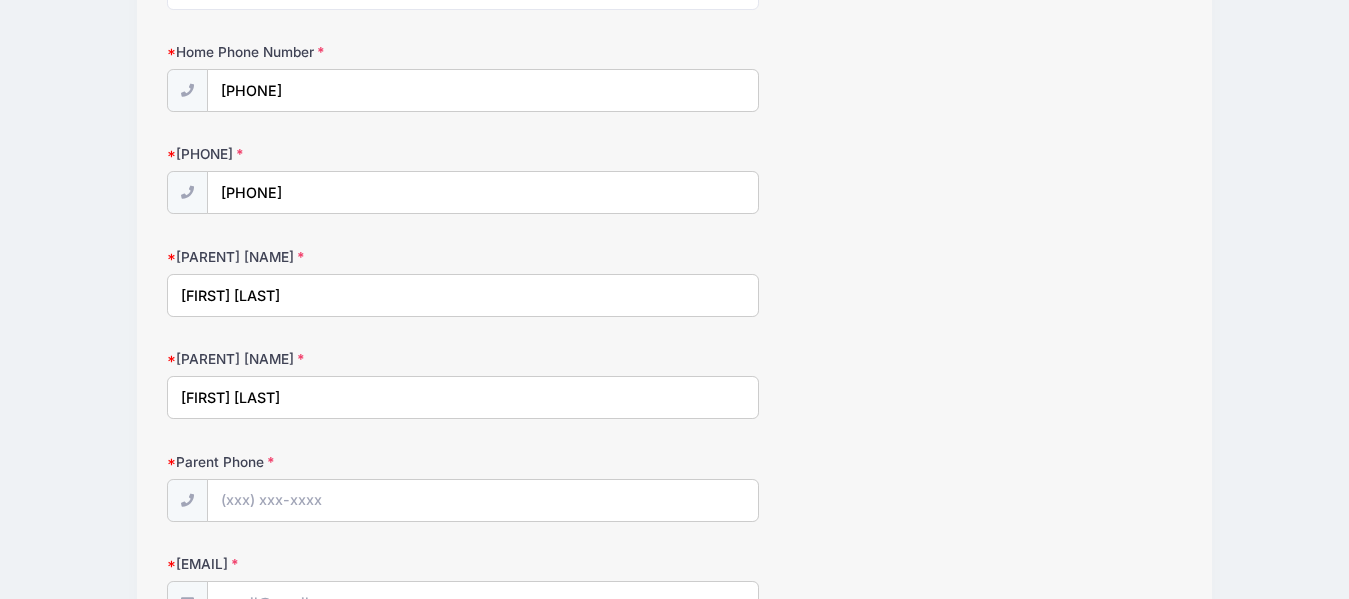 type on "[FIRST] [LAST]" 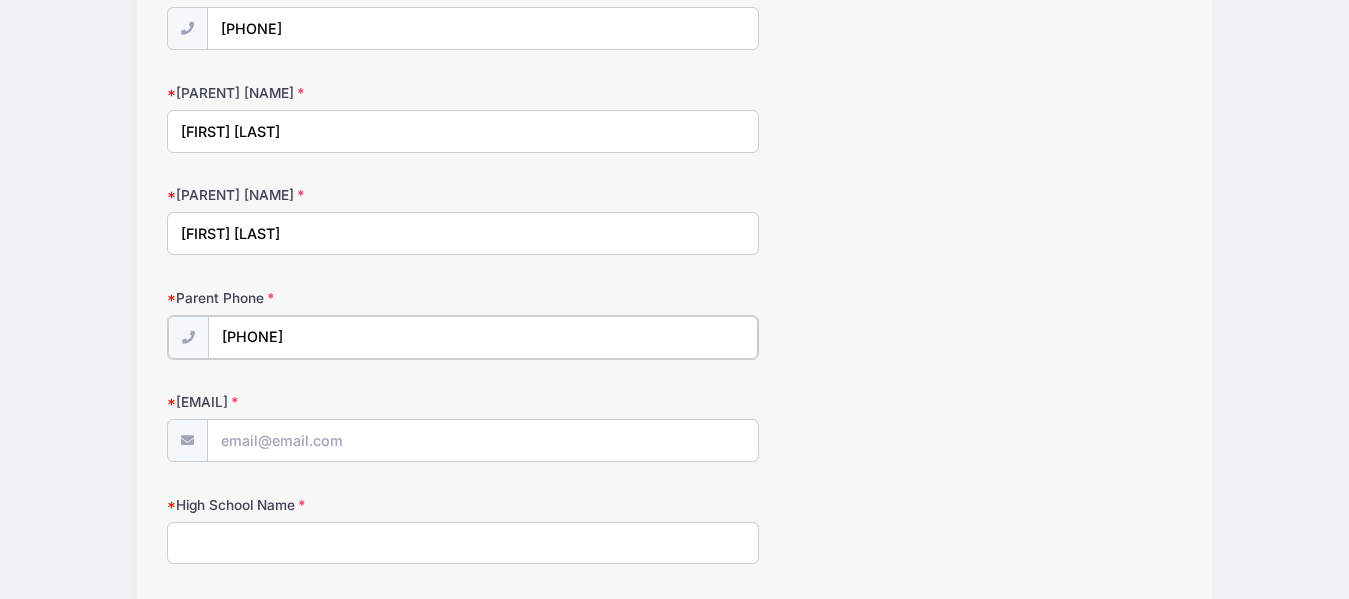 scroll, scrollTop: 1558, scrollLeft: 0, axis: vertical 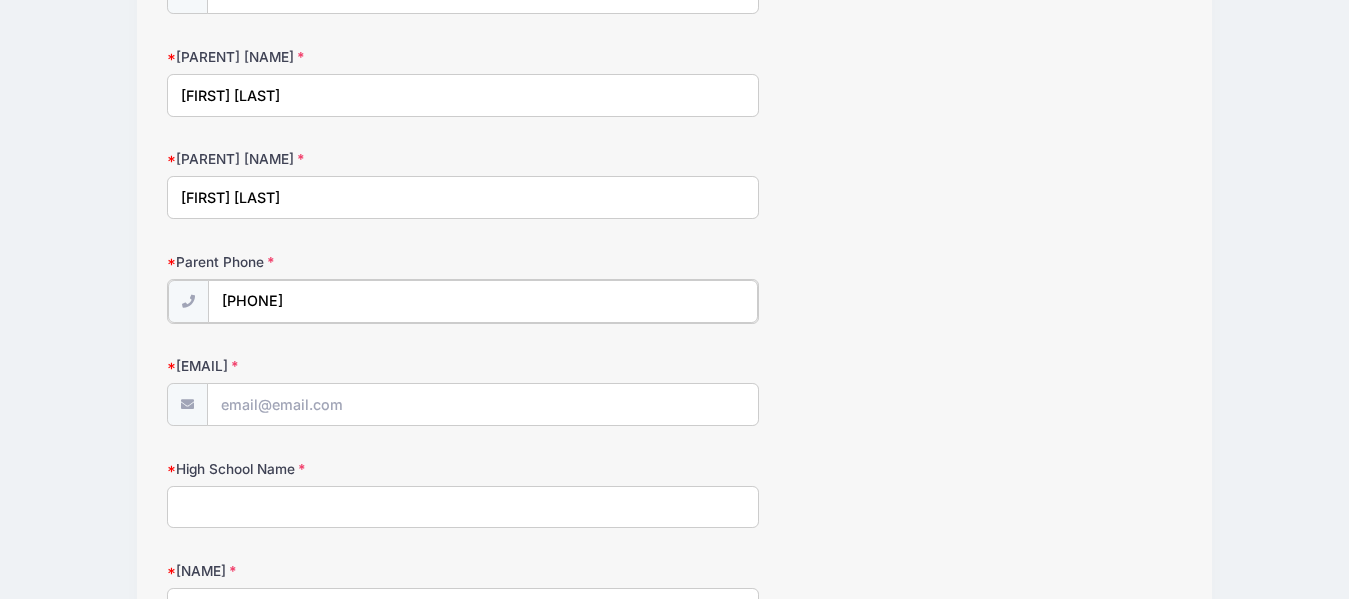 type on "[PHONE]" 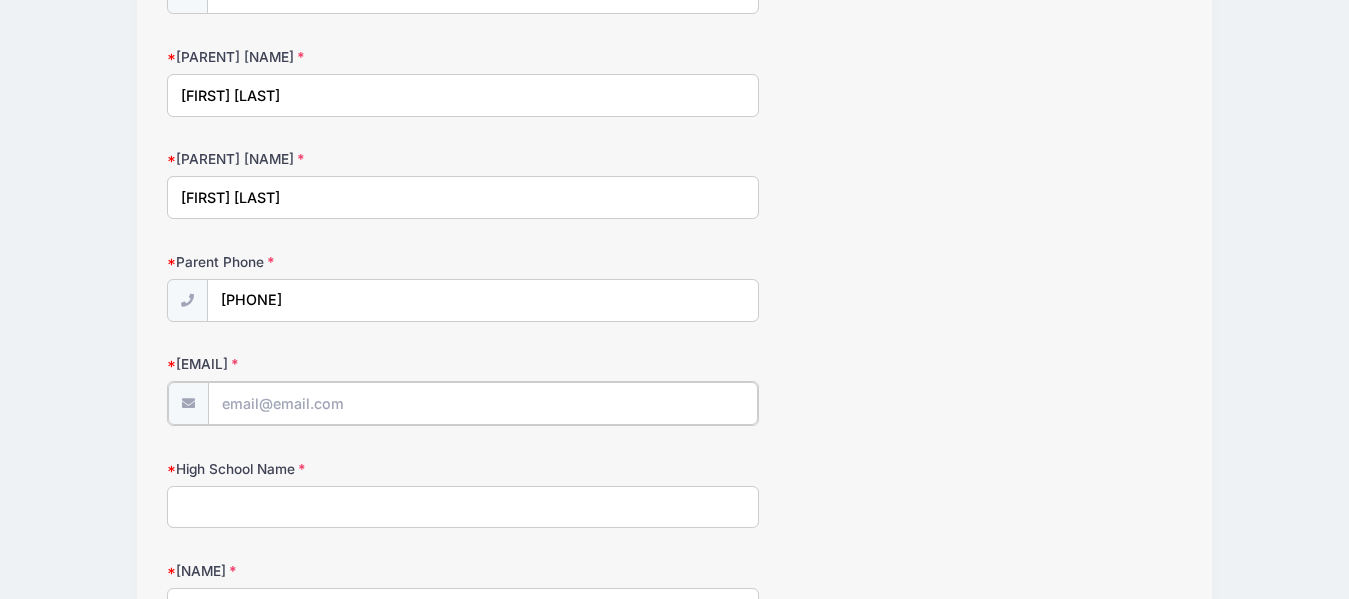 click on "[EMAIL]" at bounding box center [483, 403] 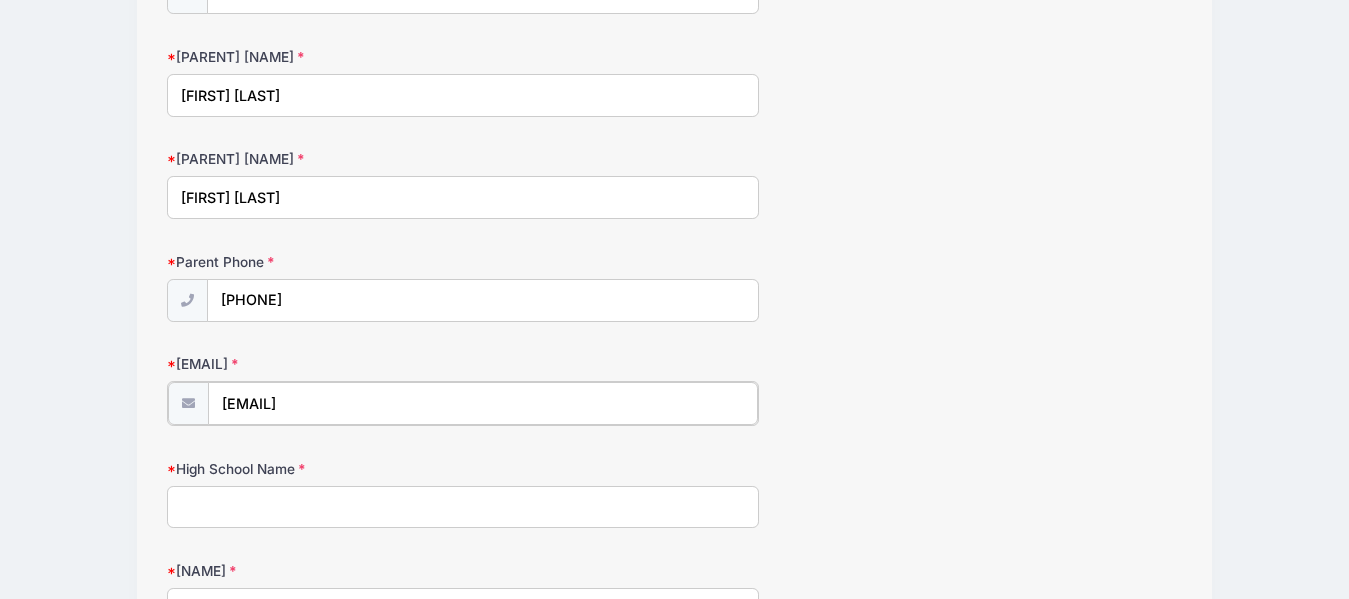 type on "[EMAIL]" 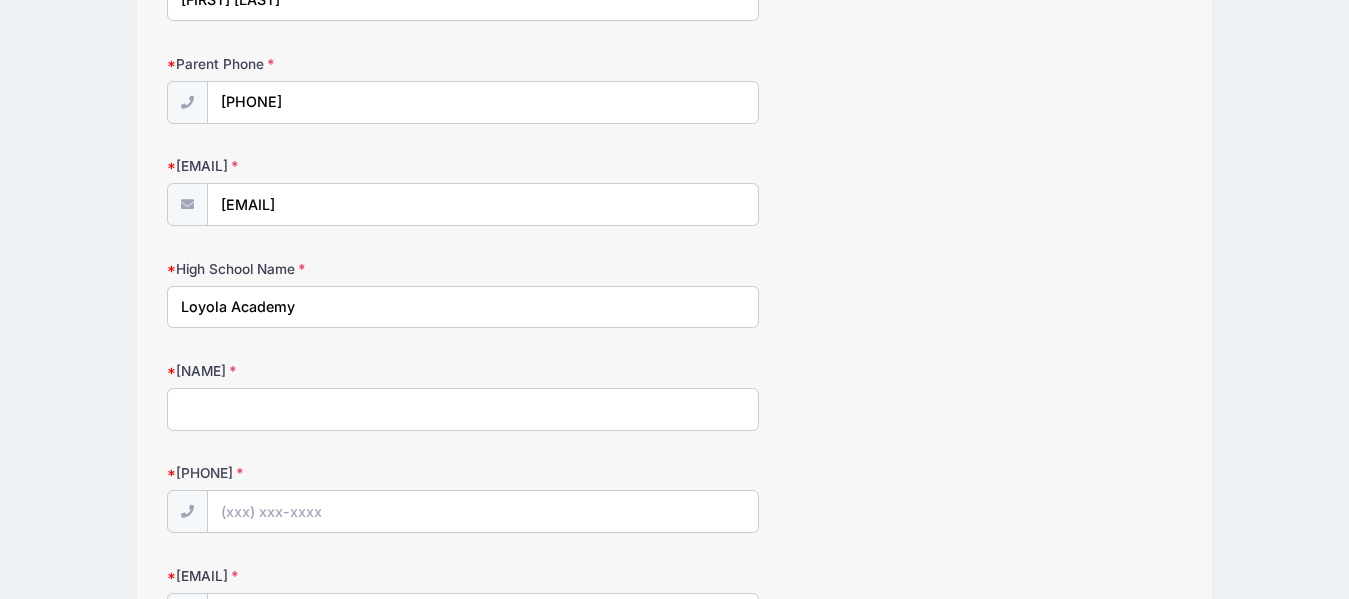 scroll, scrollTop: 1758, scrollLeft: 0, axis: vertical 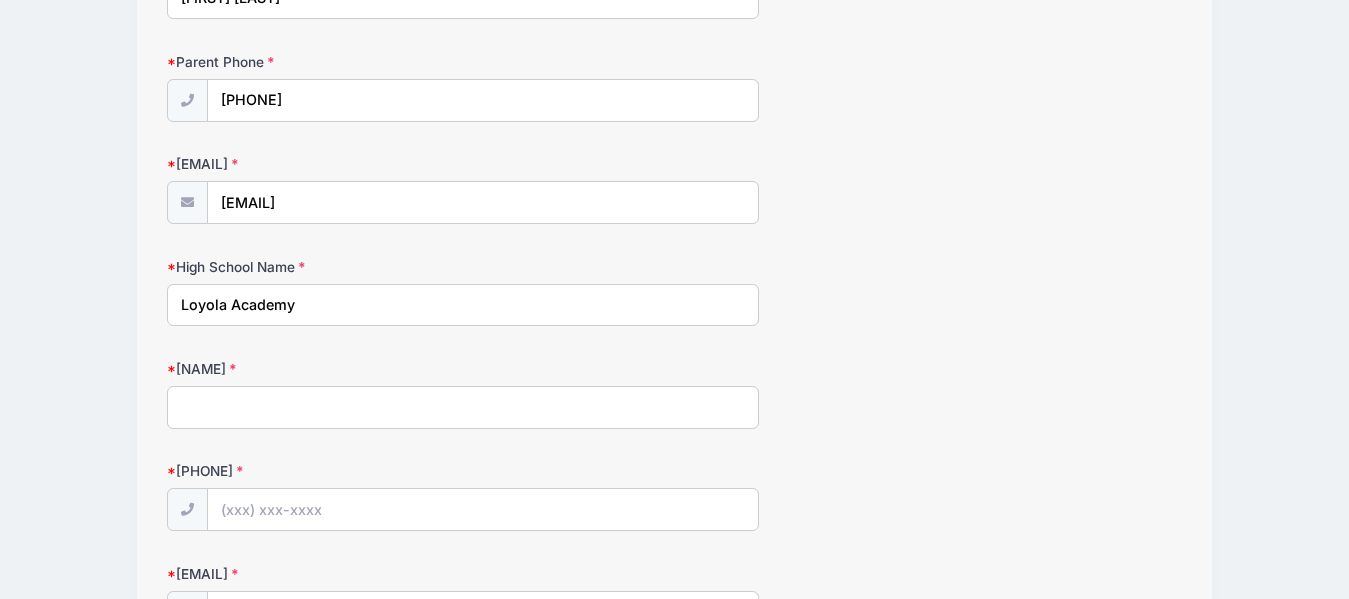 type on "Loyola Academy" 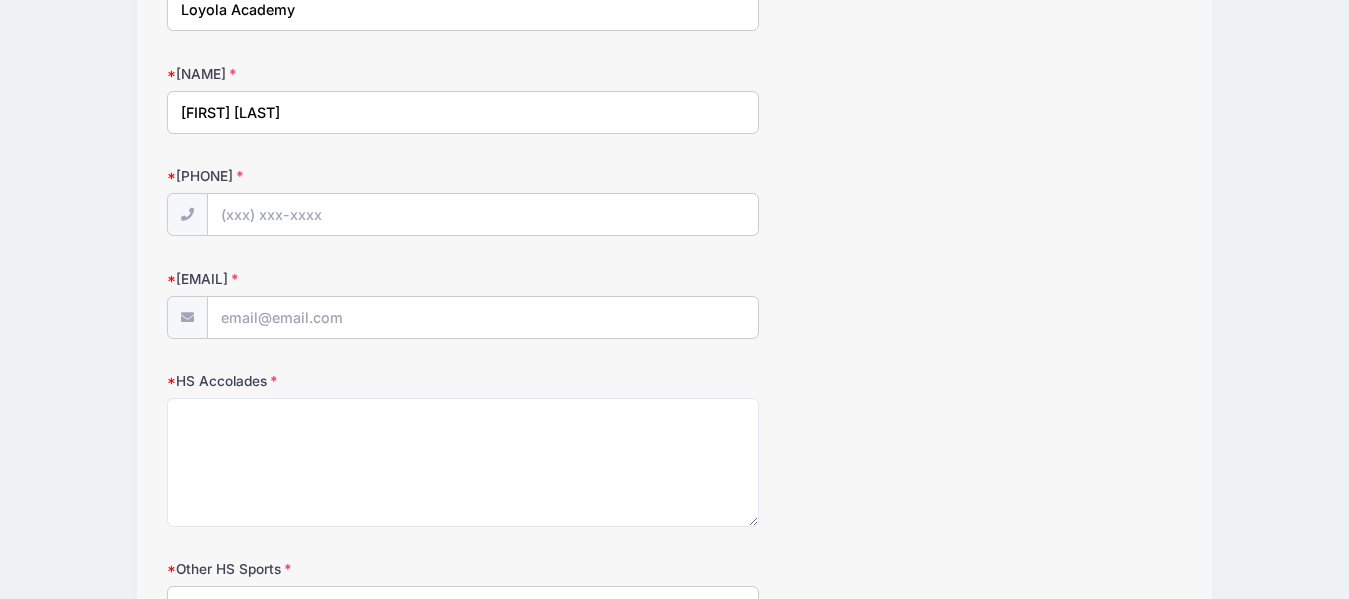 scroll, scrollTop: 2058, scrollLeft: 0, axis: vertical 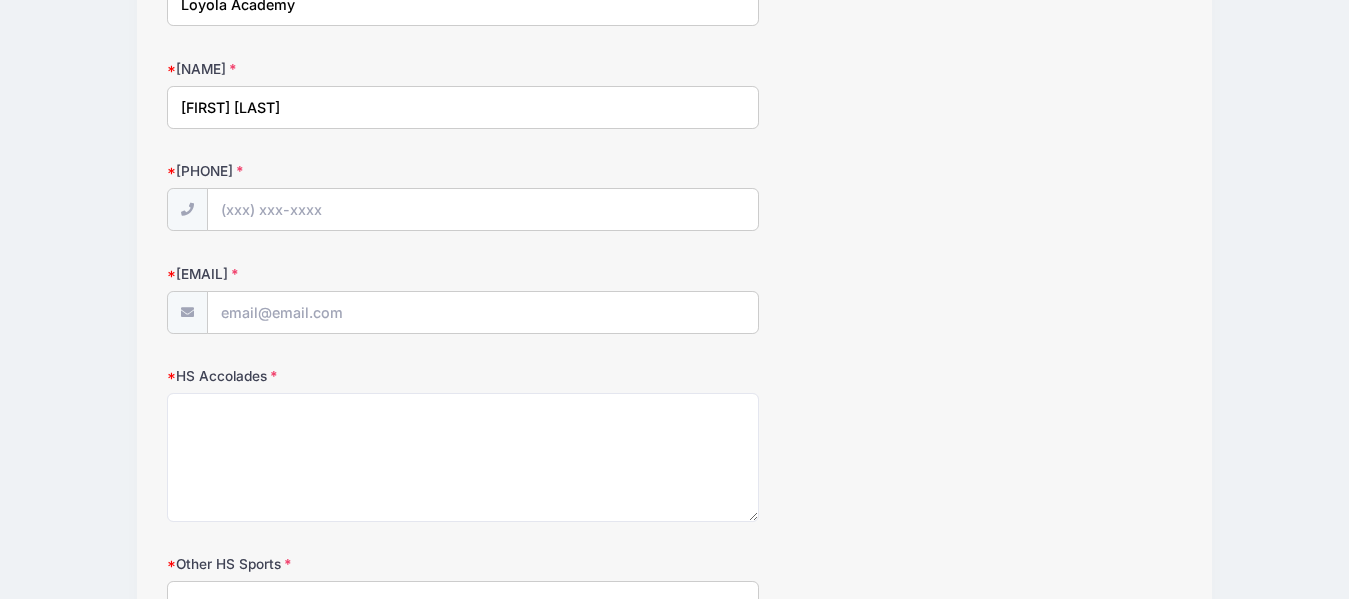 type on "[FIRST] [LAST]" 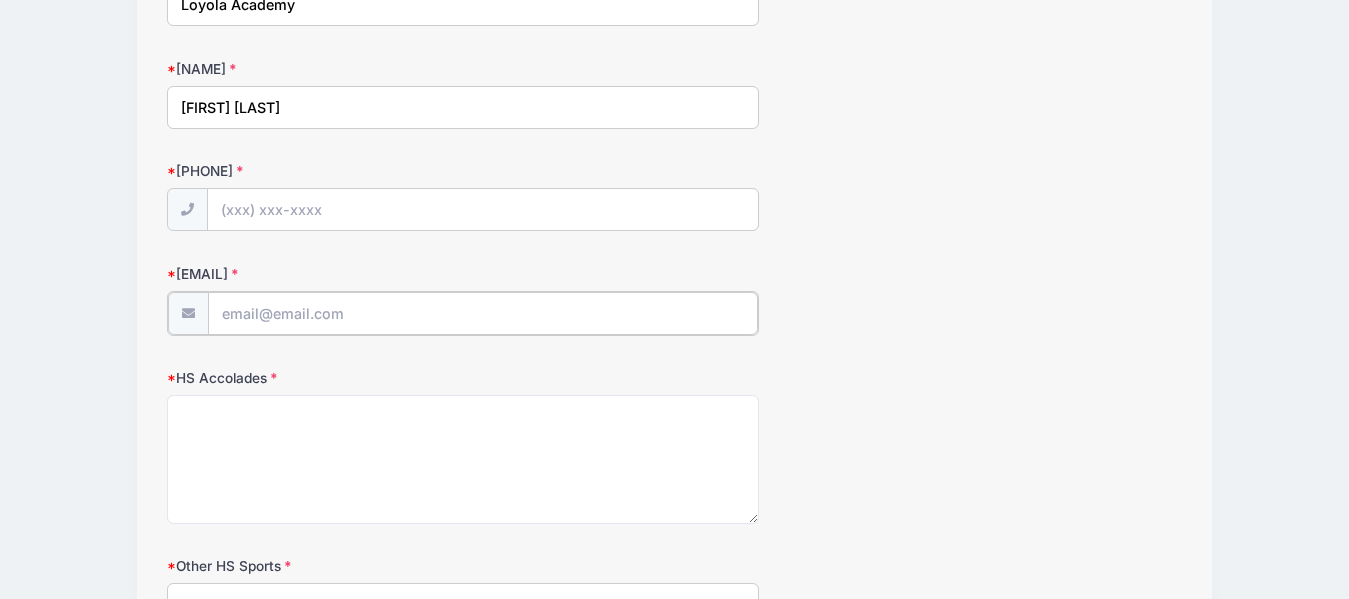 click on "[EMAIL]" at bounding box center [483, 313] 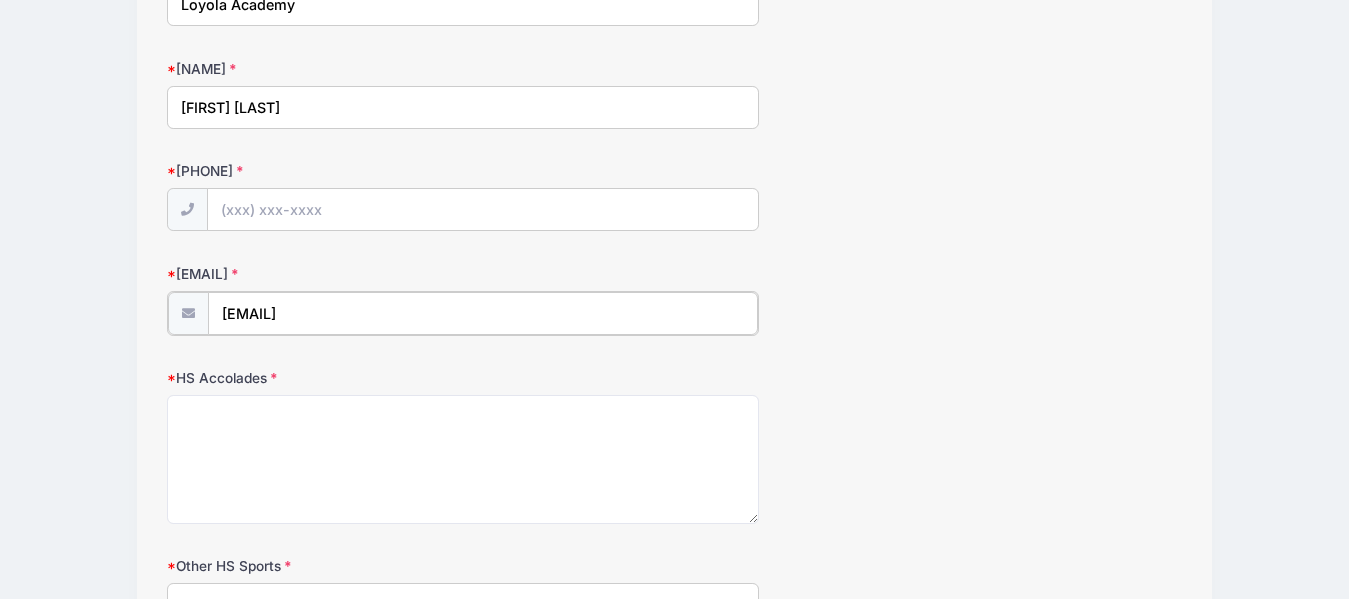 type on "[EMAIL]" 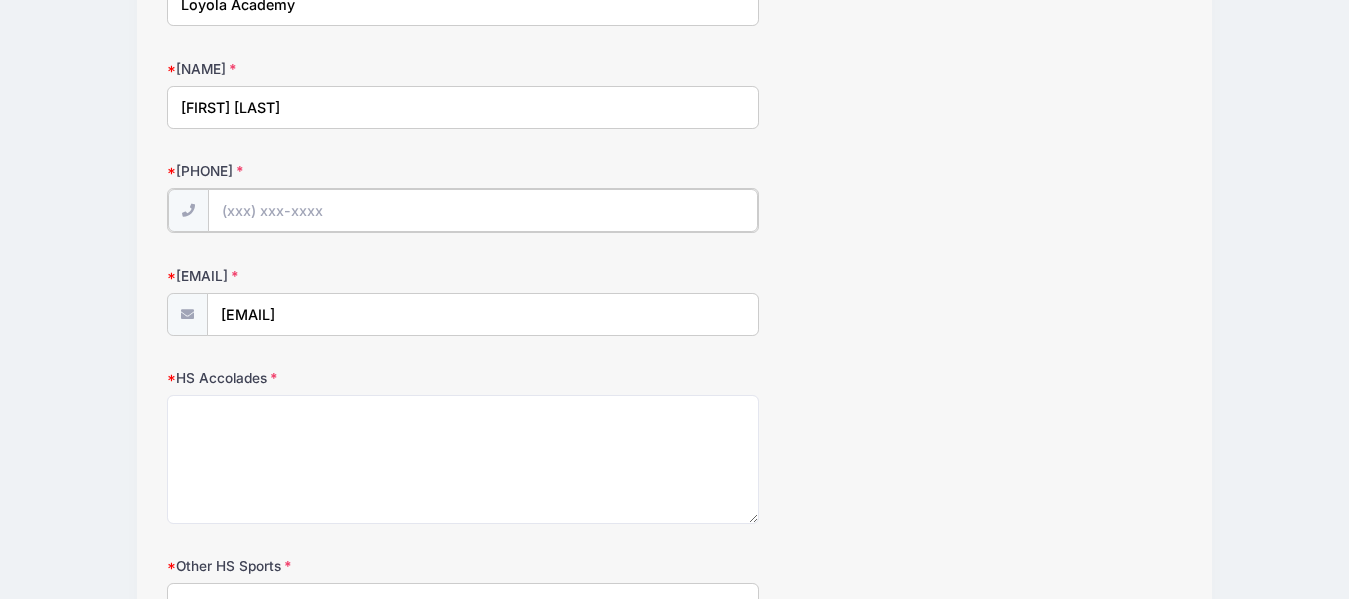 click on "[PHONE]" at bounding box center [483, 210] 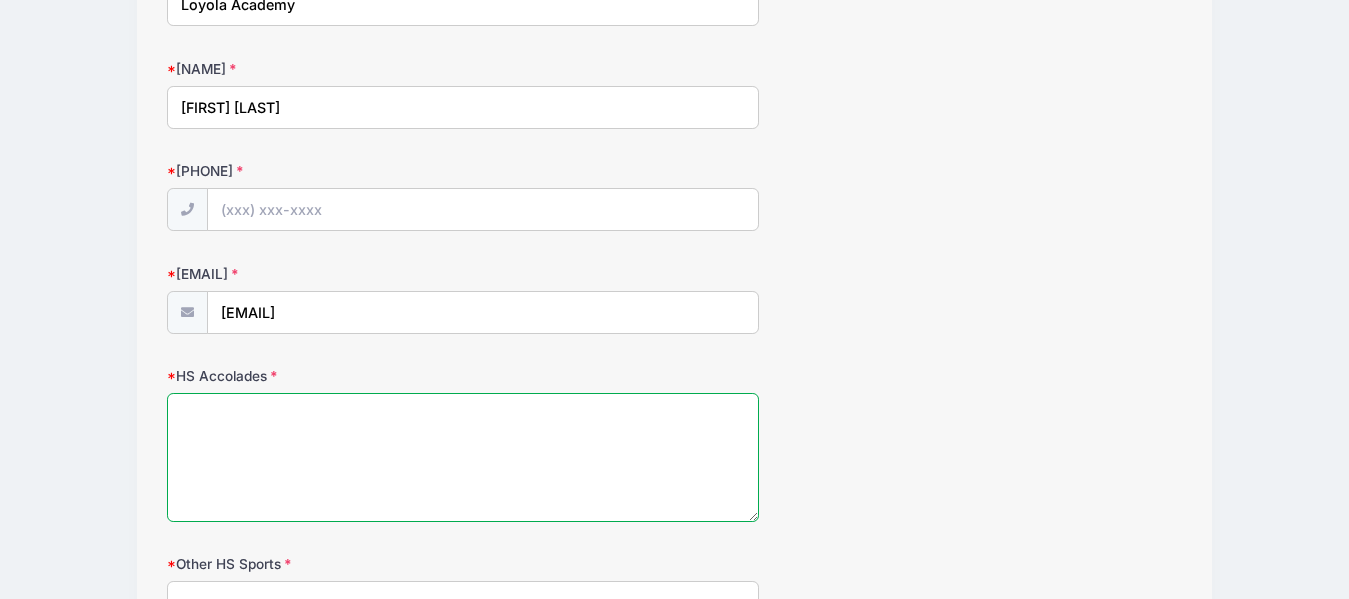 click on "HS Accolades" at bounding box center (463, 457) 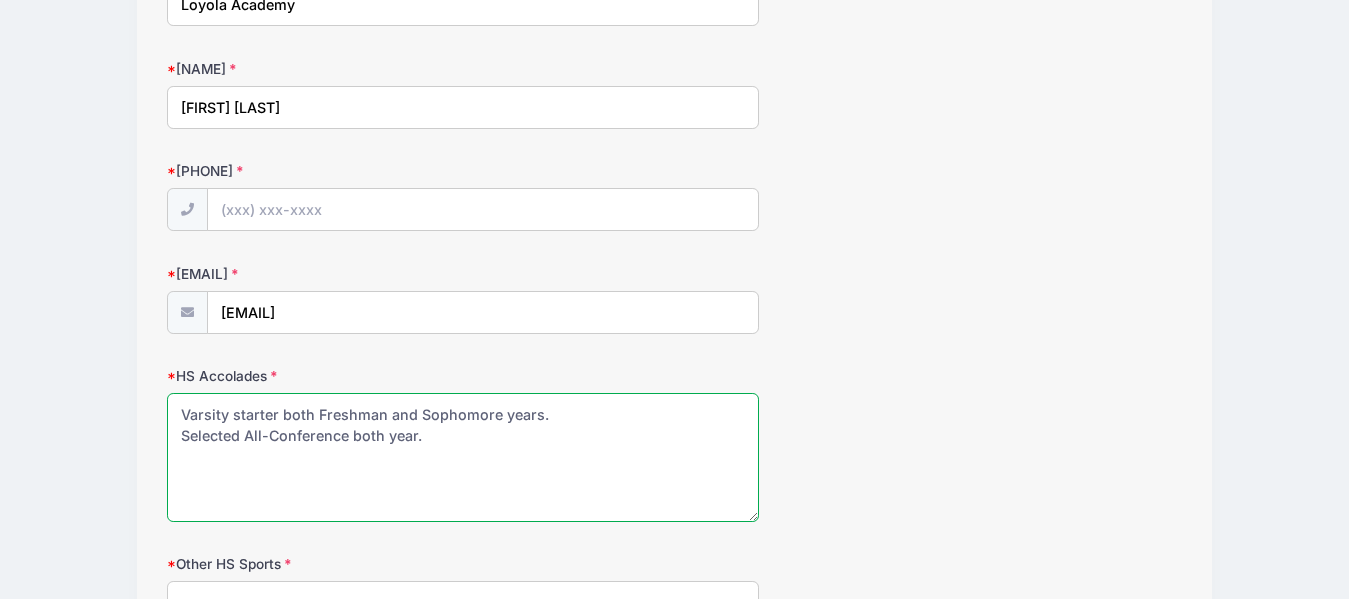 type on "Varsity starter both Freshman and Sophomore years.
Selected All-Conference both year." 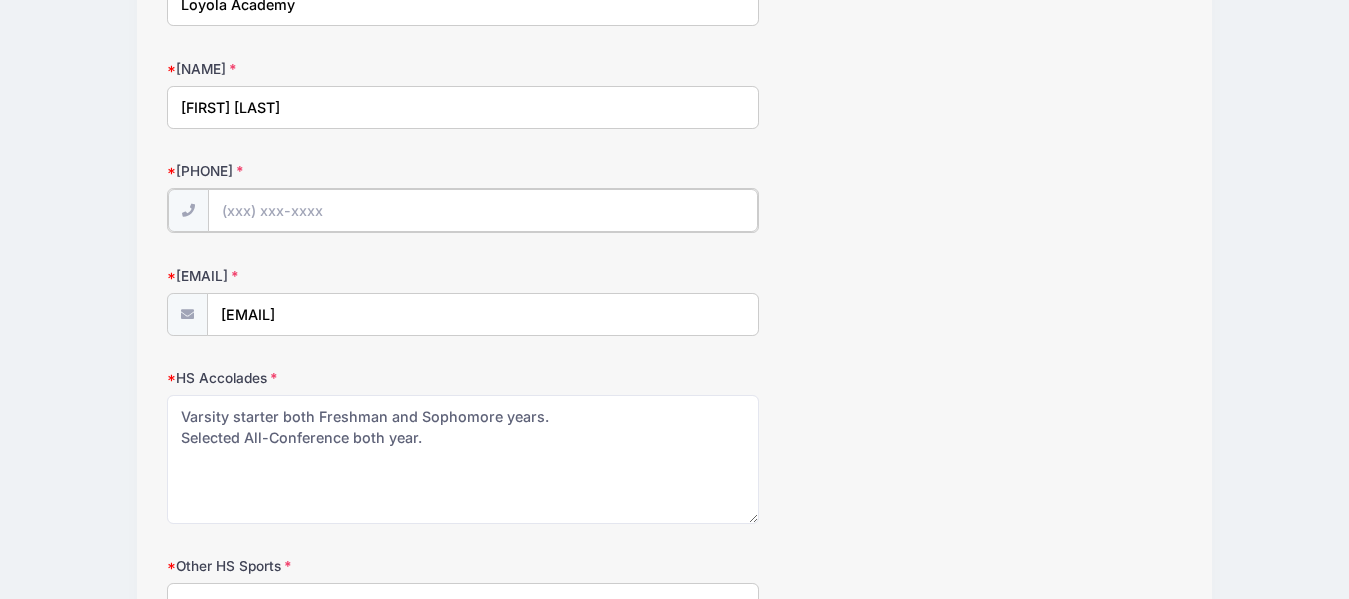click on "[PHONE]" at bounding box center (483, 210) 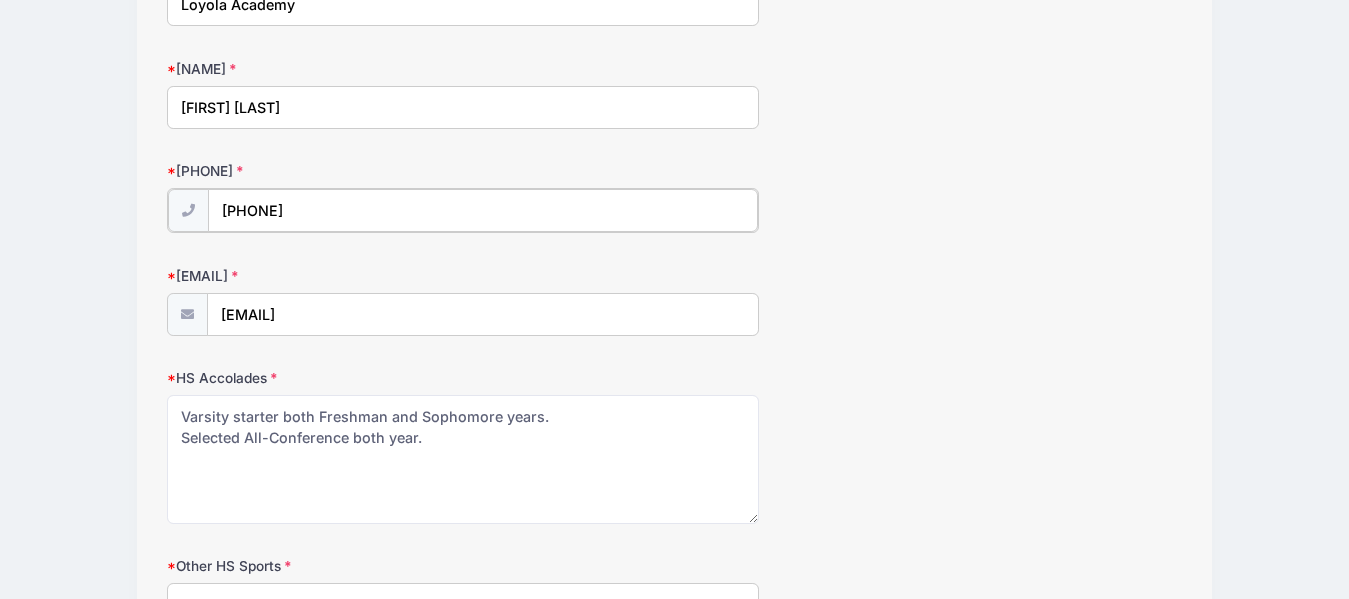 type on "[PHONE]" 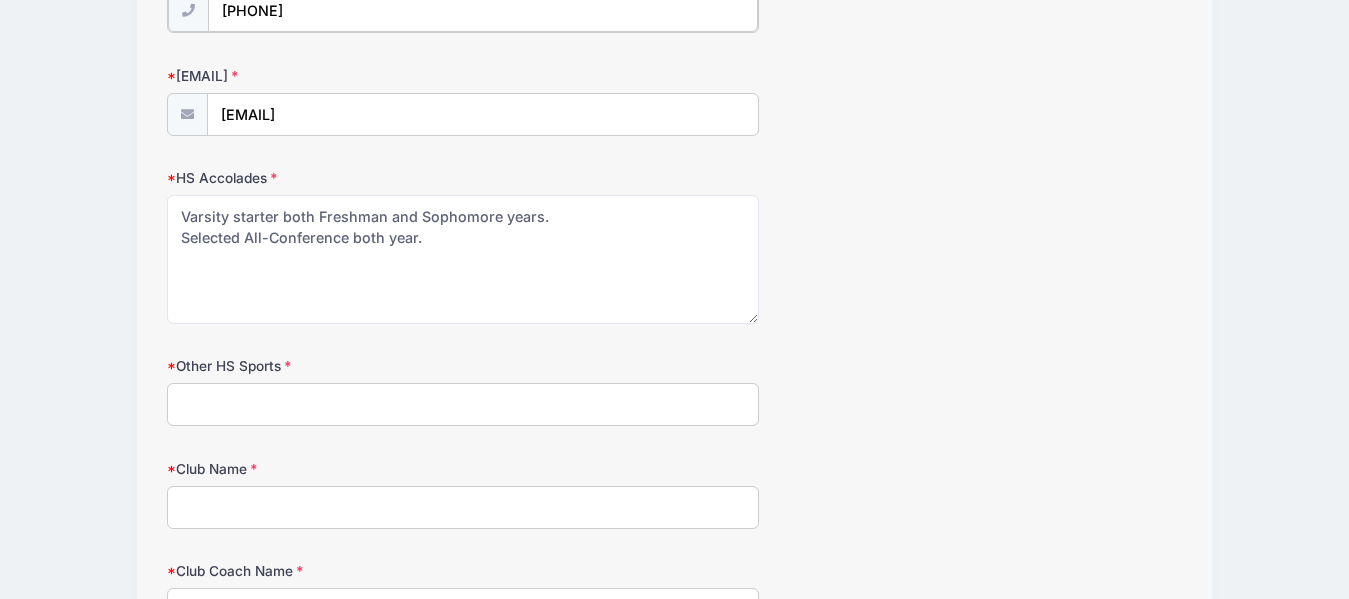 scroll, scrollTop: 2158, scrollLeft: 0, axis: vertical 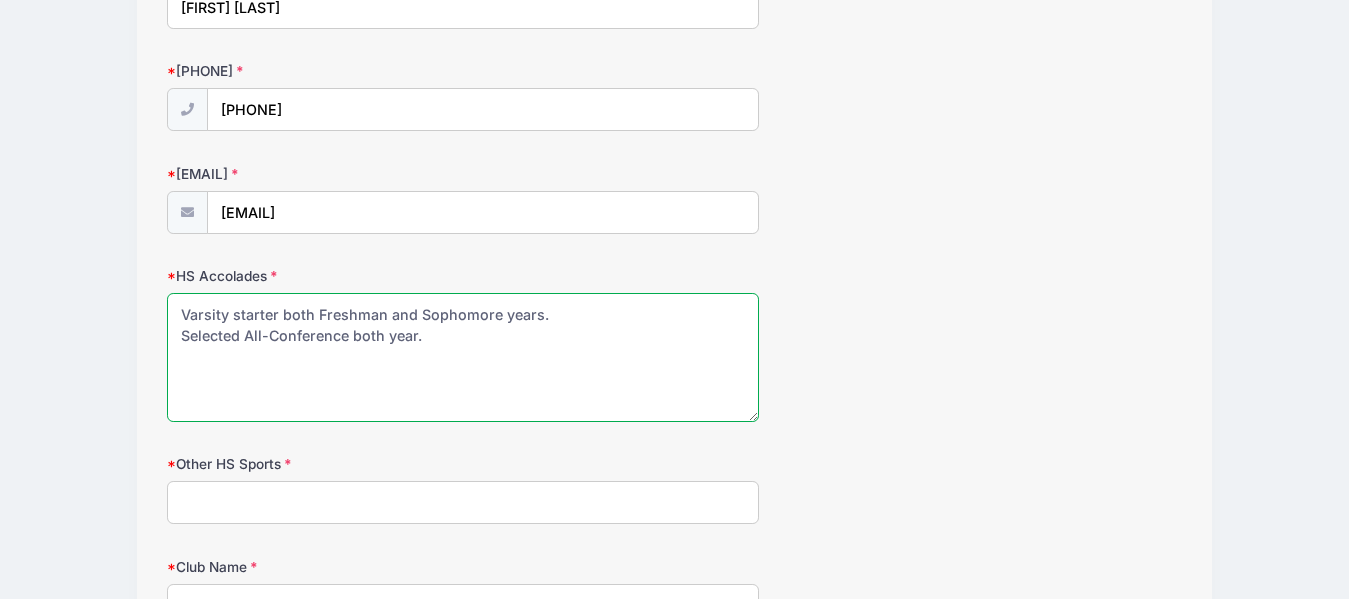 click on "Varsity starter both Freshman and Sophomore years.
Selected All-Conference both year." at bounding box center (463, 357) 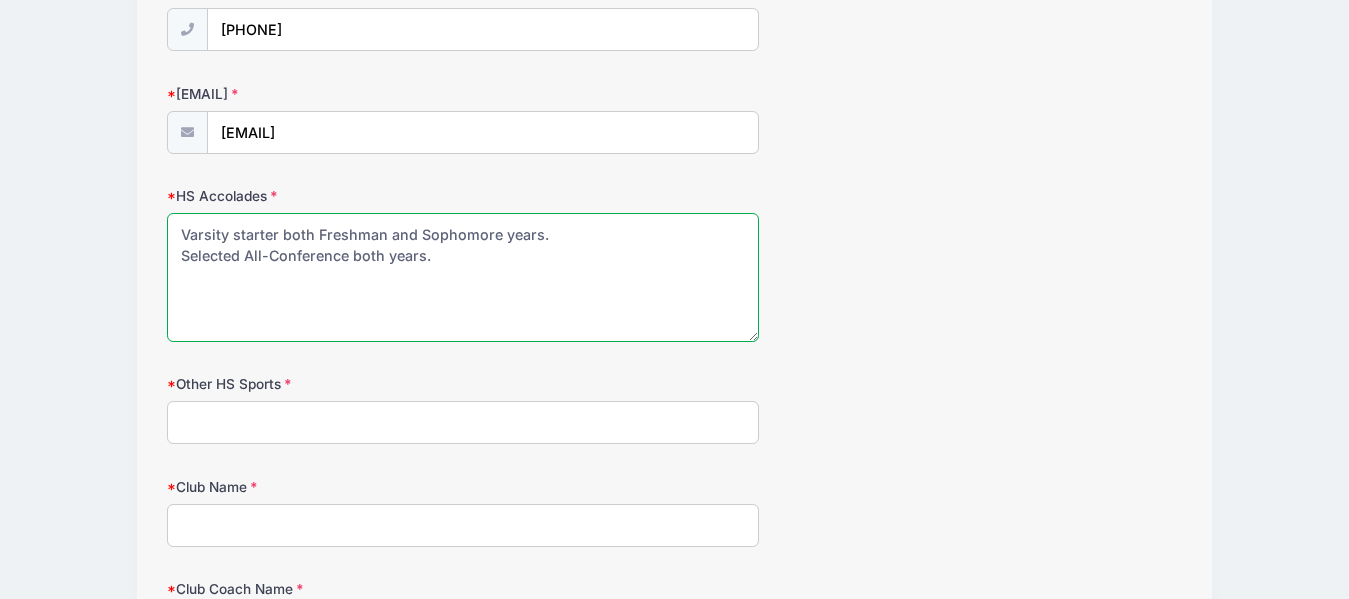 scroll, scrollTop: 2358, scrollLeft: 0, axis: vertical 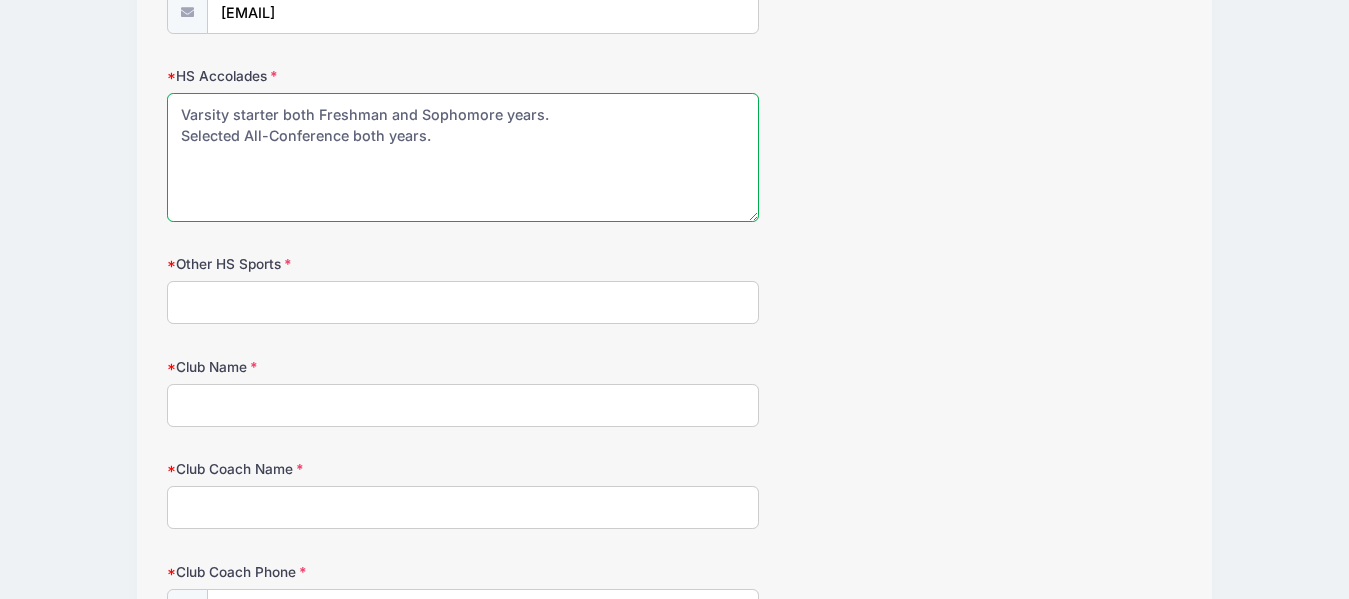 type on "Varsity starter both Freshman and Sophomore years.
Selected All-Conference both years." 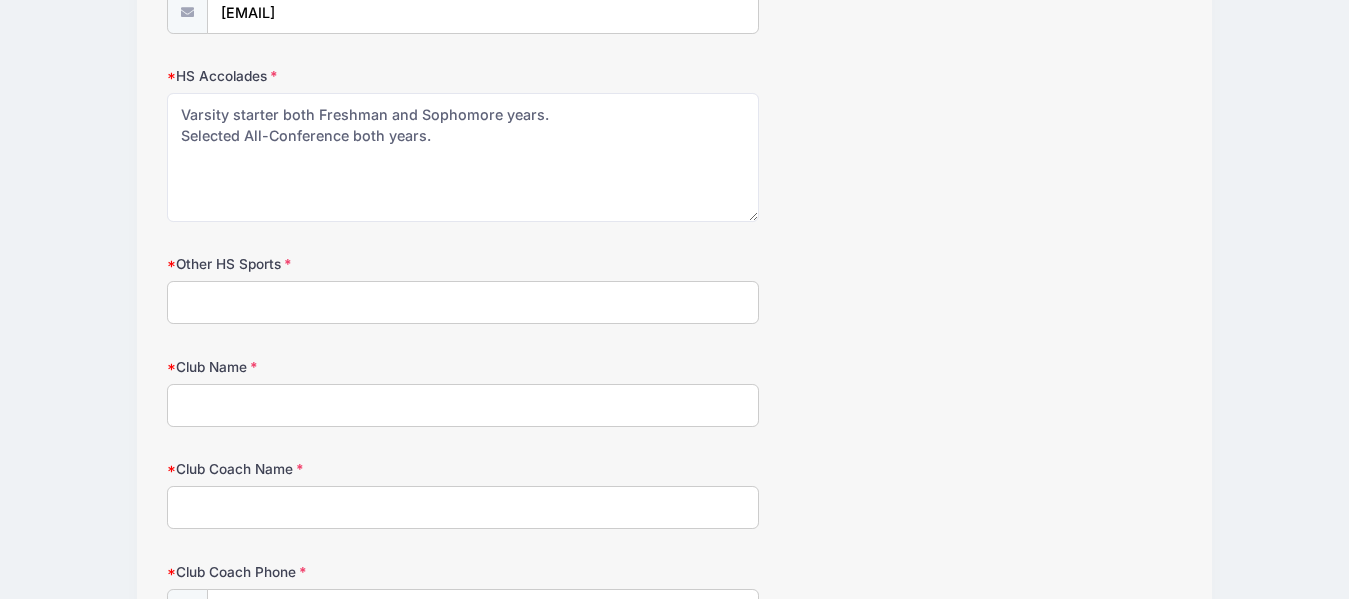 click on "Other HS Sports" at bounding box center [463, 302] 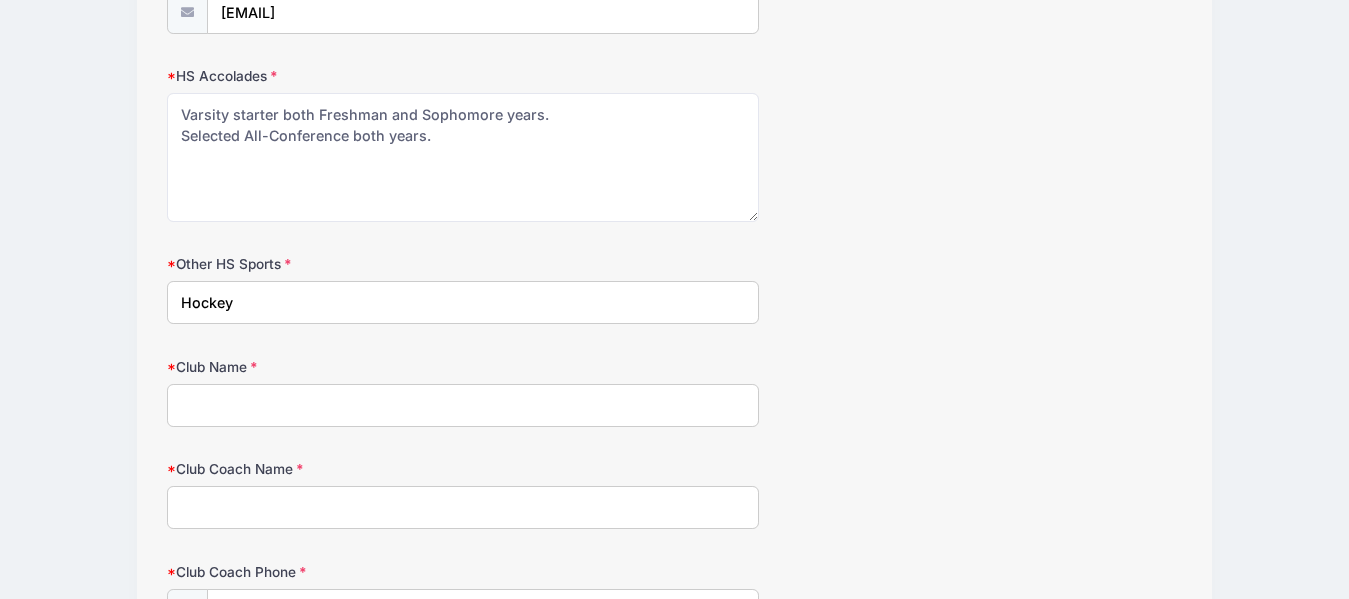 type on "Hockey" 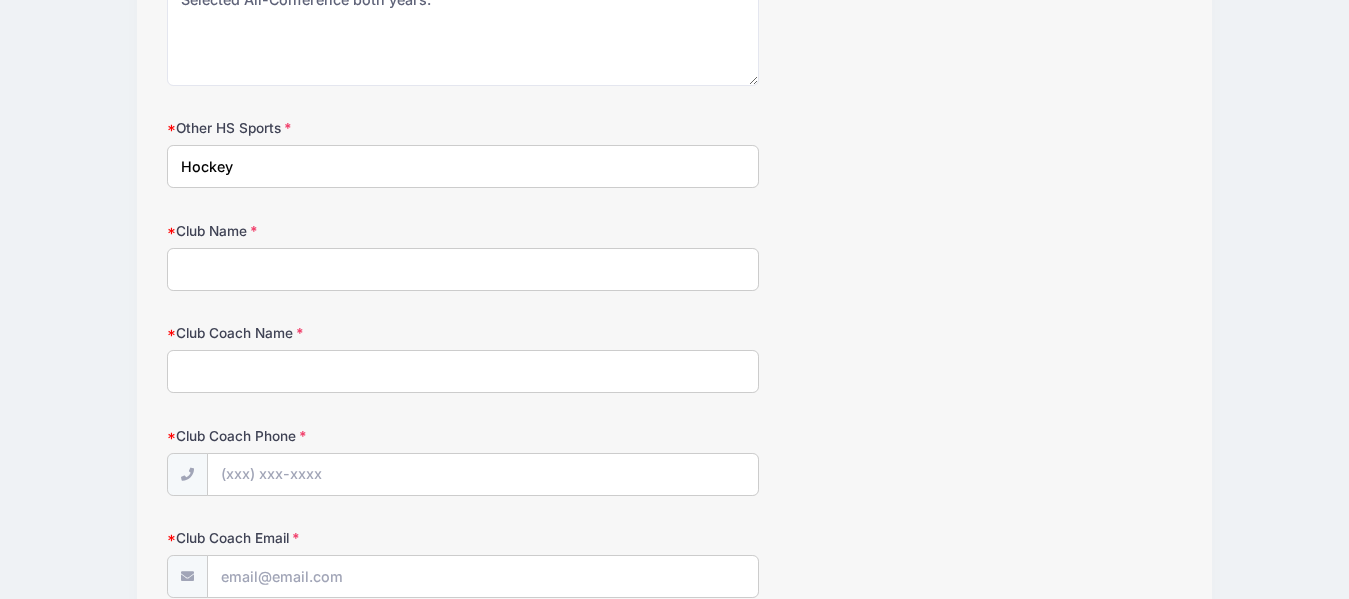 scroll, scrollTop: 2458, scrollLeft: 0, axis: vertical 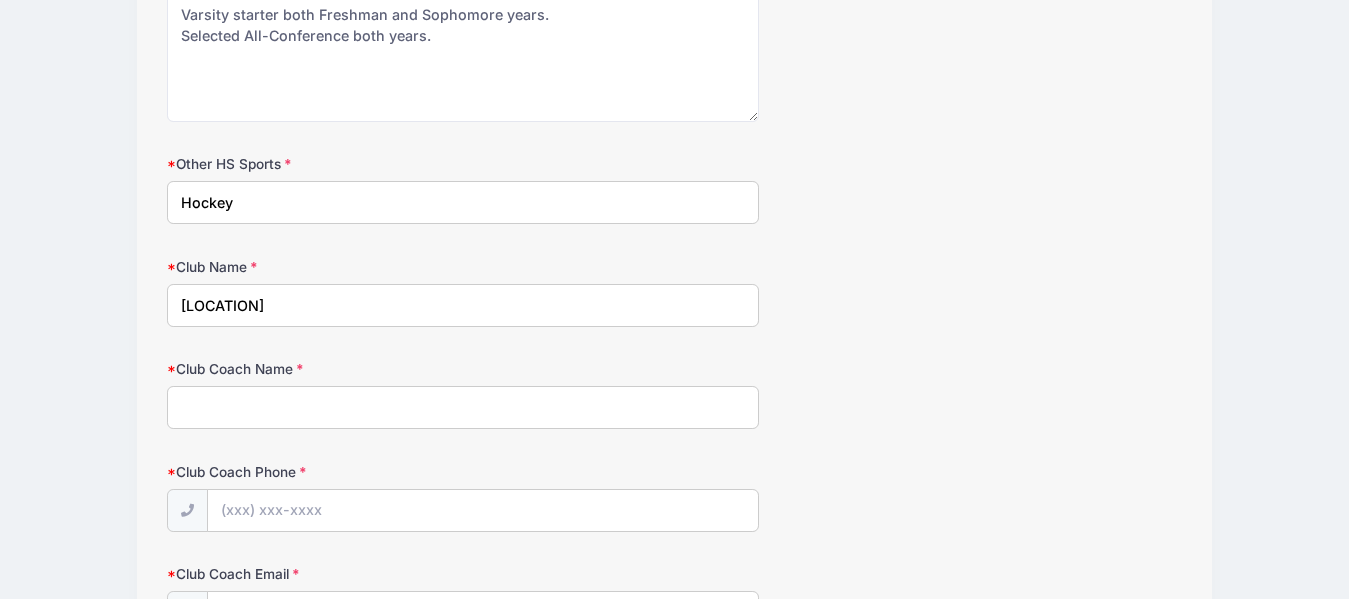 type on "[LOCATION]" 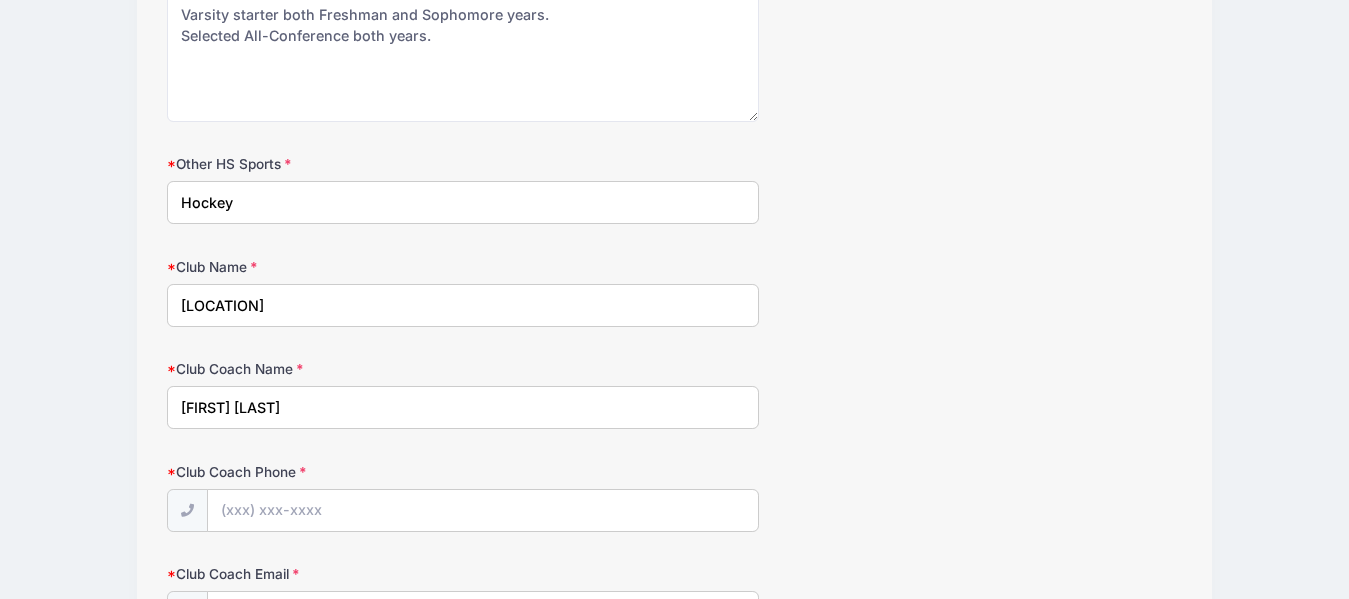 type on "[FIRST] [LAST]" 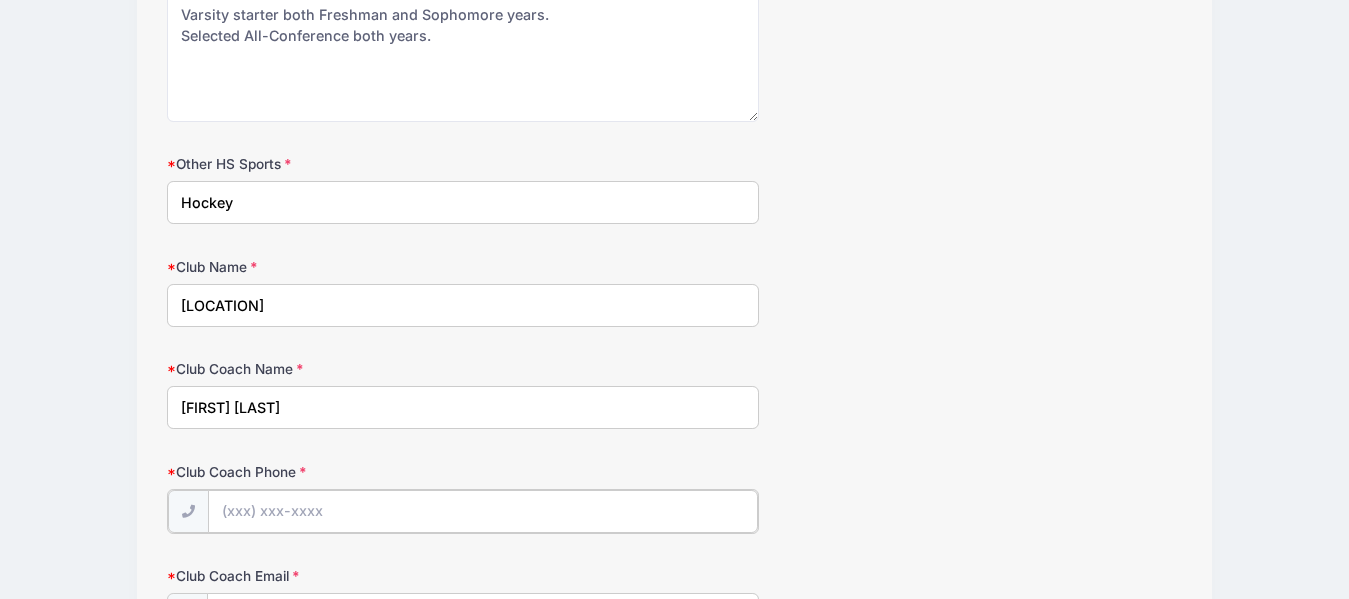 click on "Club Coach Phone" at bounding box center (483, 511) 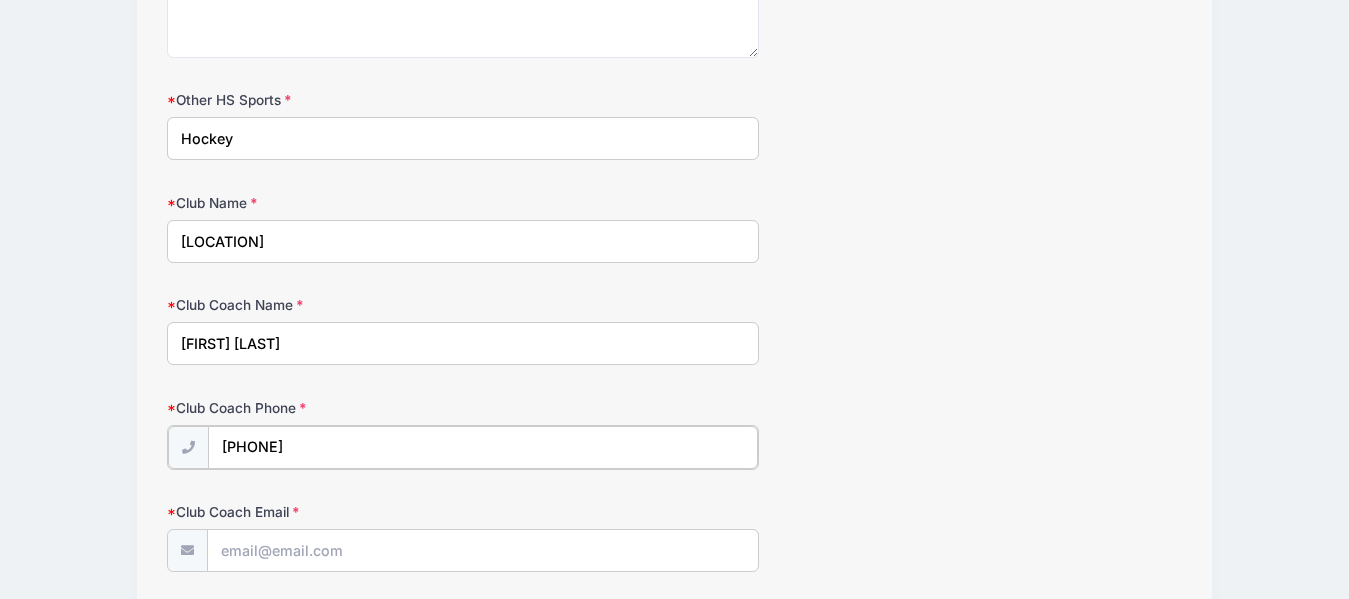 scroll, scrollTop: 2558, scrollLeft: 0, axis: vertical 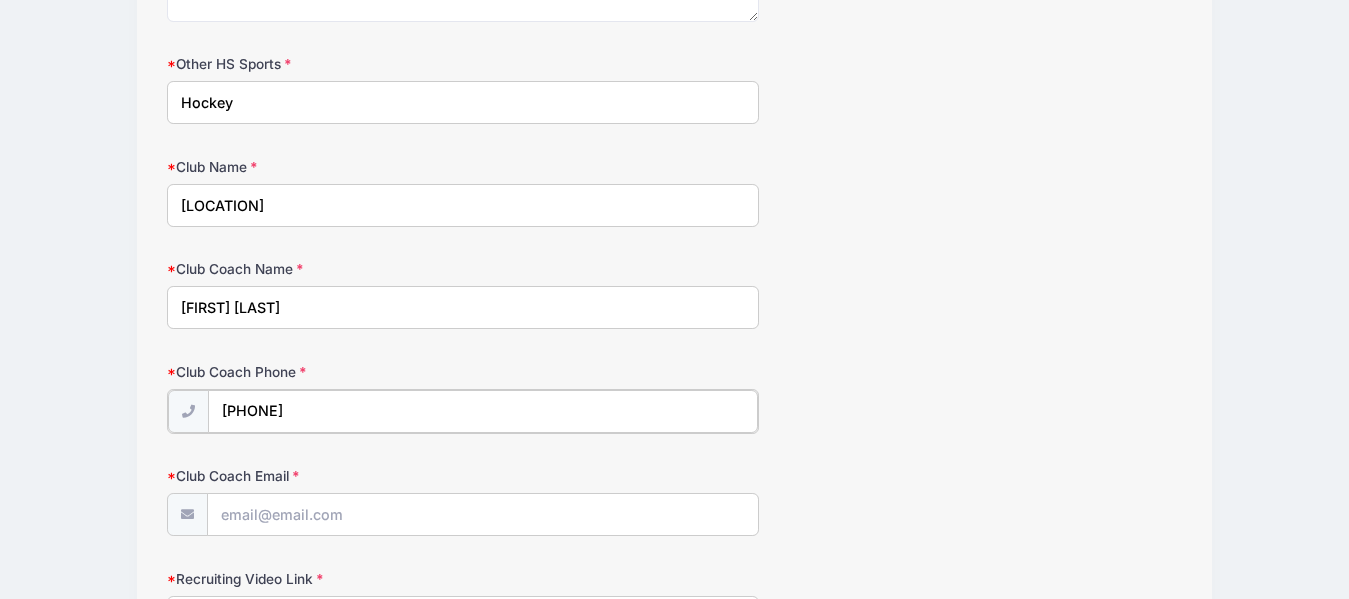 type on "[PHONE]" 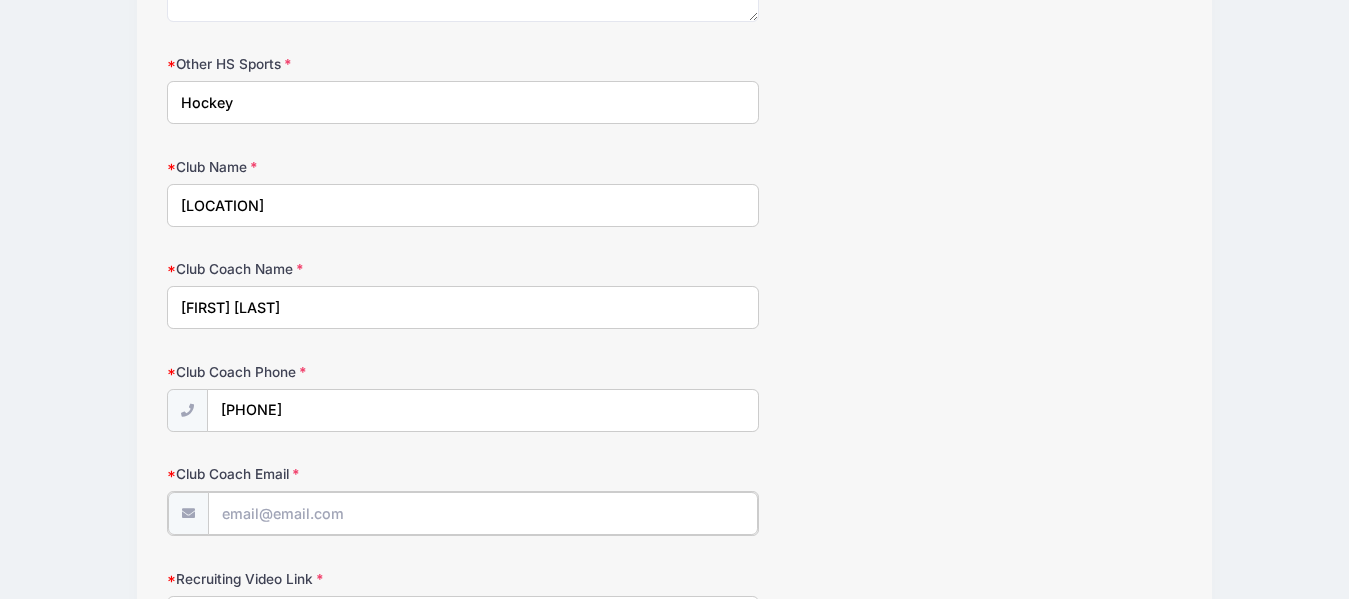 click on "Club Coach Email" at bounding box center (483, 513) 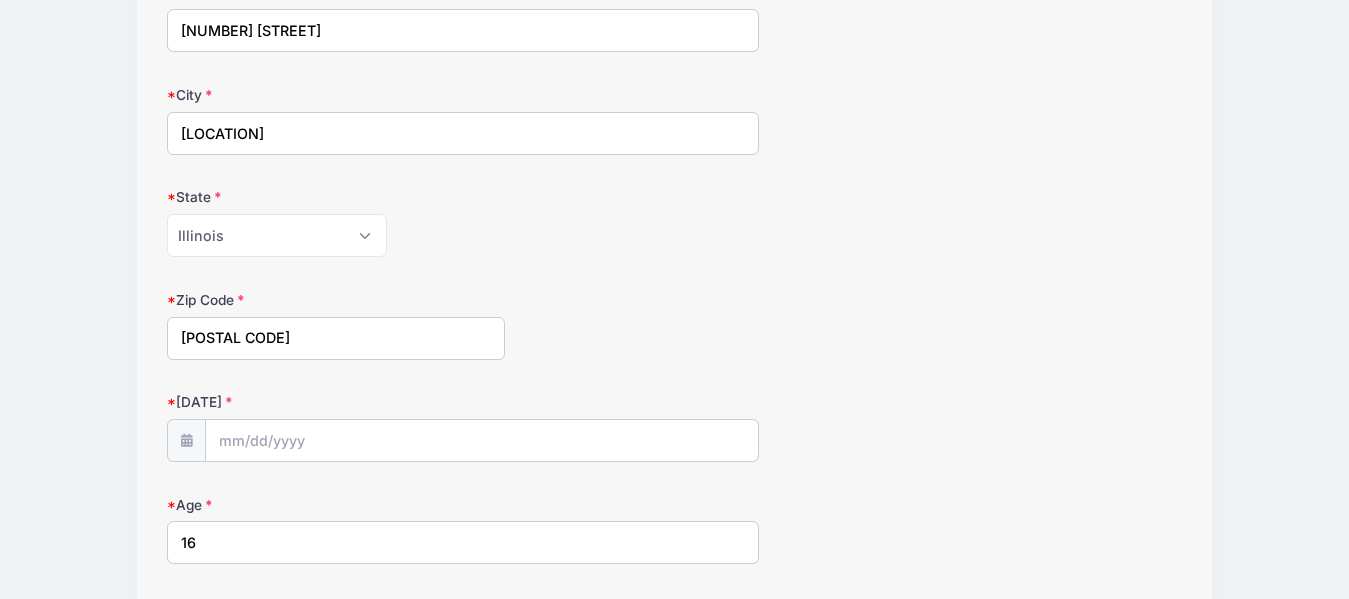 scroll, scrollTop: 300, scrollLeft: 0, axis: vertical 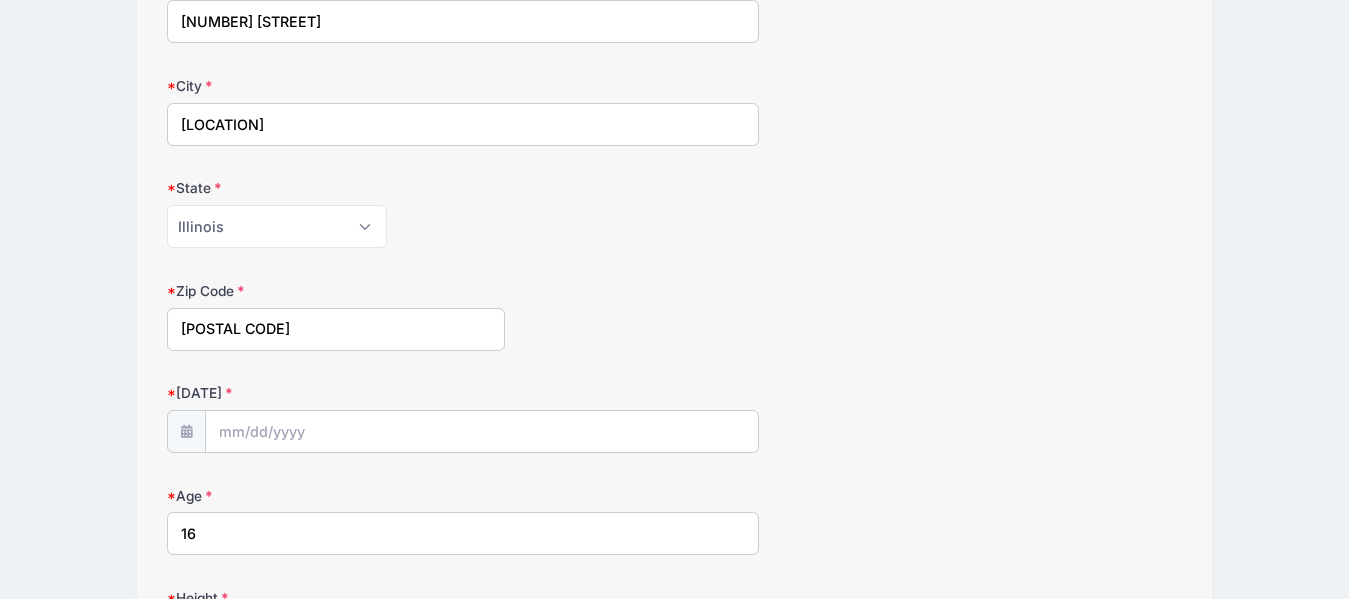 type on "[EMAIL]" 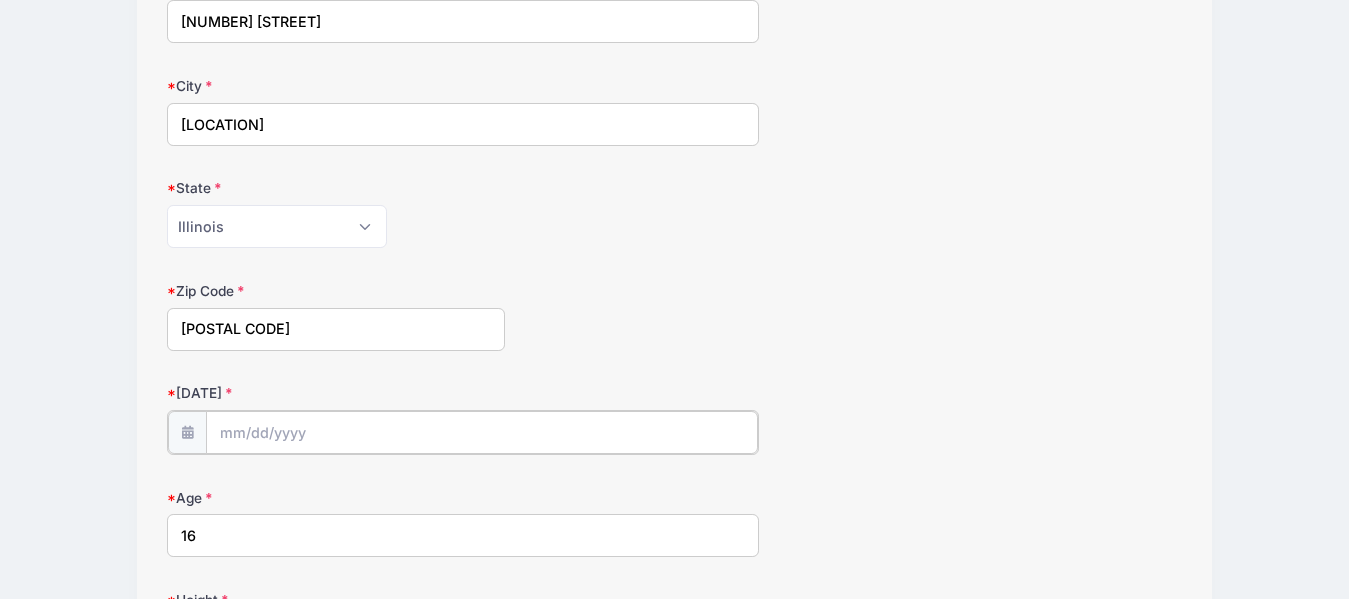 type on "2025" 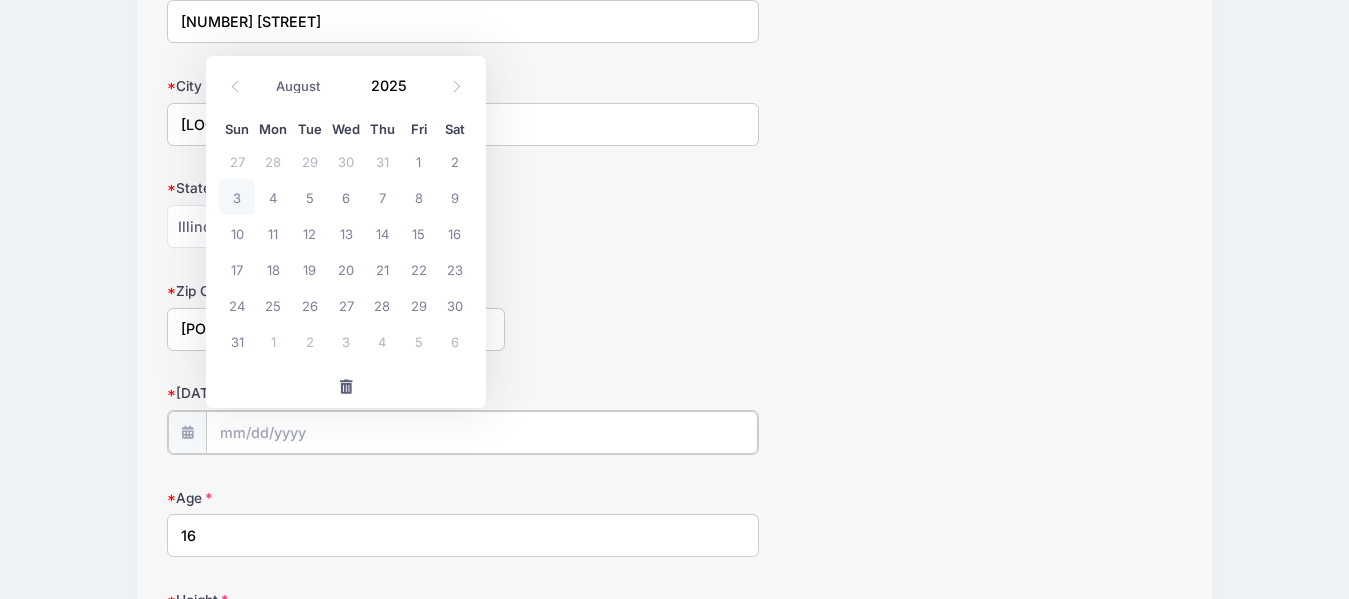 click on "[DATE]" at bounding box center [482, 432] 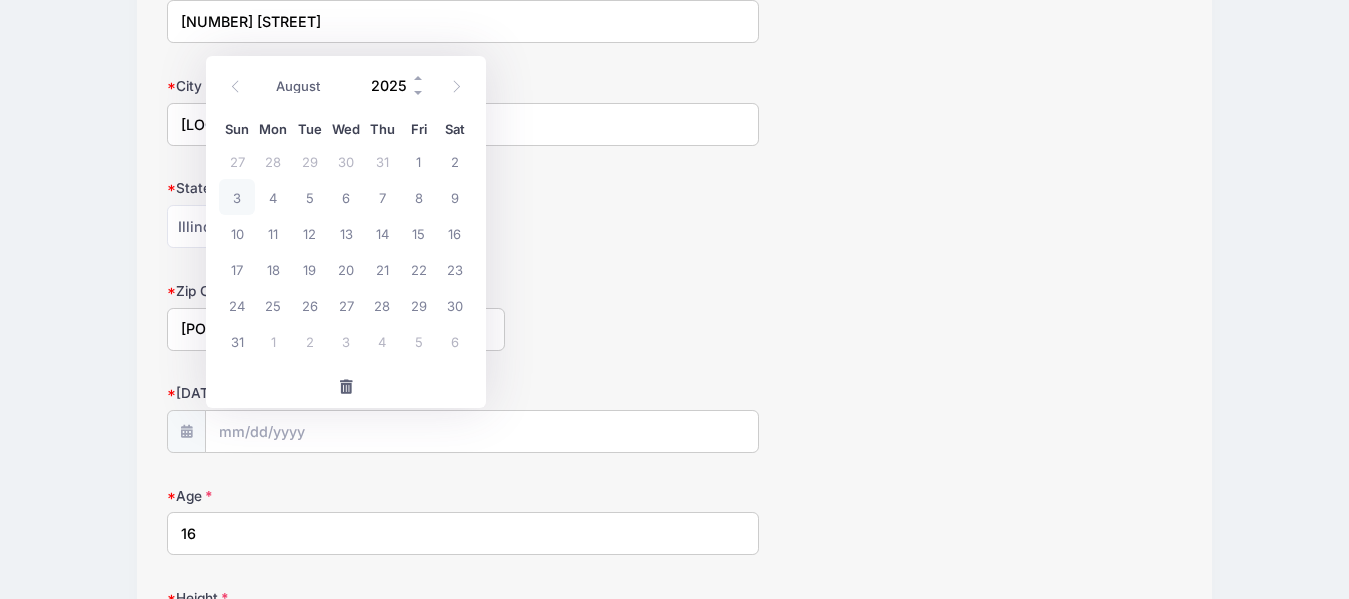 click on "2025" at bounding box center (393, 85) 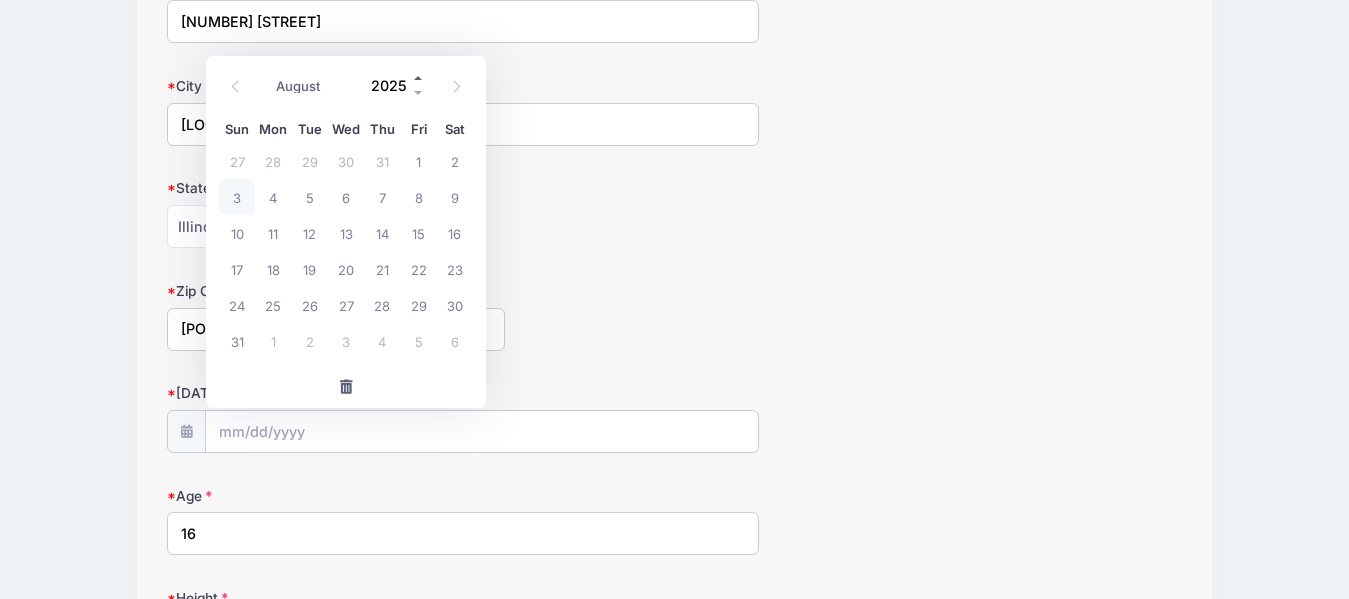 click at bounding box center (419, 77) 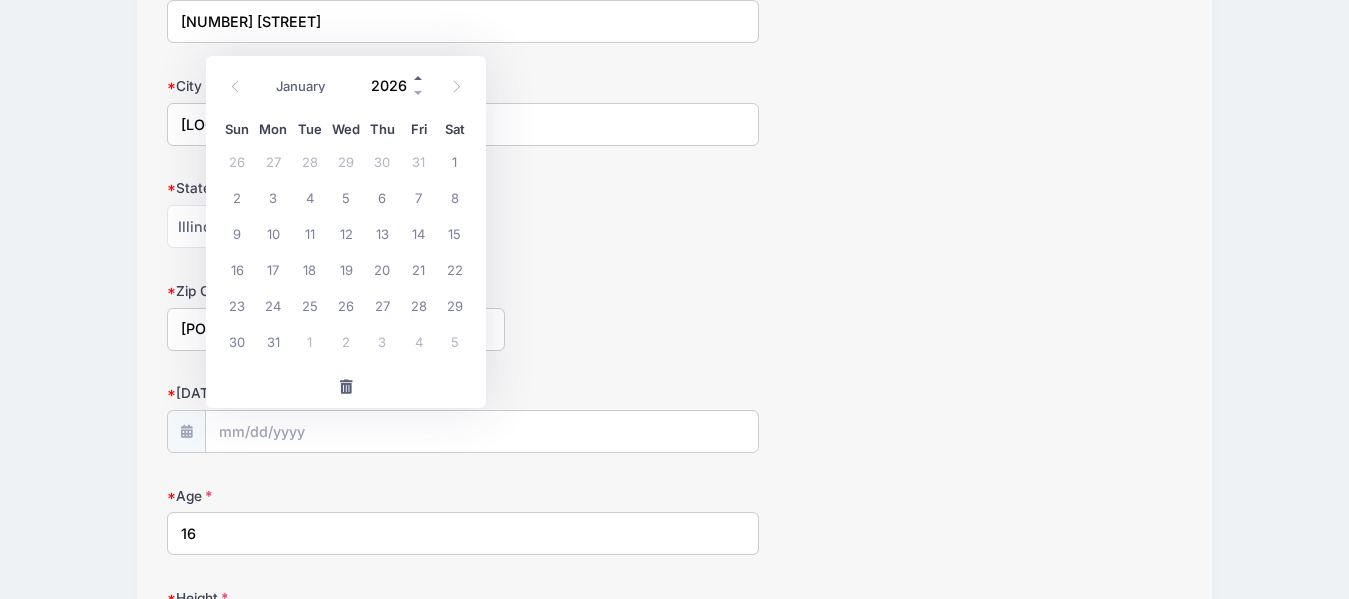 click at bounding box center (419, 77) 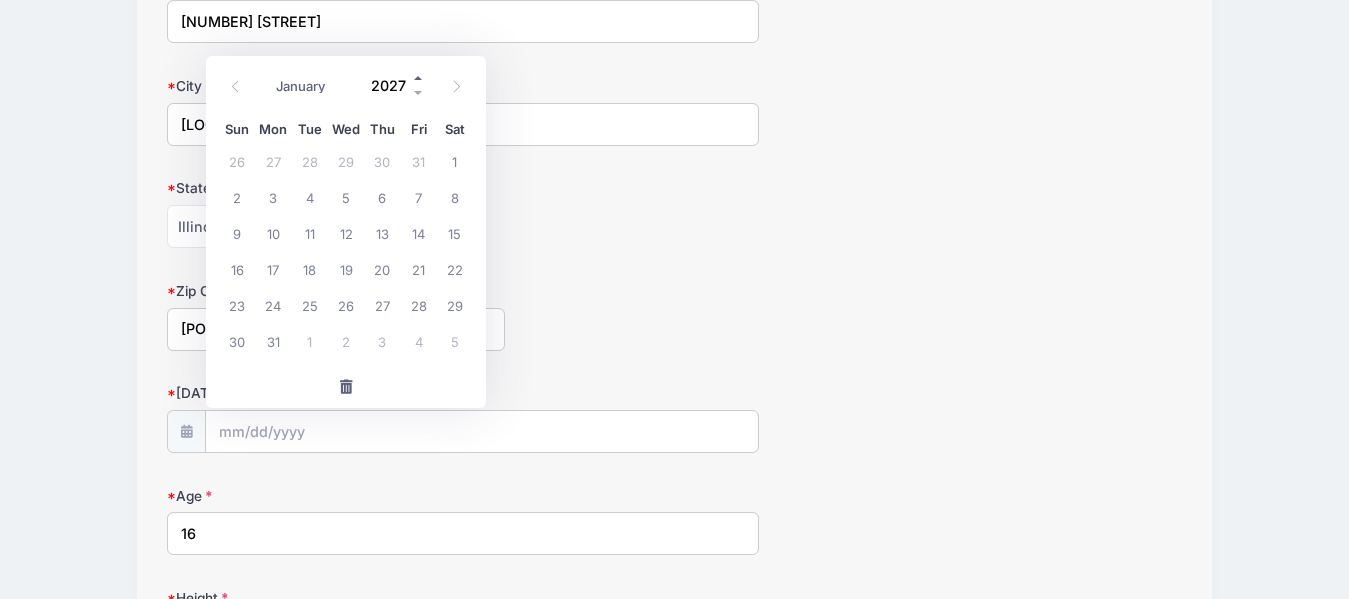 click at bounding box center [419, 77] 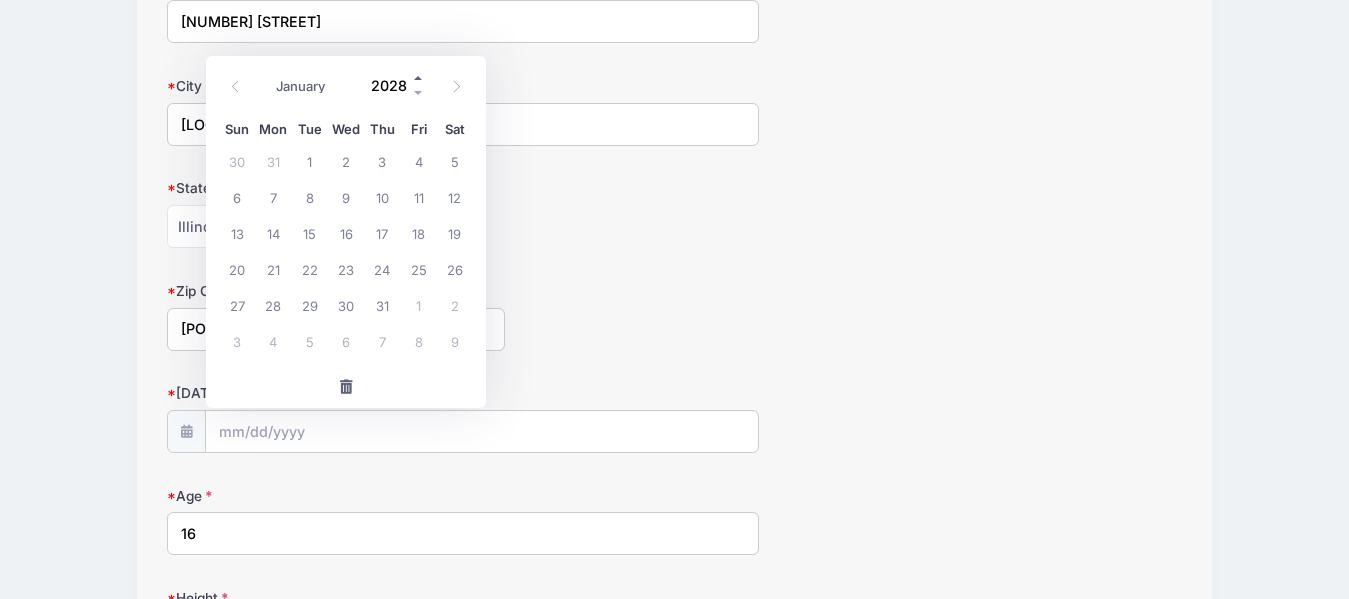 click at bounding box center [419, 77] 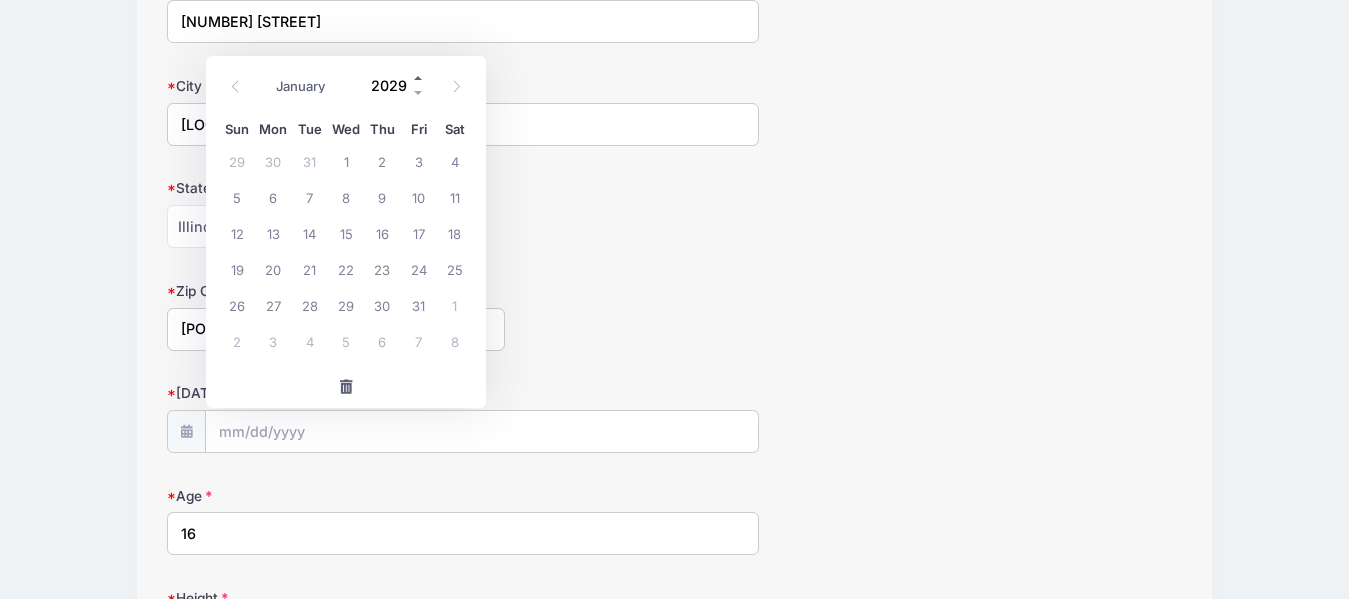 click at bounding box center [419, 77] 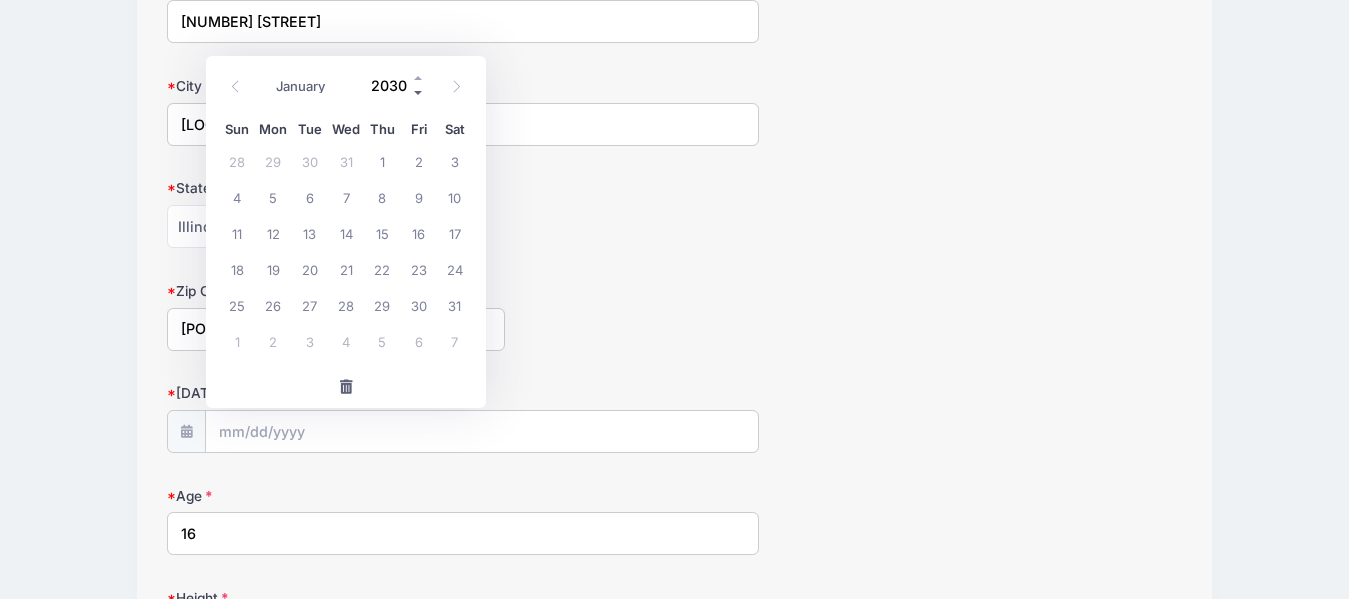 click at bounding box center (419, 92) 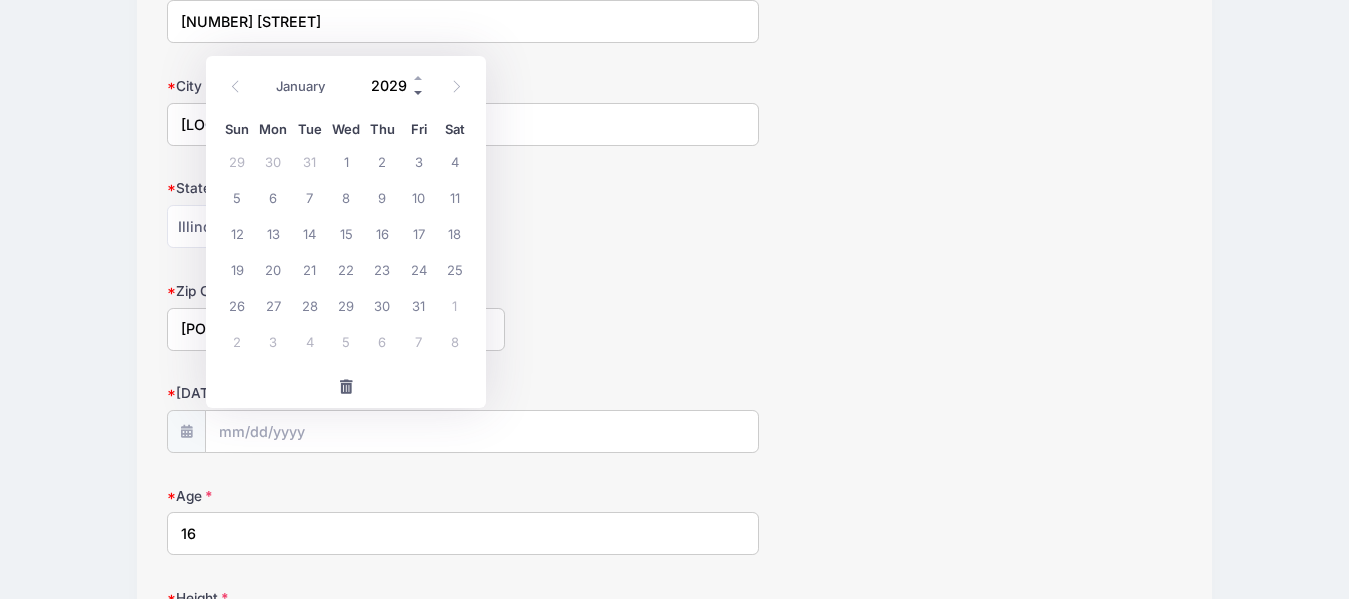 click at bounding box center [419, 92] 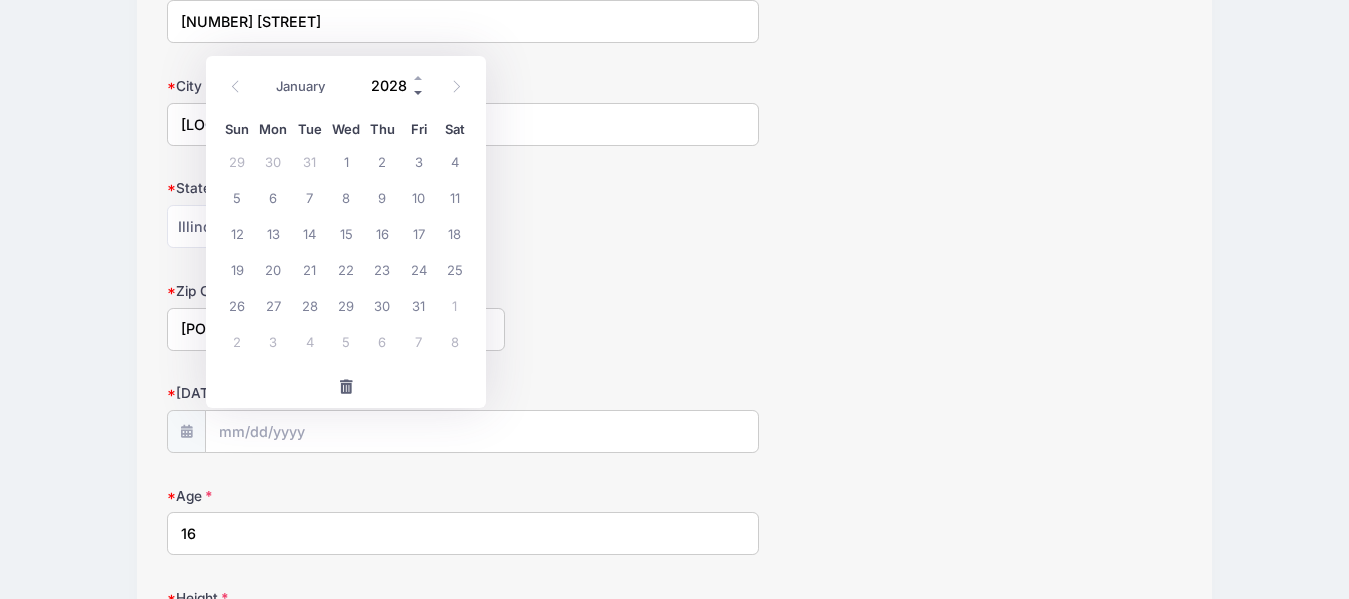 click at bounding box center (419, 92) 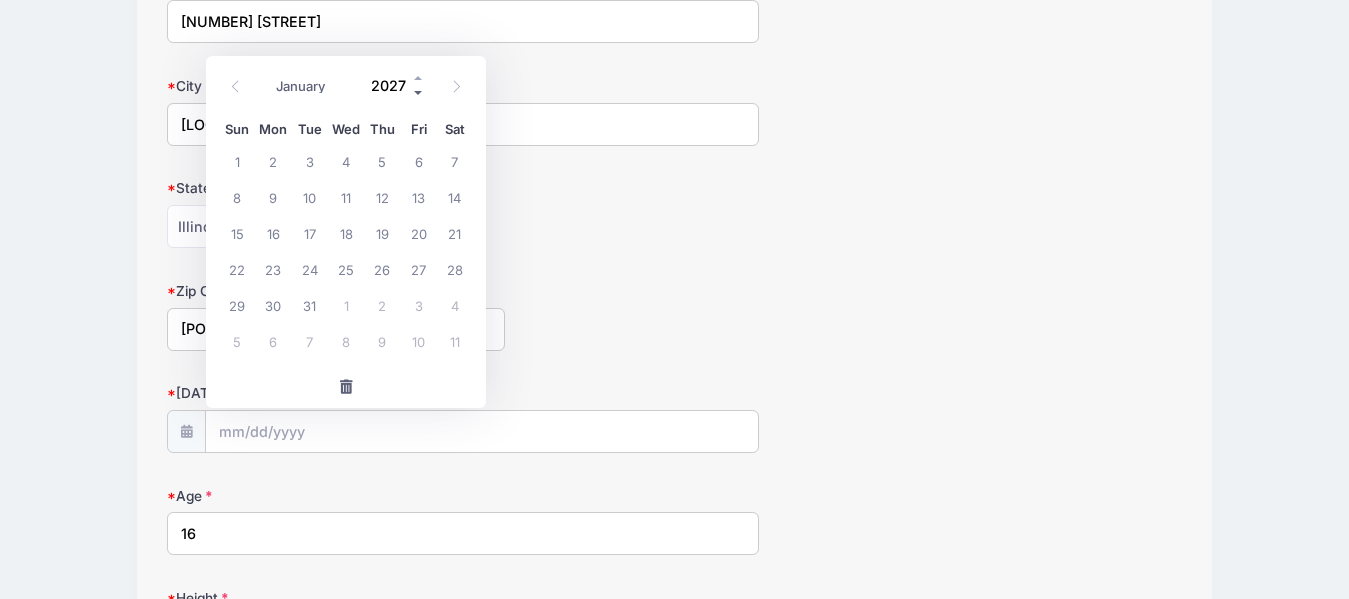 click at bounding box center [419, 92] 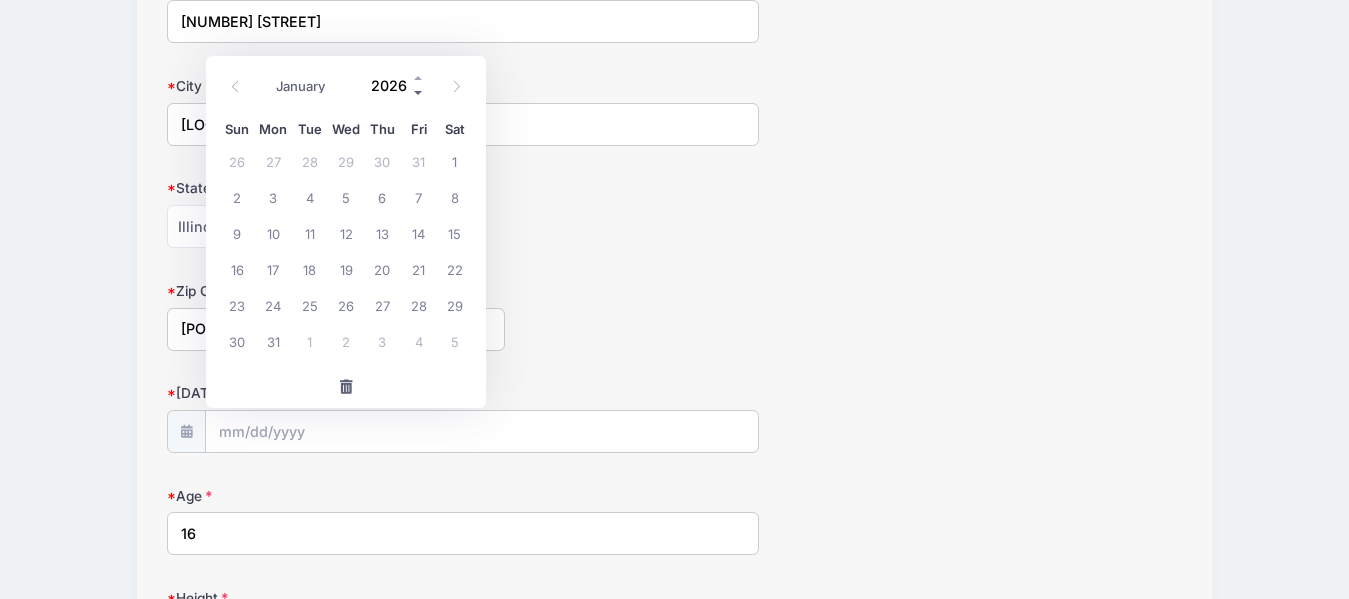 click at bounding box center (419, 92) 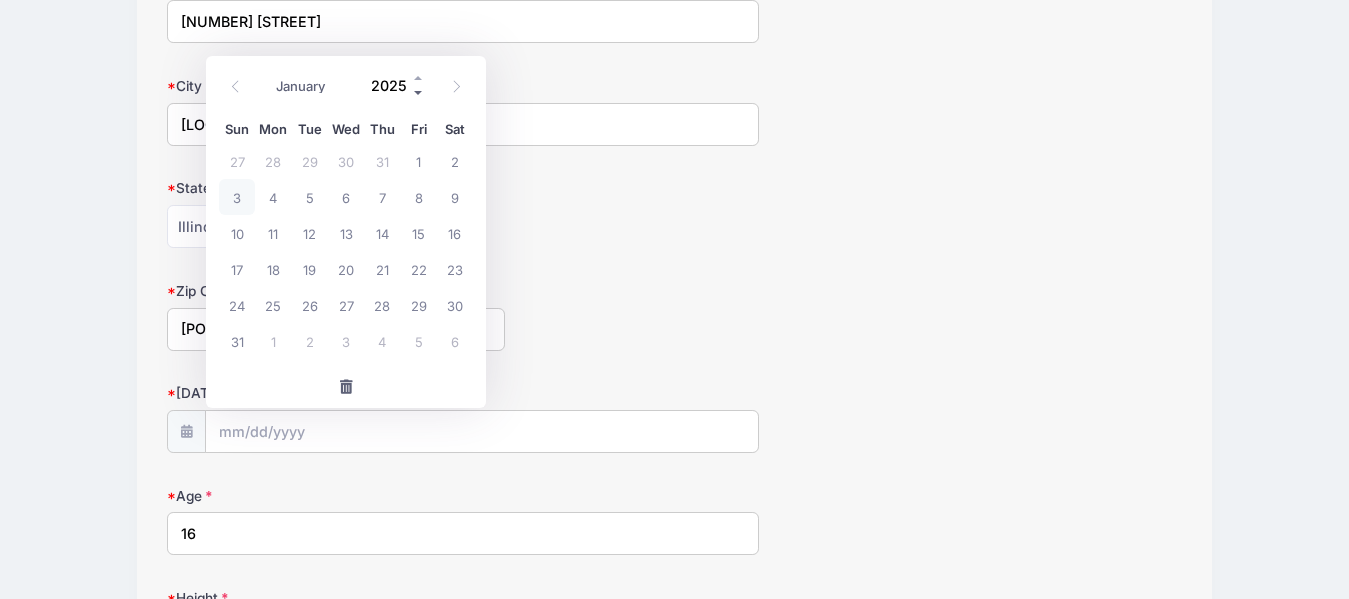 click at bounding box center [419, 92] 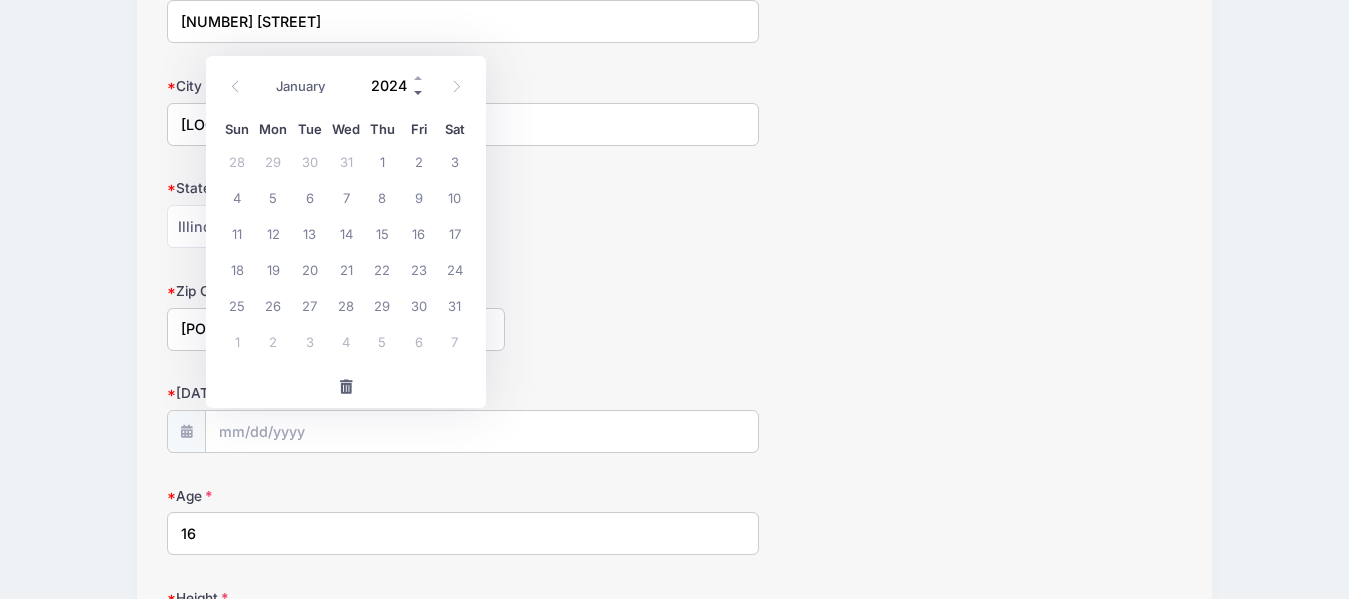 click at bounding box center [419, 92] 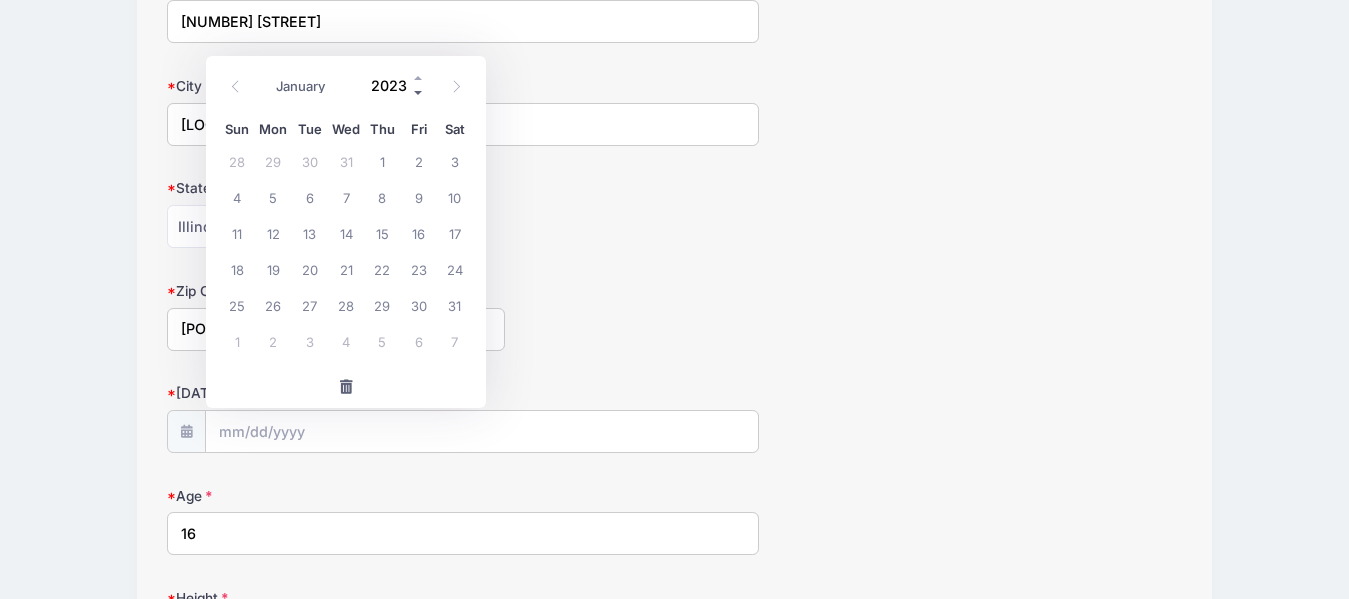 click at bounding box center [419, 92] 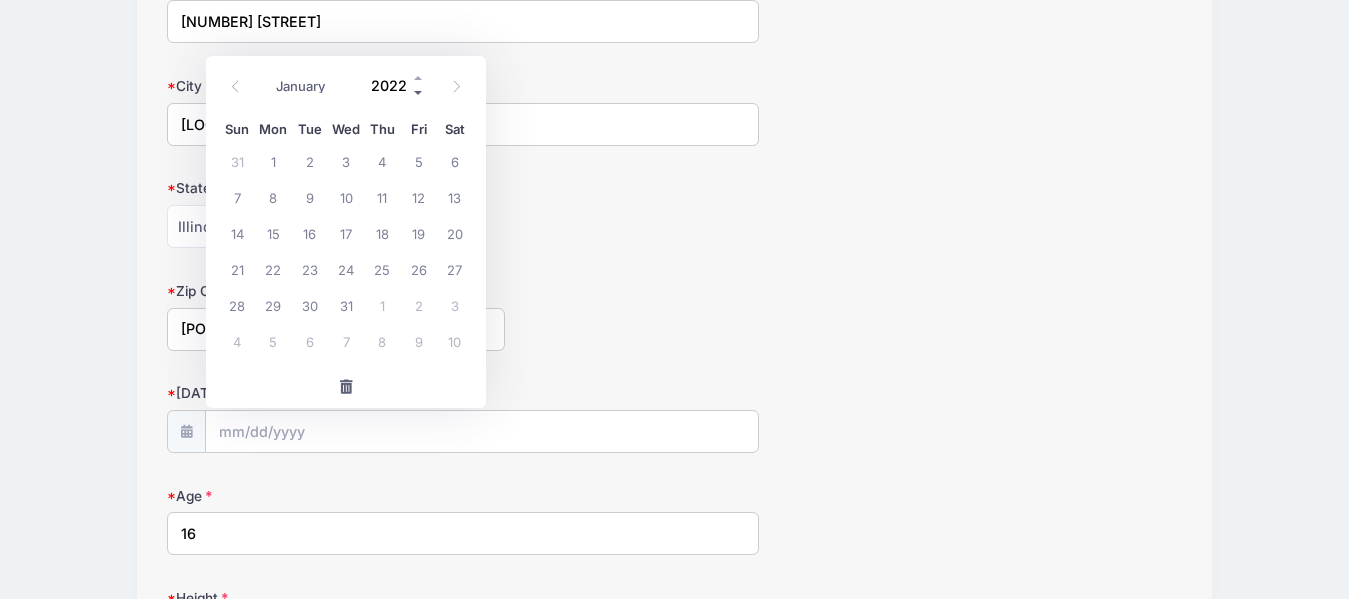 click at bounding box center [419, 92] 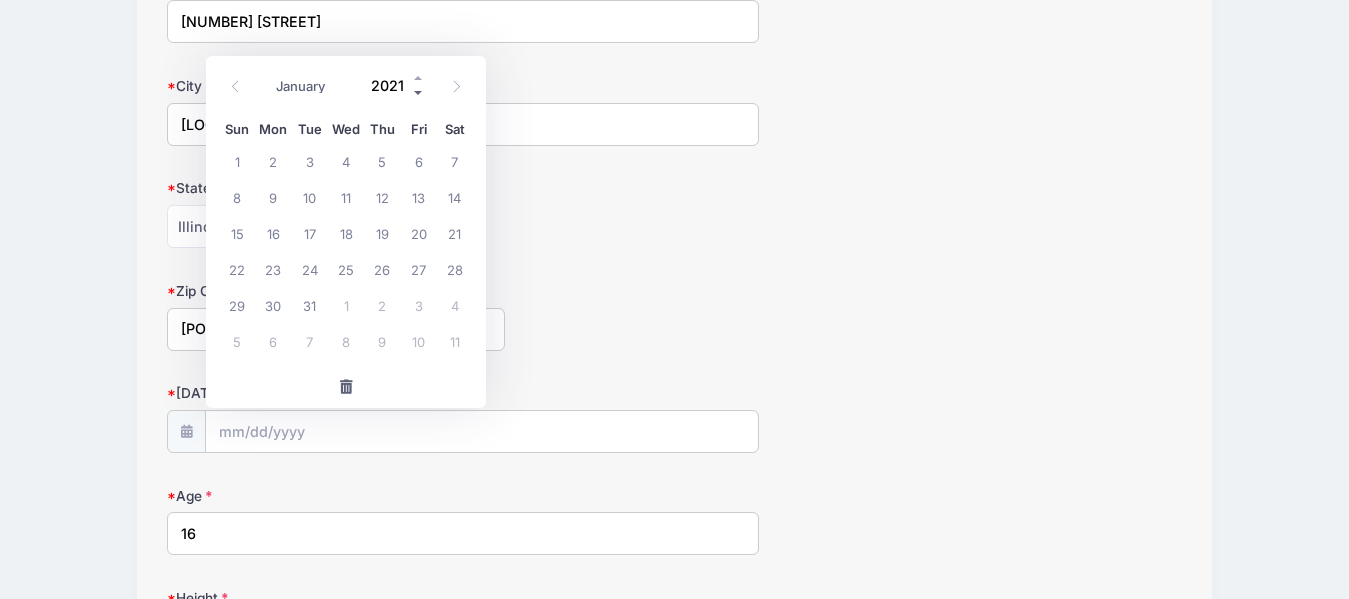 click at bounding box center (419, 92) 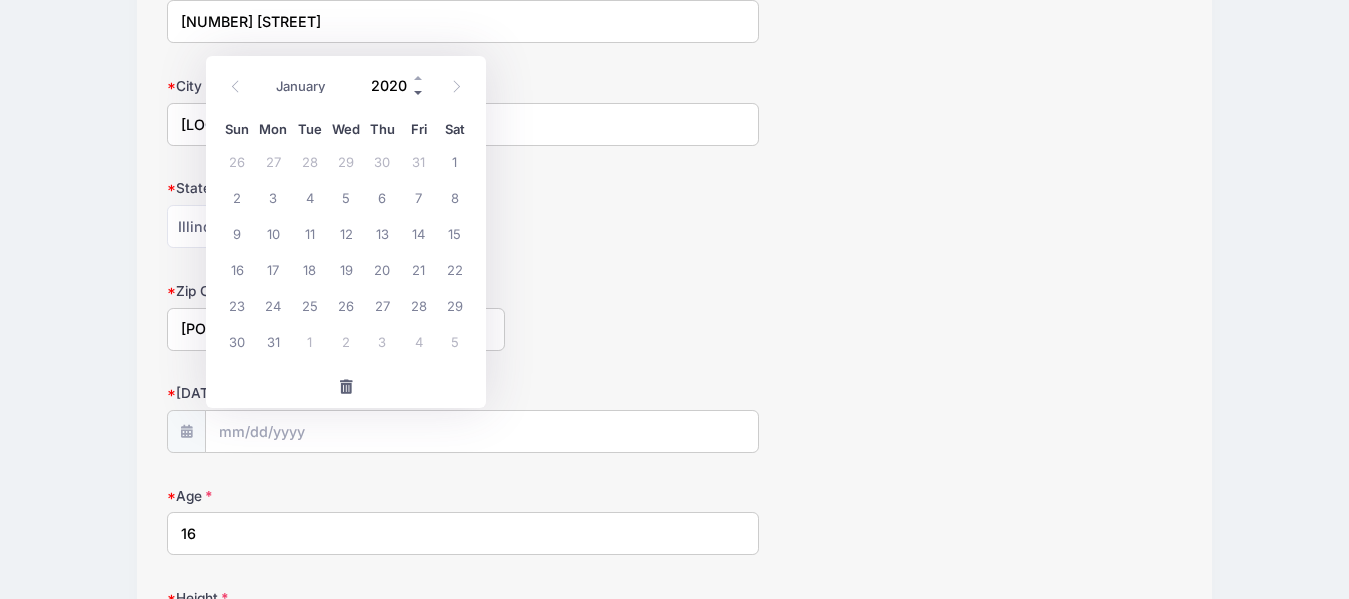 click at bounding box center (419, 92) 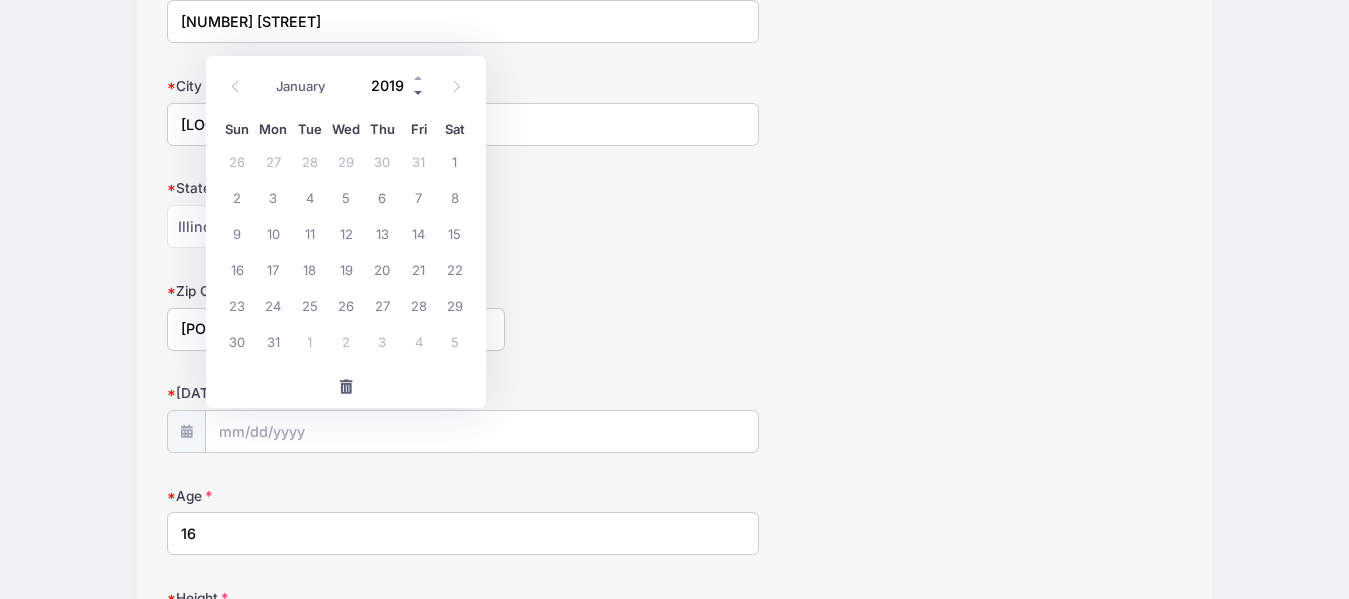 click at bounding box center (419, 92) 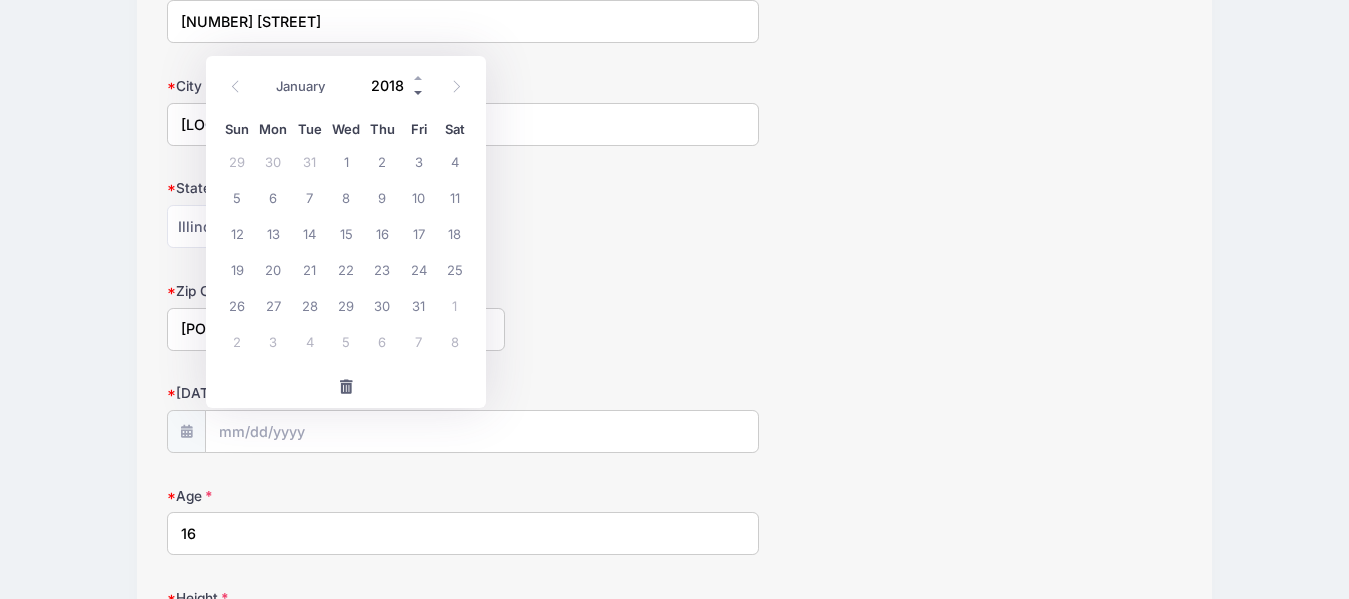 click at bounding box center (419, 92) 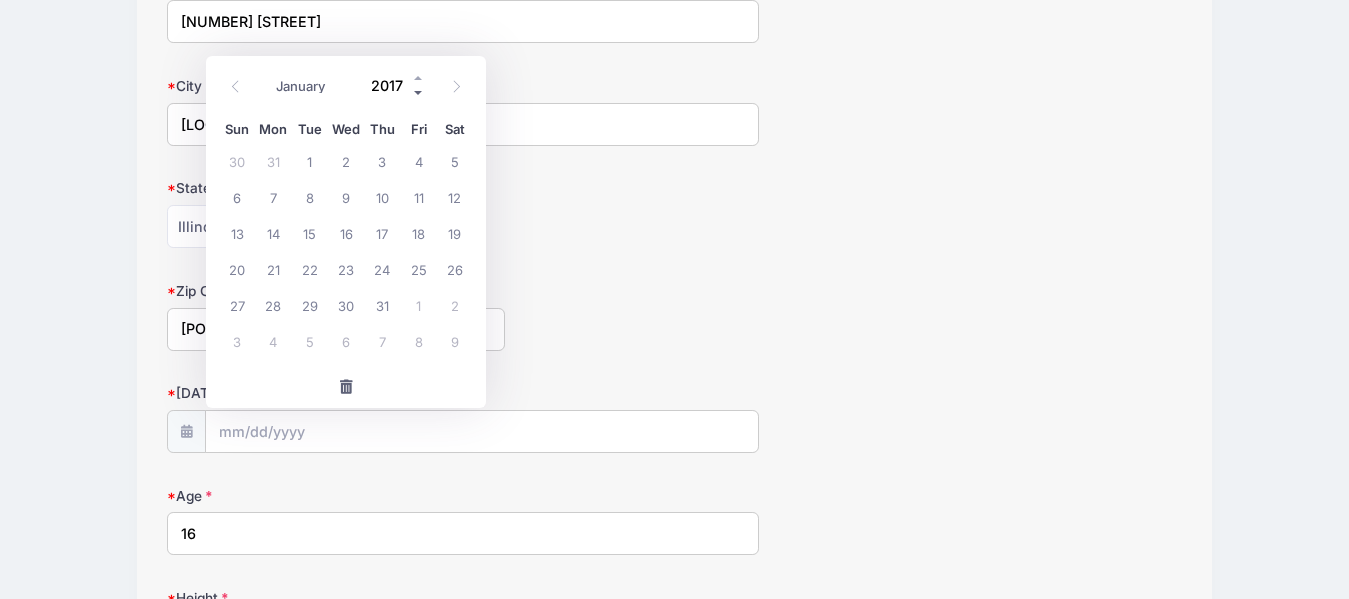 click at bounding box center (419, 92) 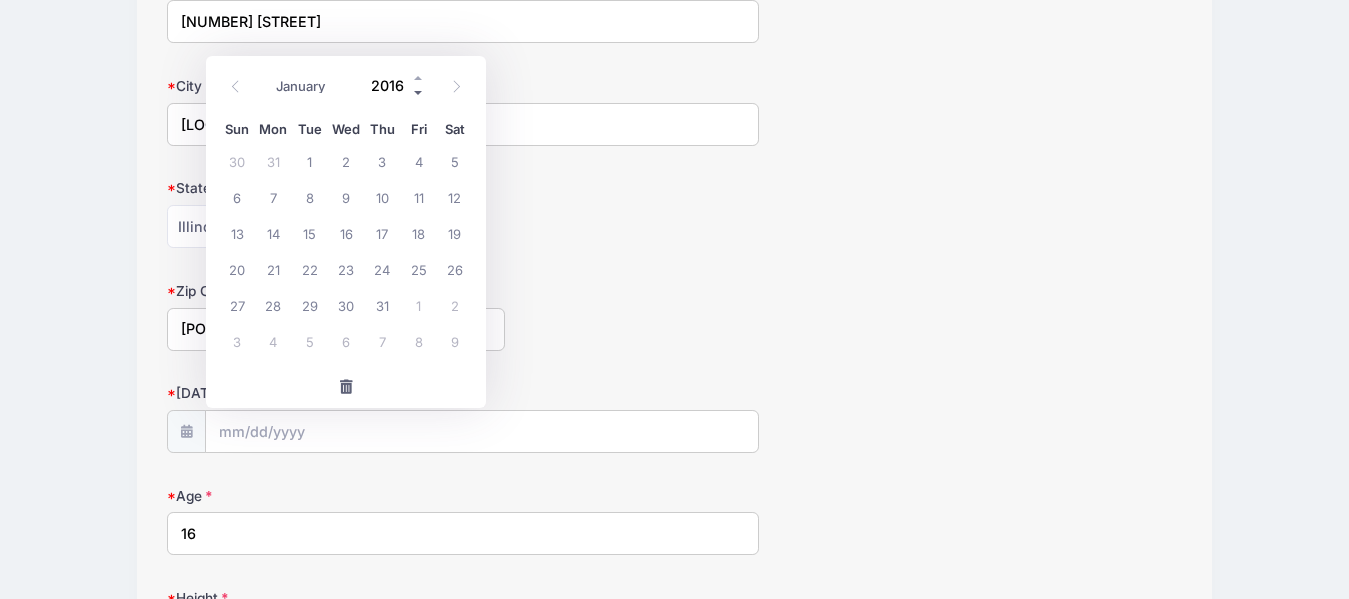 click at bounding box center (419, 92) 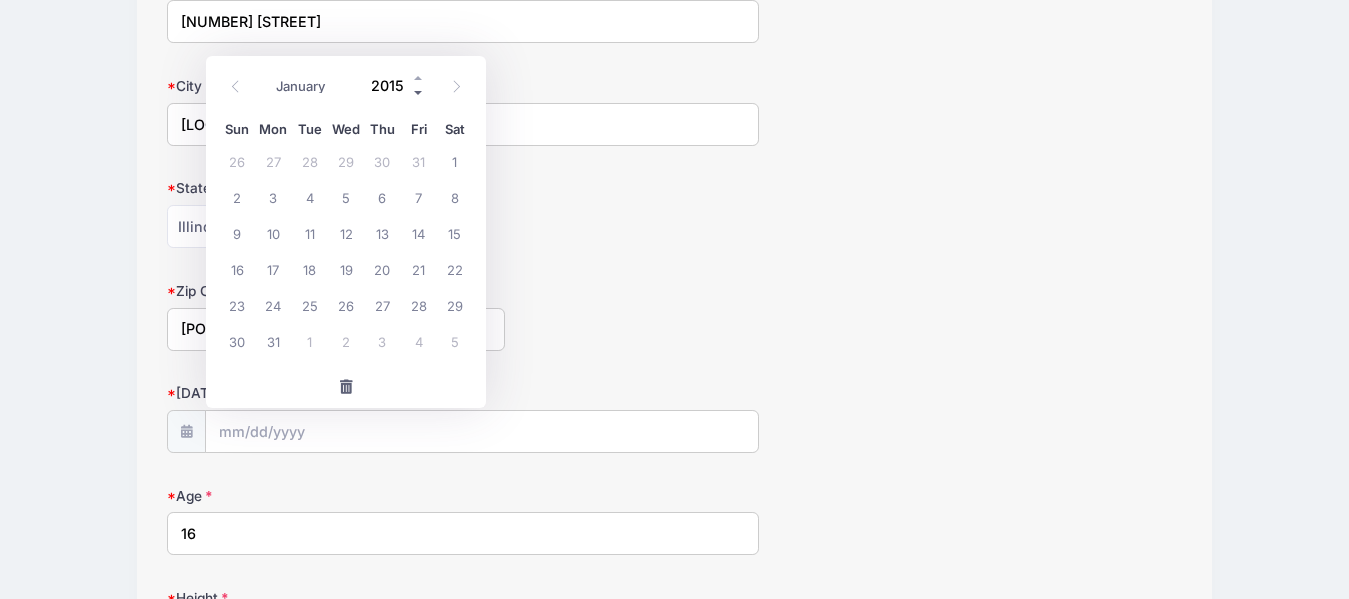 click at bounding box center [419, 92] 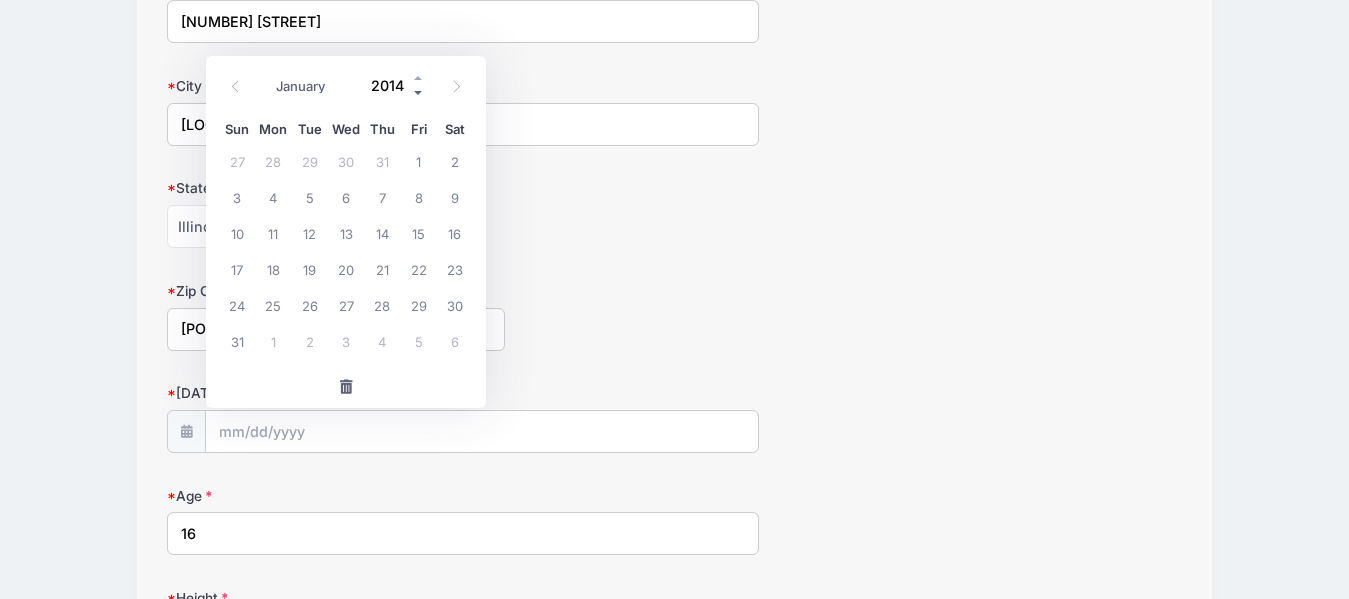 click at bounding box center (419, 92) 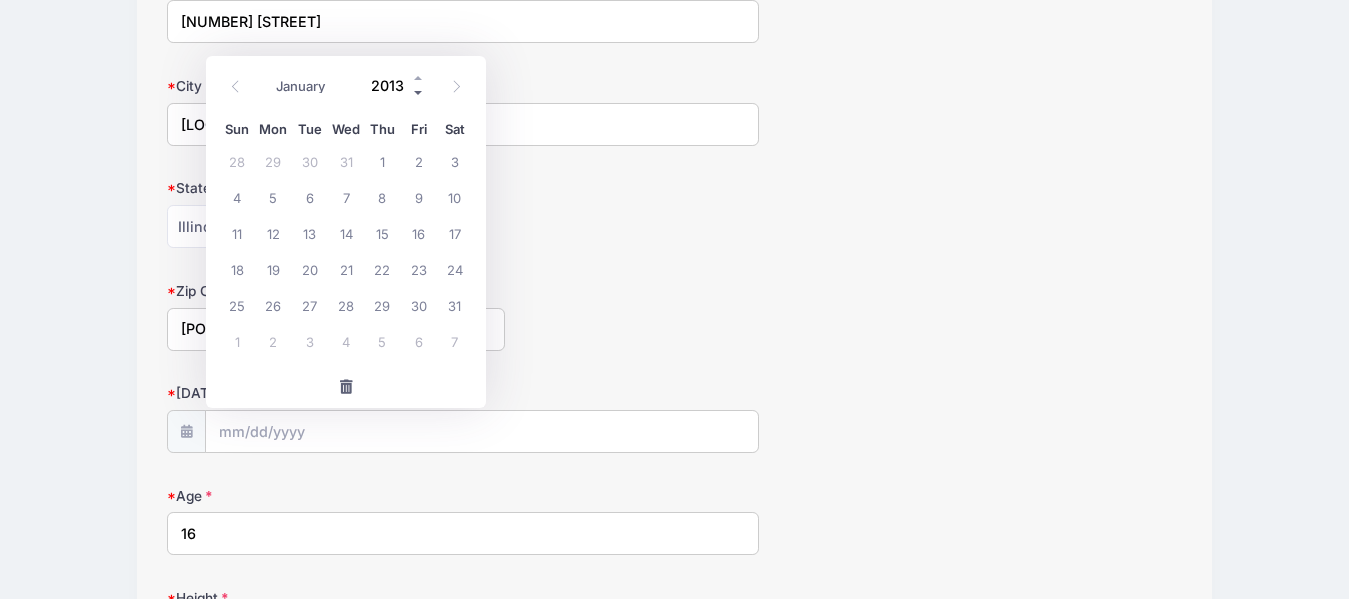 click at bounding box center [419, 92] 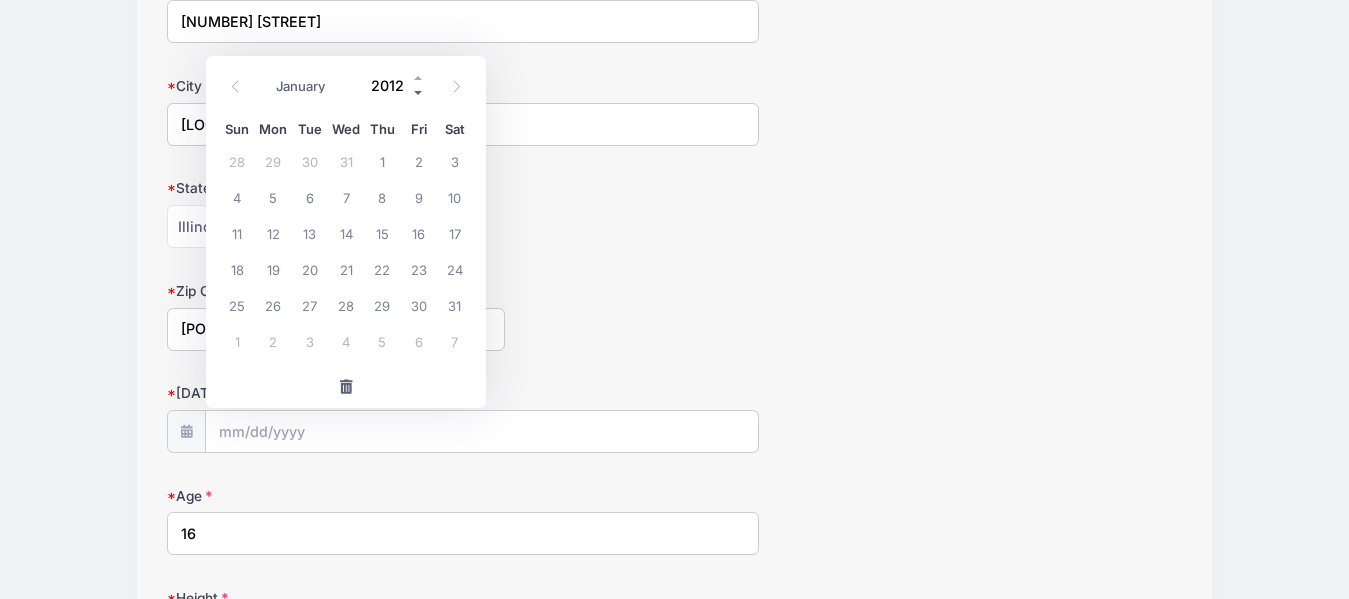 click at bounding box center (419, 92) 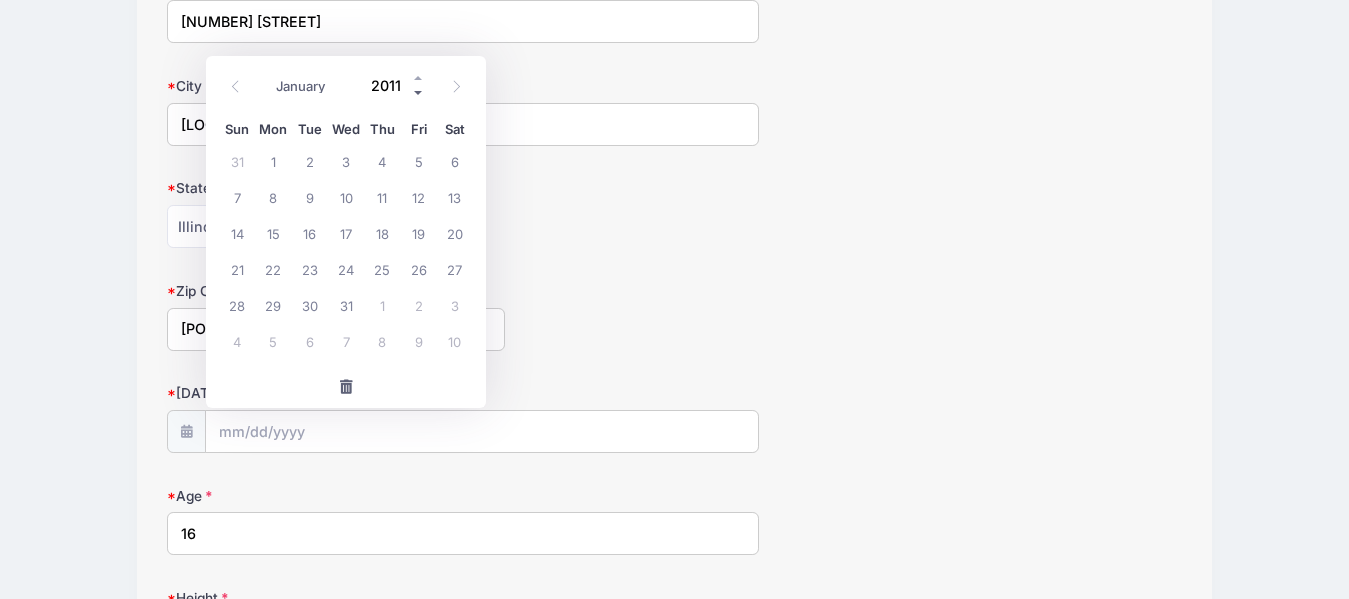 click at bounding box center [419, 92] 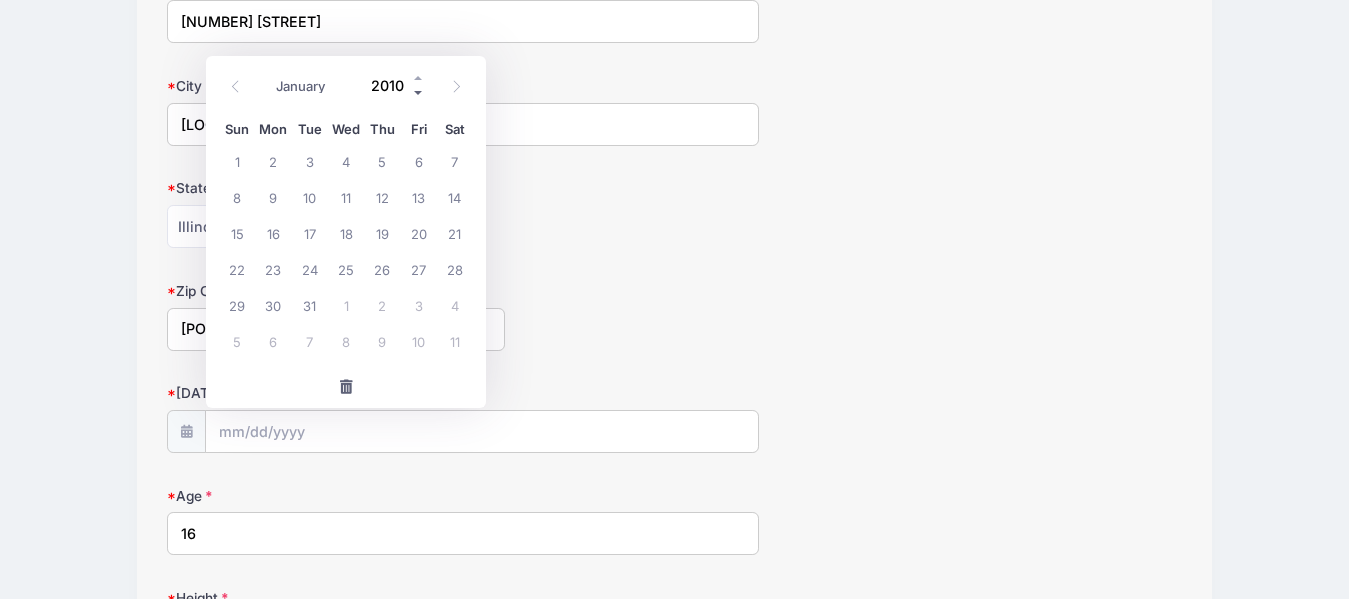 click at bounding box center [419, 92] 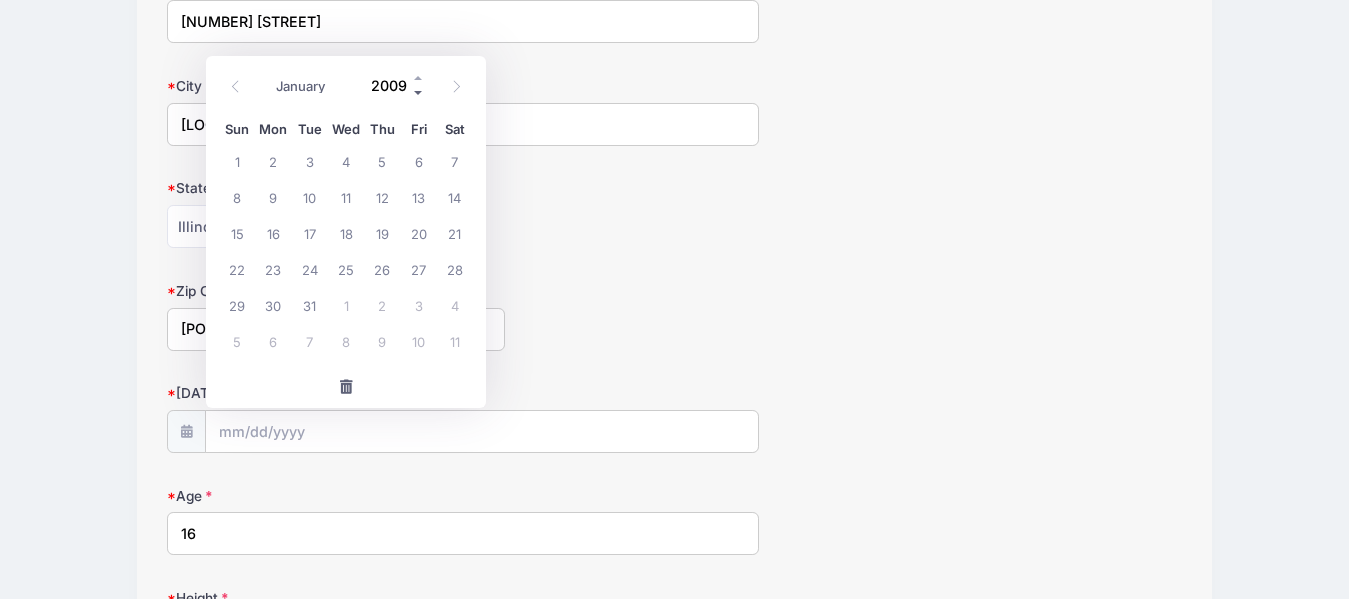 click at bounding box center (419, 92) 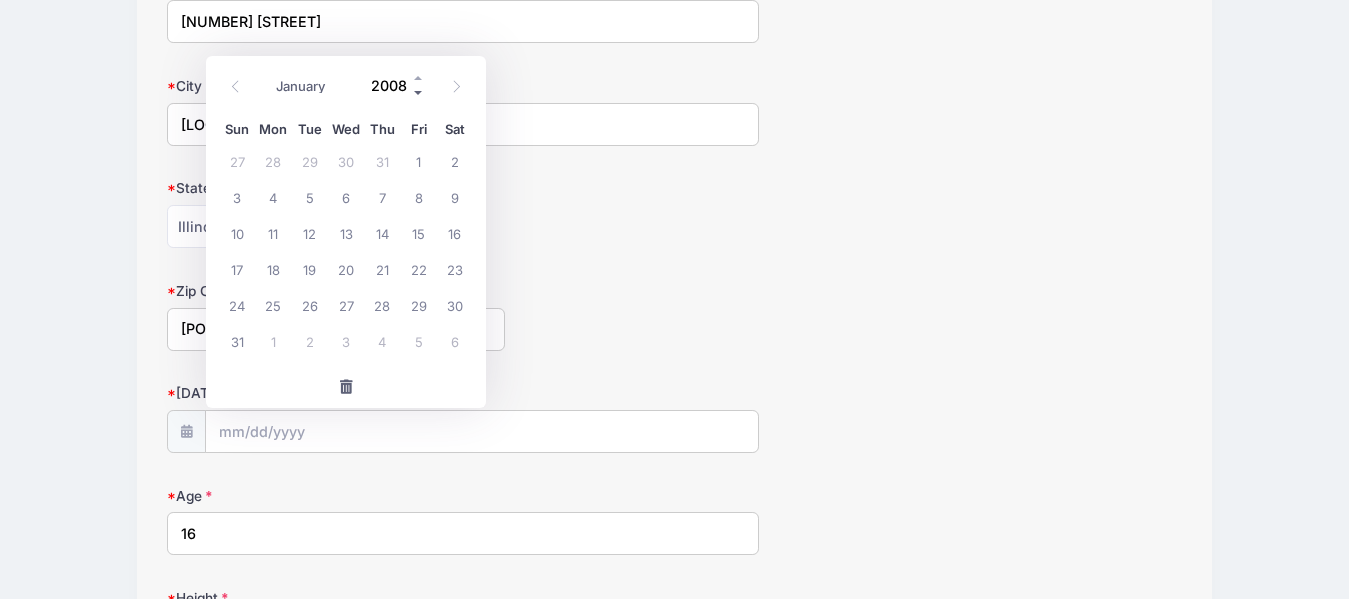 click at bounding box center [419, 92] 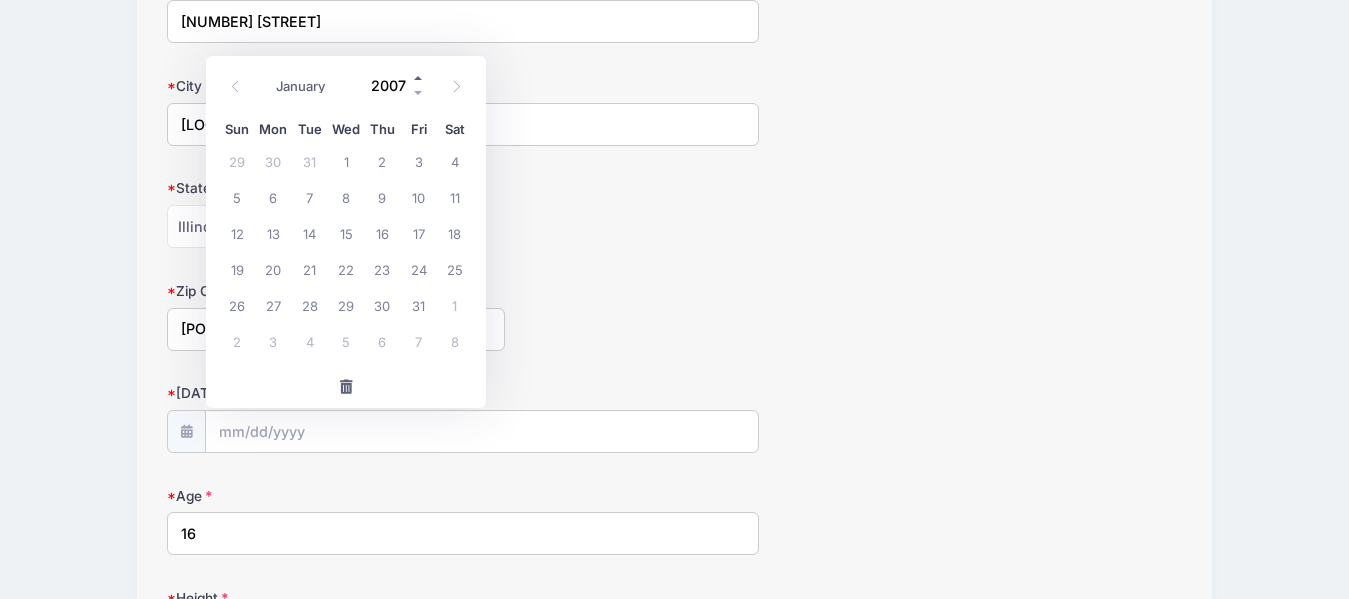 click at bounding box center (419, 77) 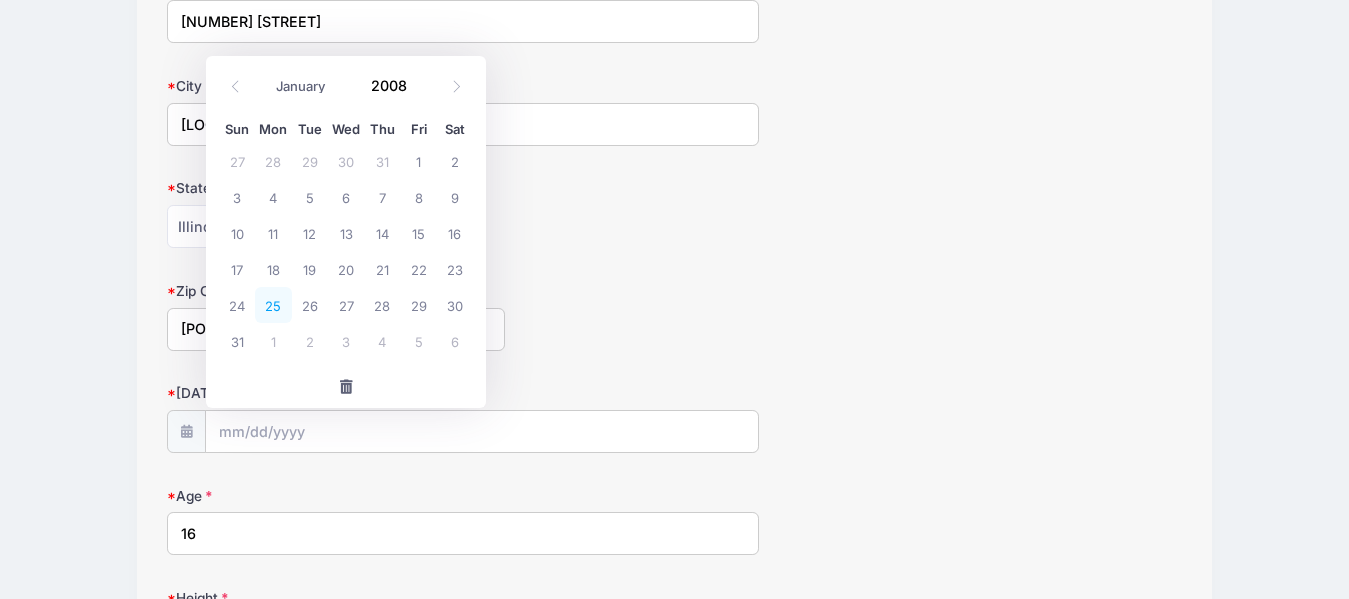 click on "25" at bounding box center [273, 305] 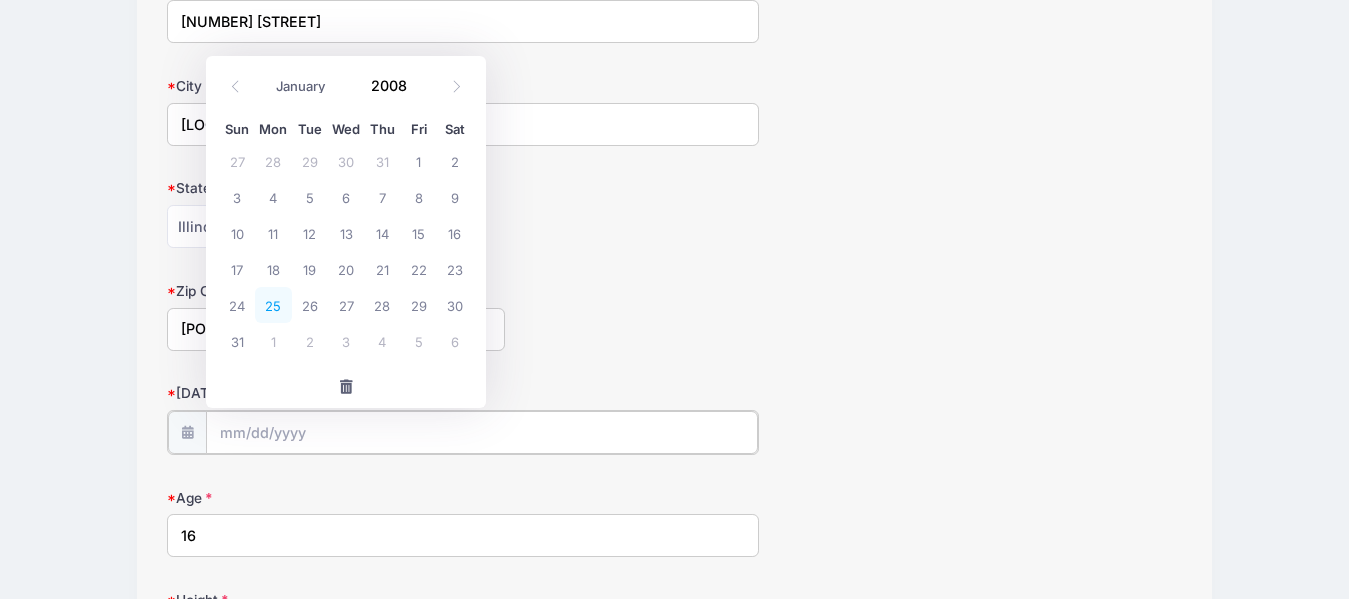 type on "[DATE]" 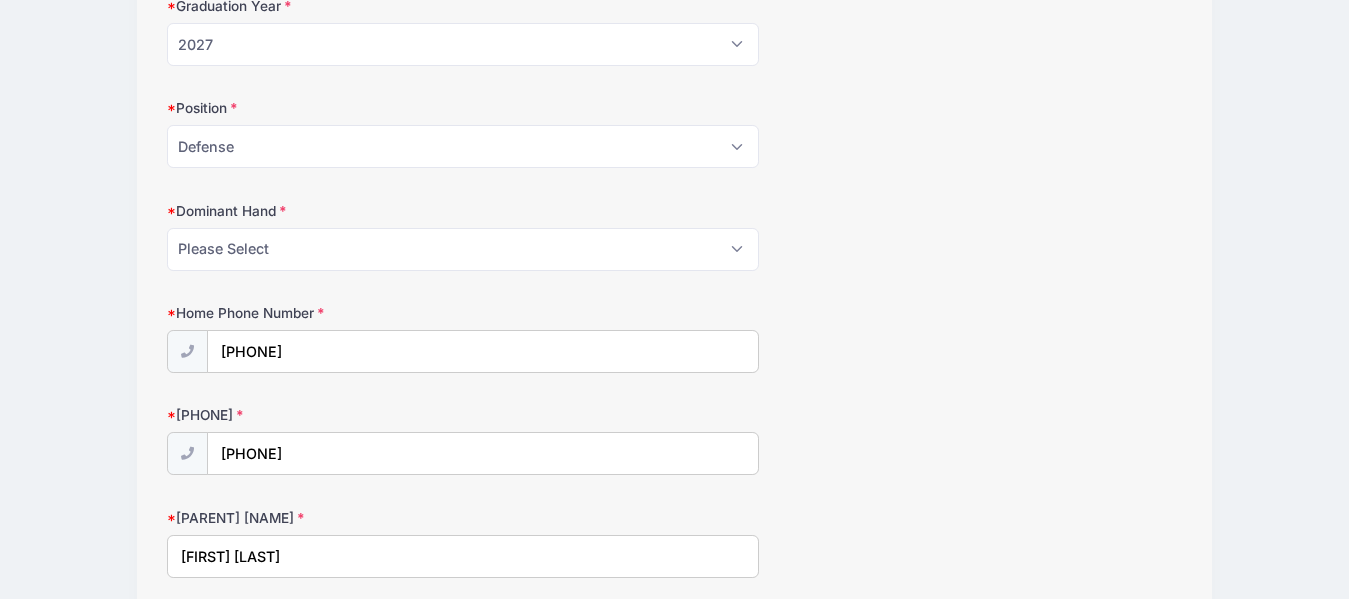 scroll, scrollTop: 1100, scrollLeft: 0, axis: vertical 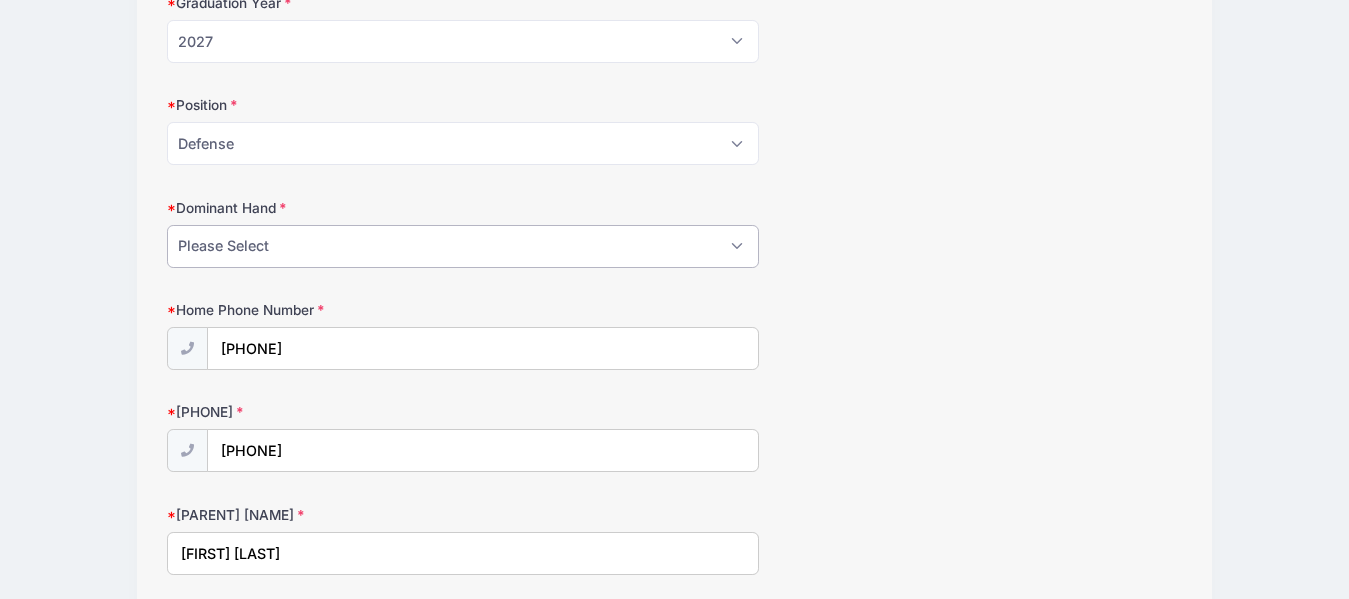 click on "Please Select Right
Left" at bounding box center (463, 246) 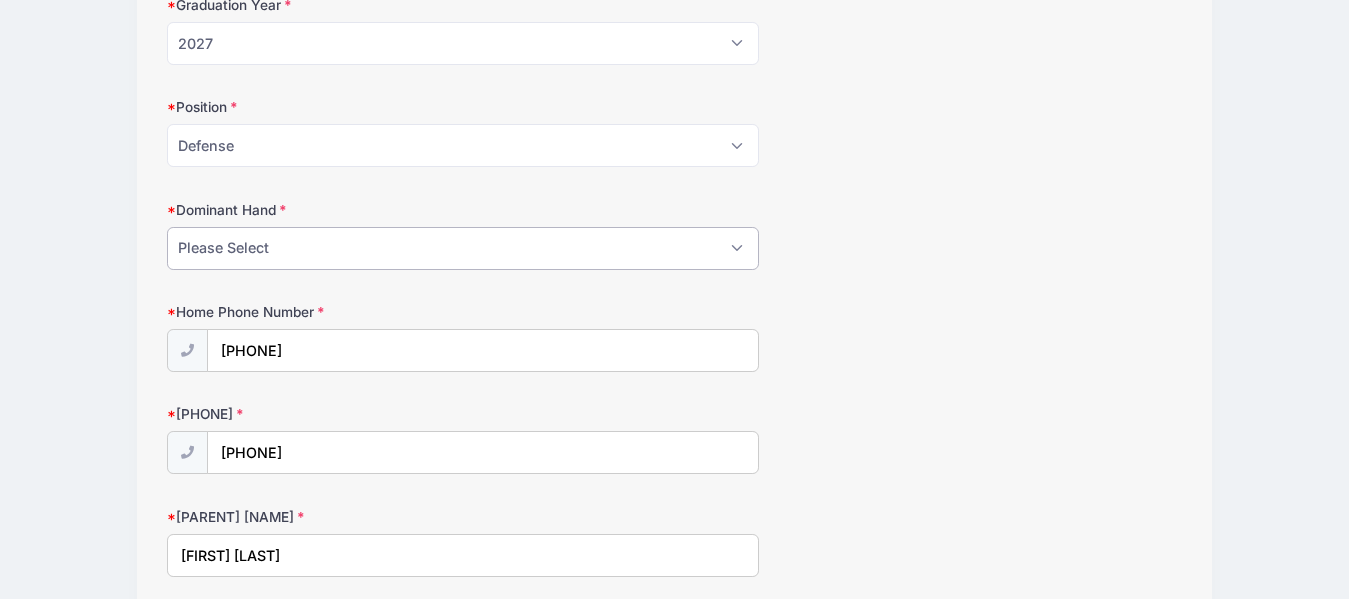 select on "Left" 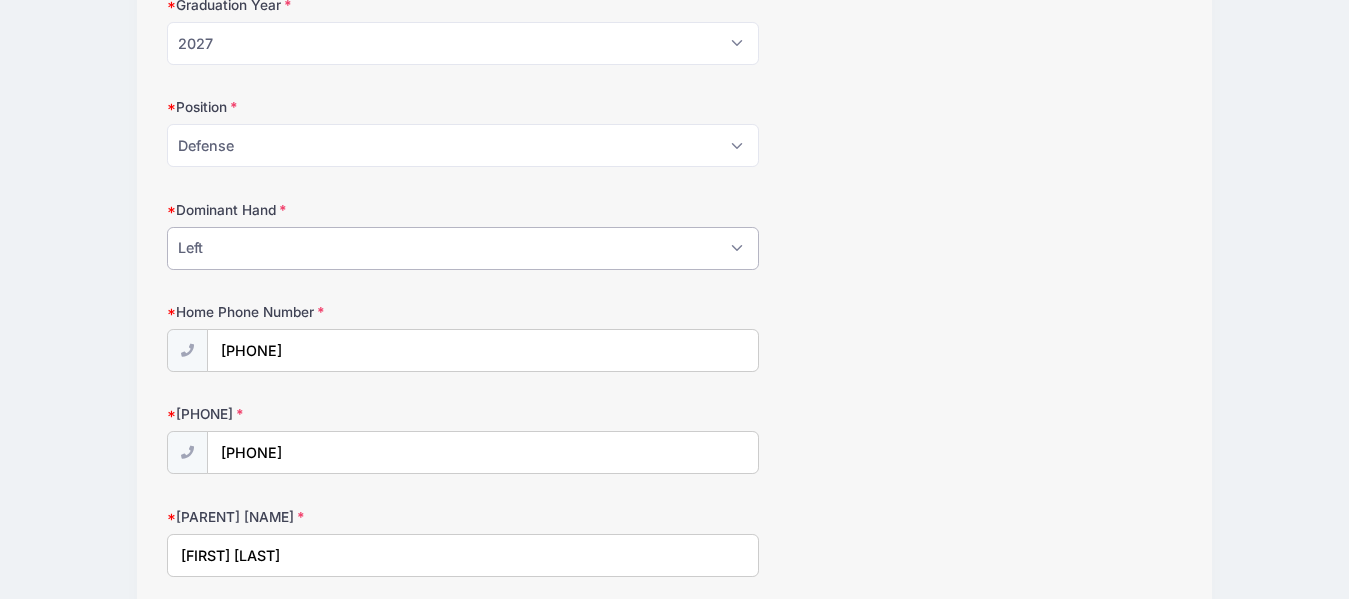 click on "Please Select Right
Left" at bounding box center (463, 248) 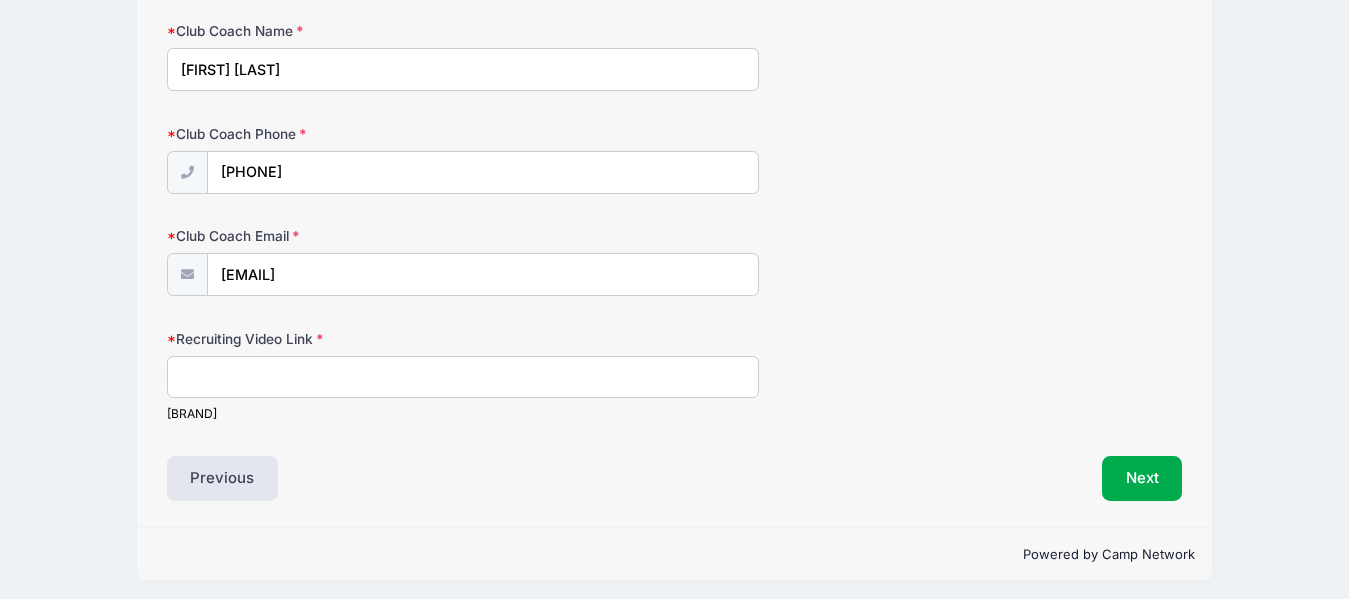 scroll, scrollTop: 2803, scrollLeft: 0, axis: vertical 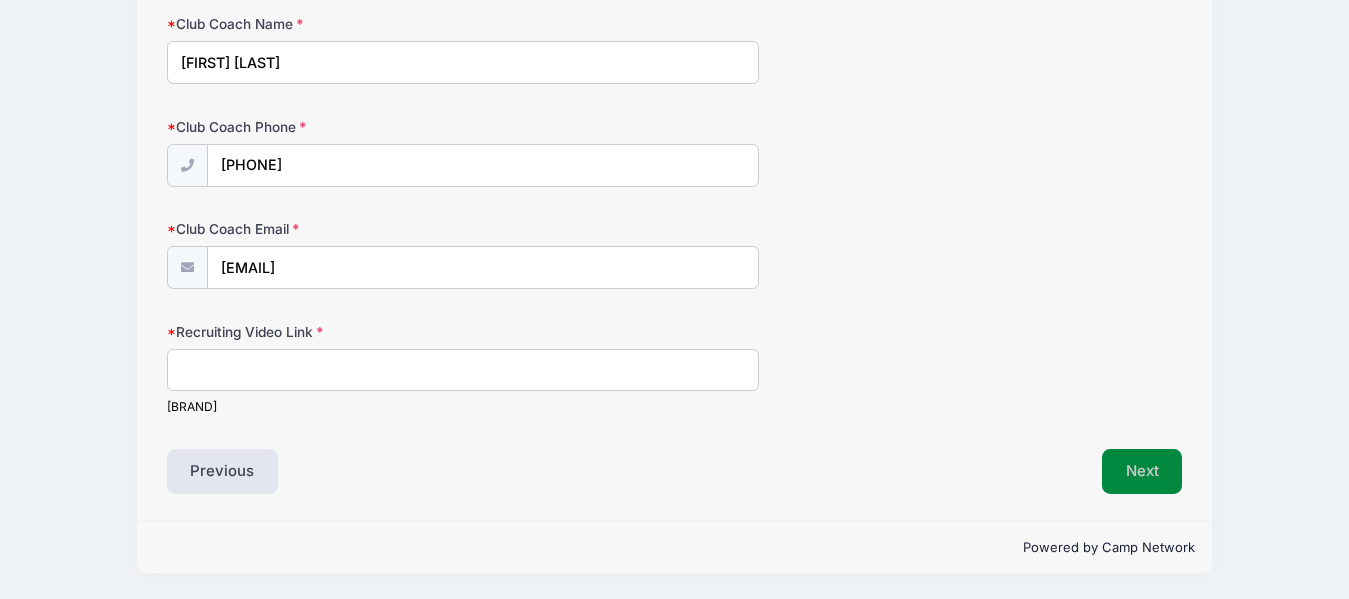 click on "Next" at bounding box center (1142, 472) 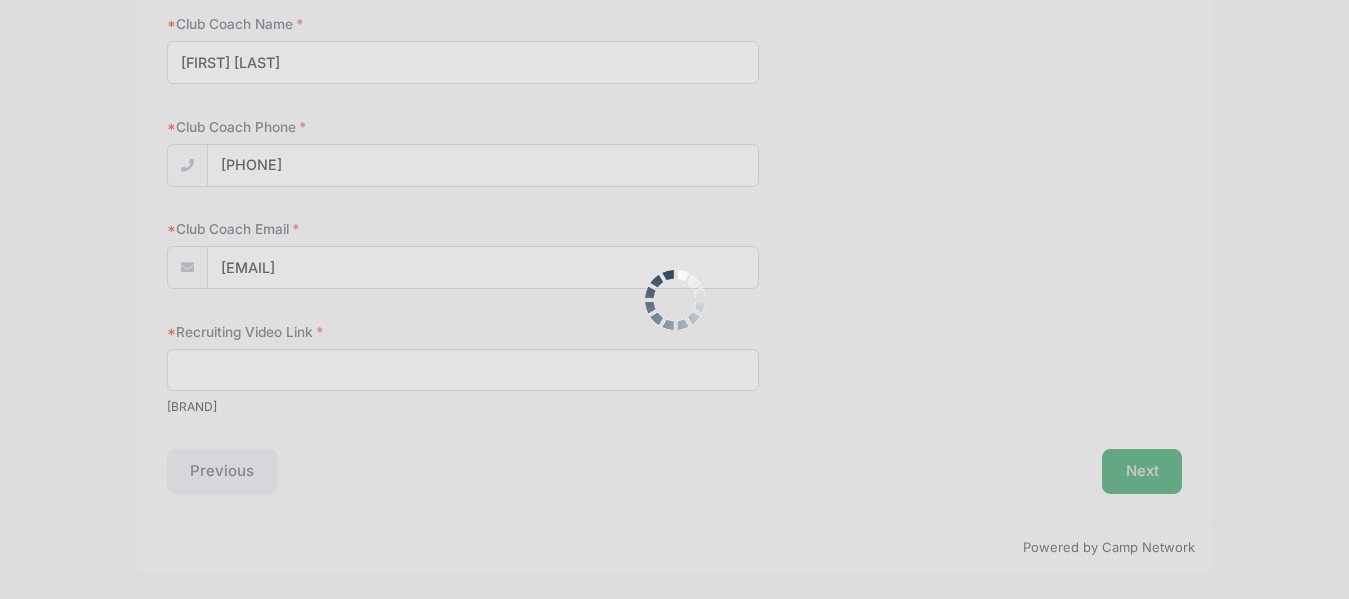 scroll, scrollTop: 0, scrollLeft: 0, axis: both 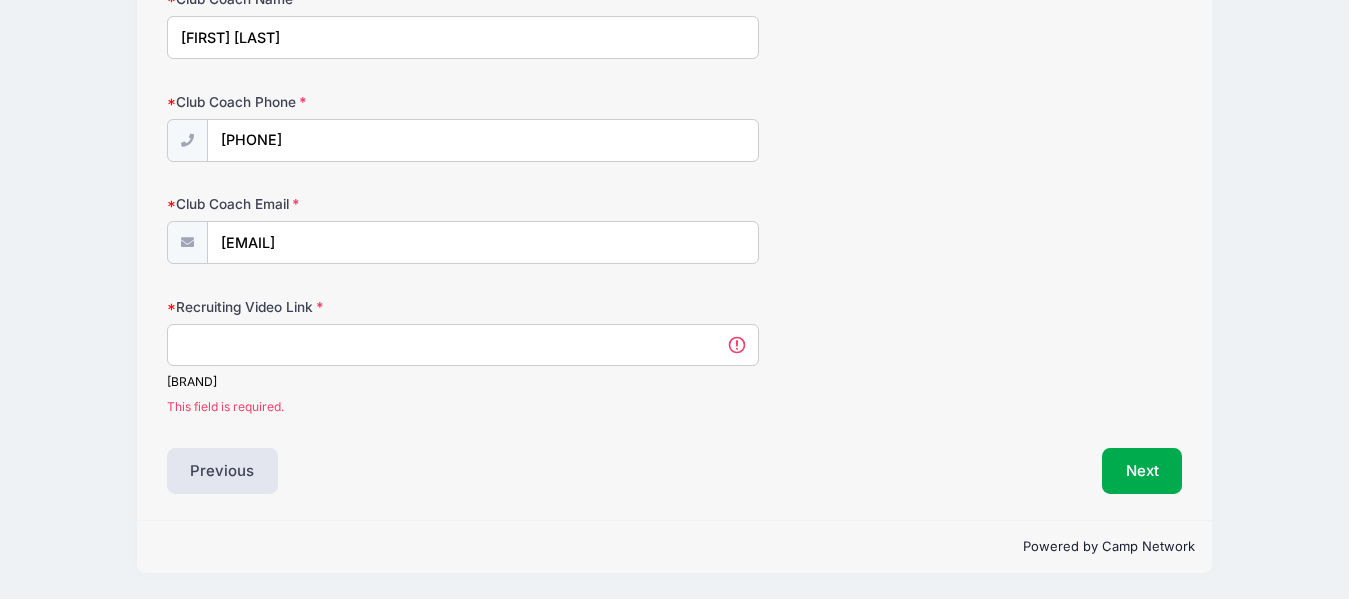 click on "Recruiting Video Link" at bounding box center [463, 345] 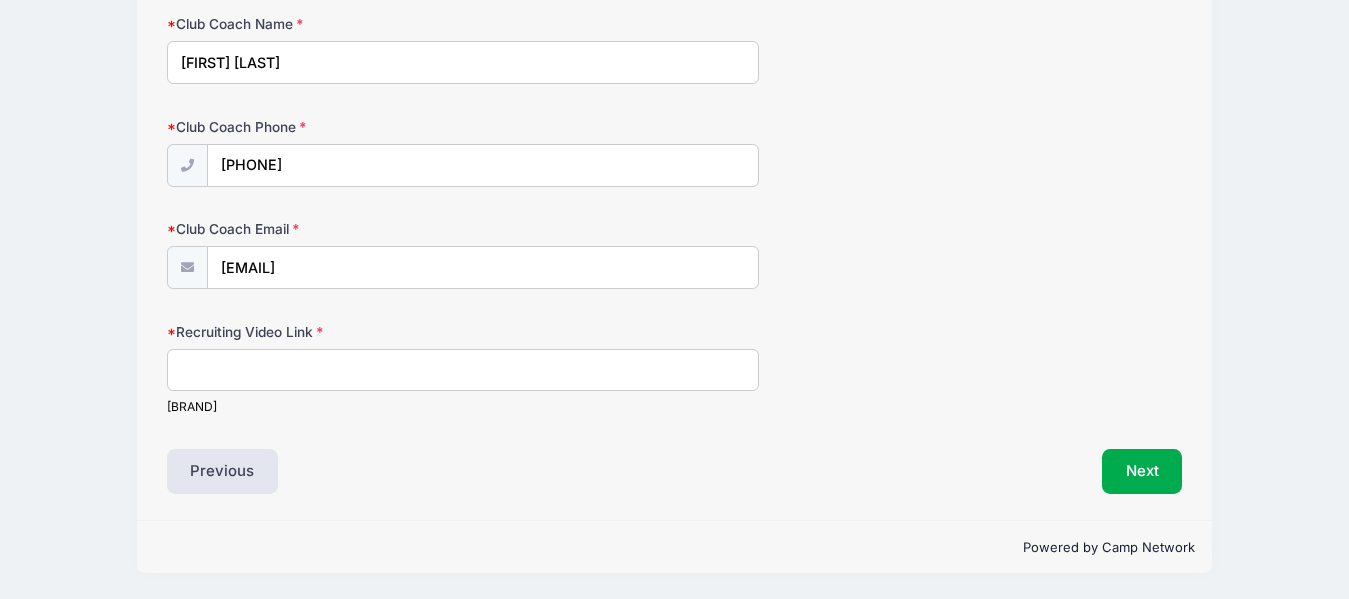 scroll, scrollTop: 2803, scrollLeft: 0, axis: vertical 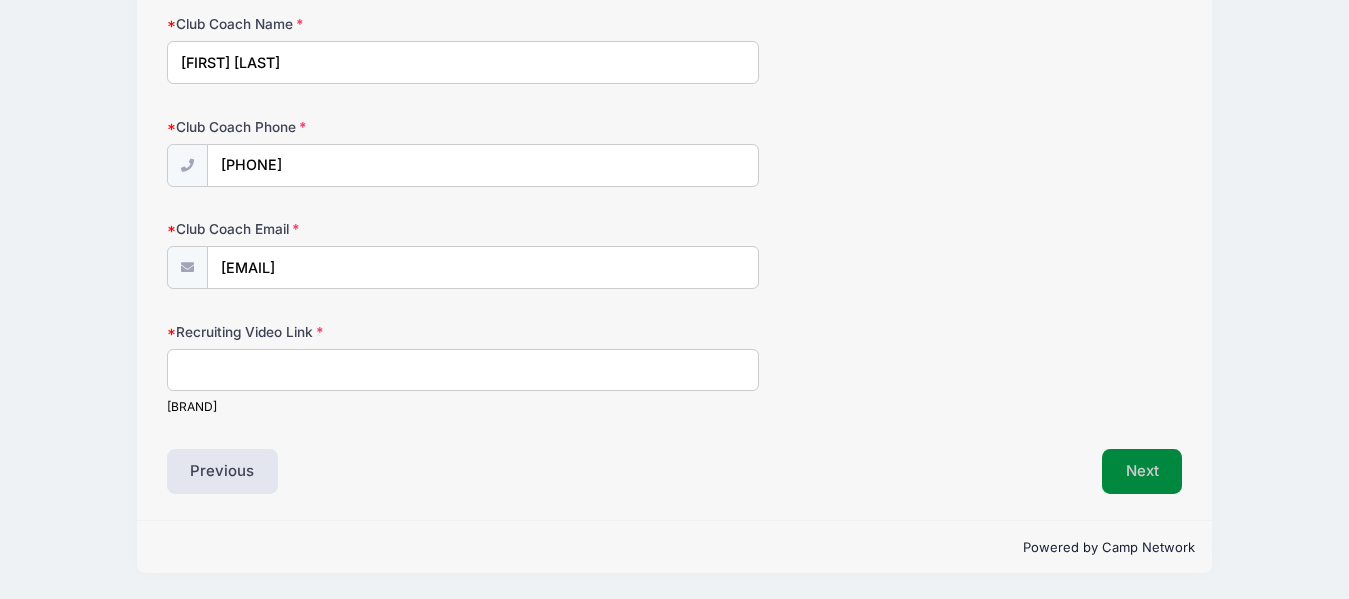click on "Next" at bounding box center (1142, 472) 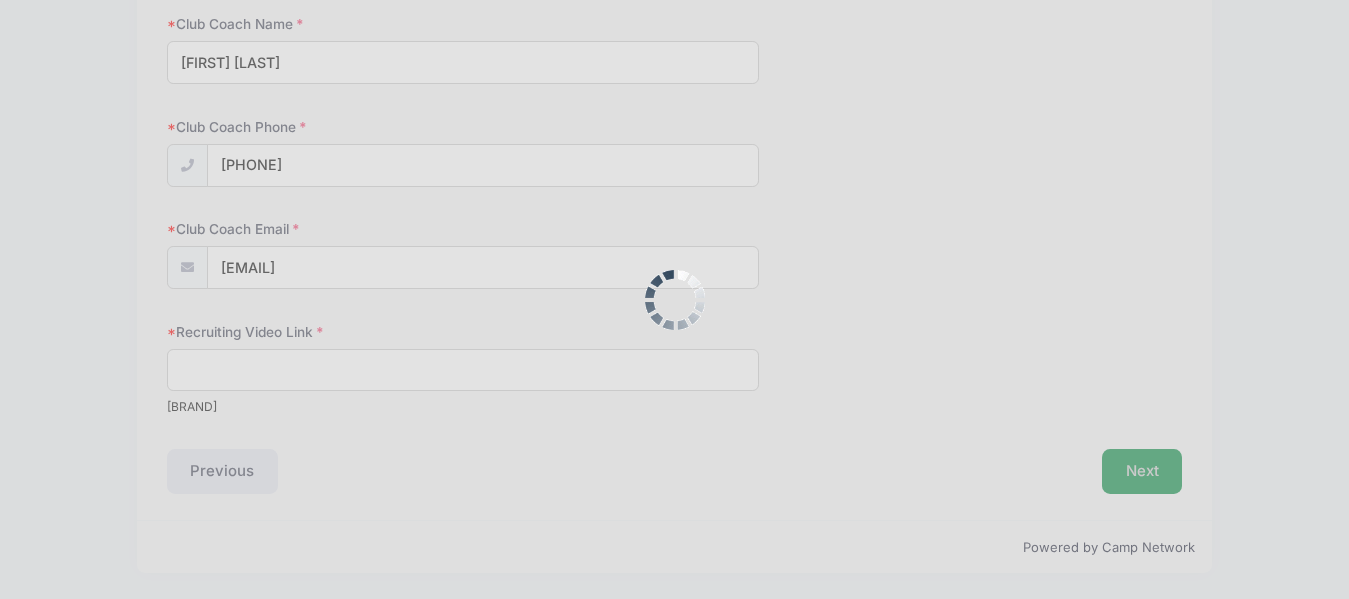 scroll, scrollTop: 0, scrollLeft: 0, axis: both 